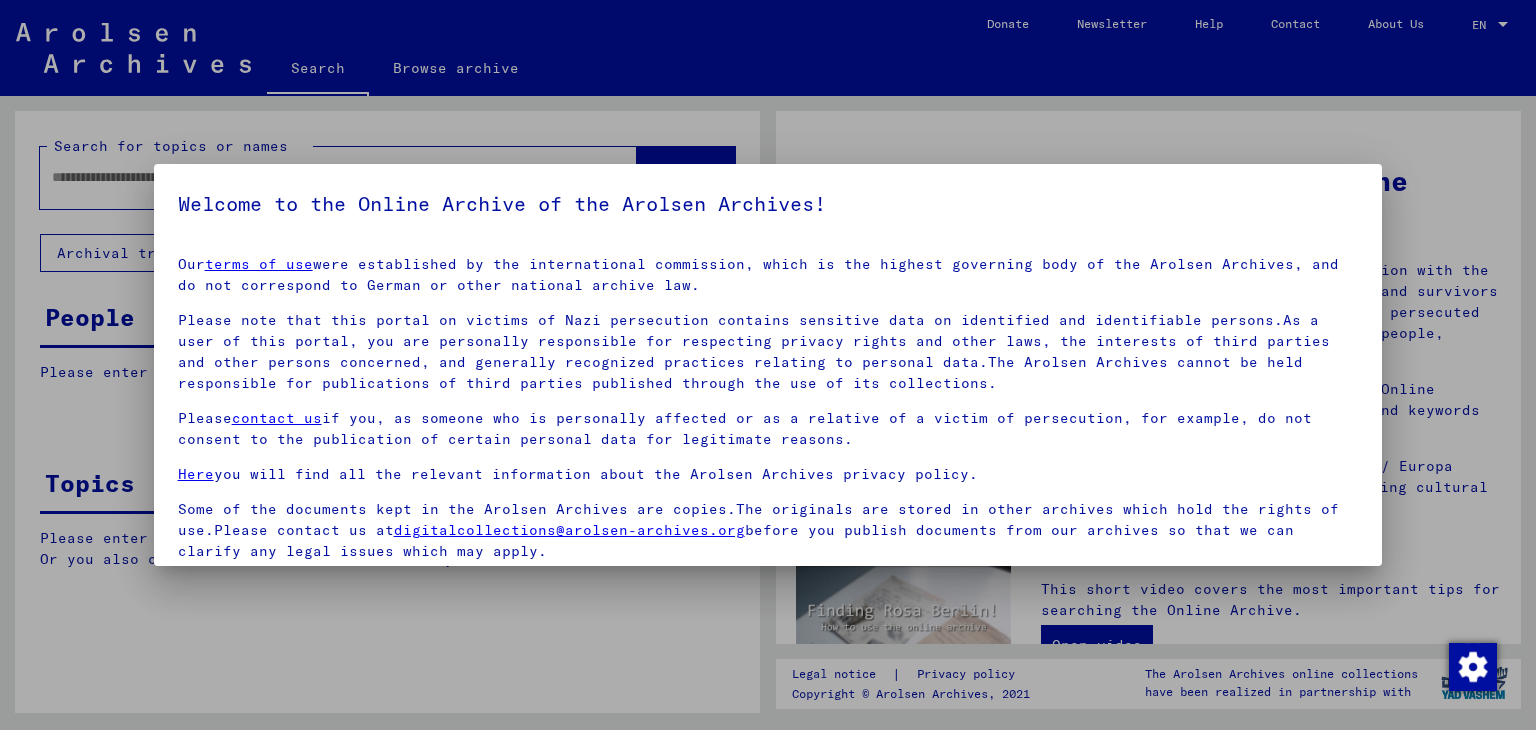 scroll, scrollTop: 0, scrollLeft: 0, axis: both 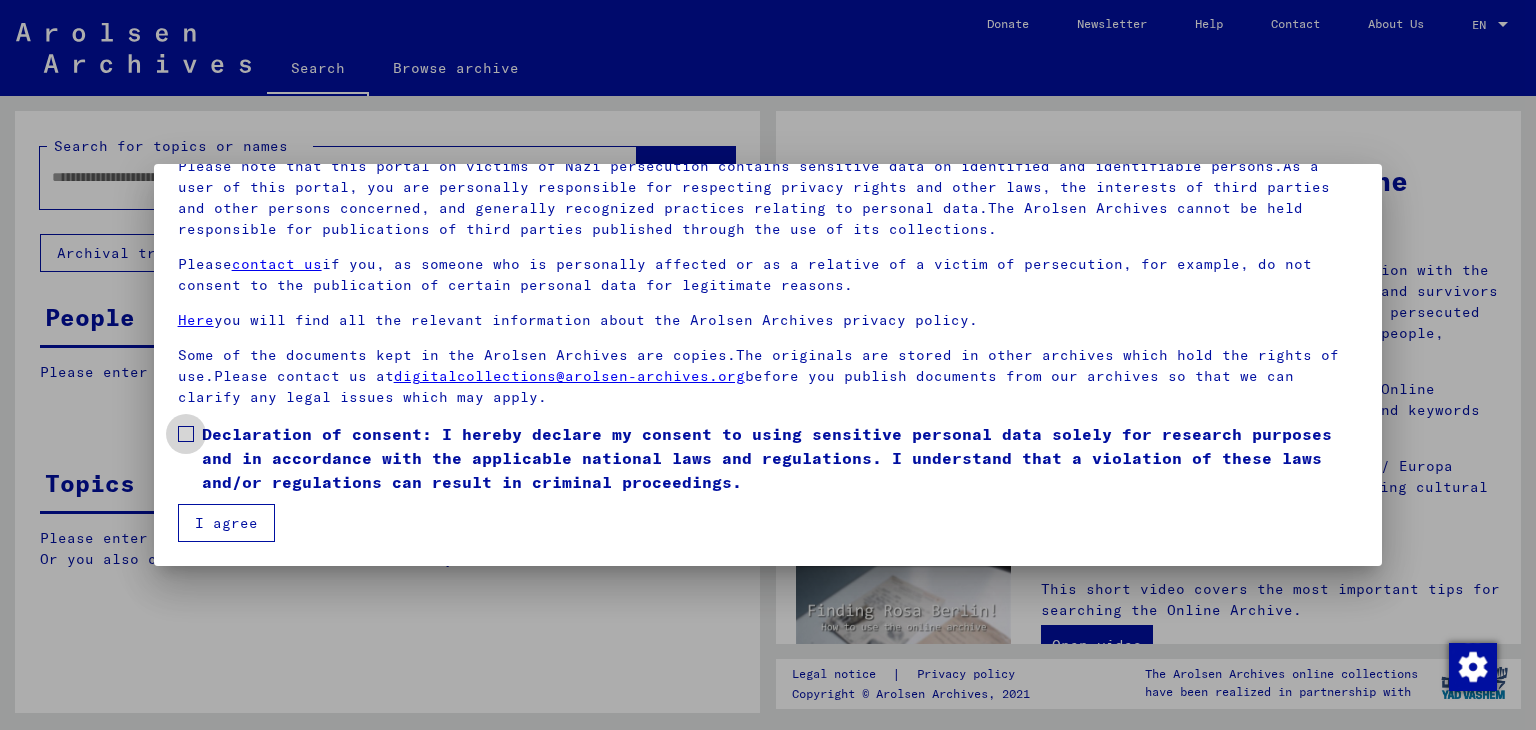 click at bounding box center (186, 434) 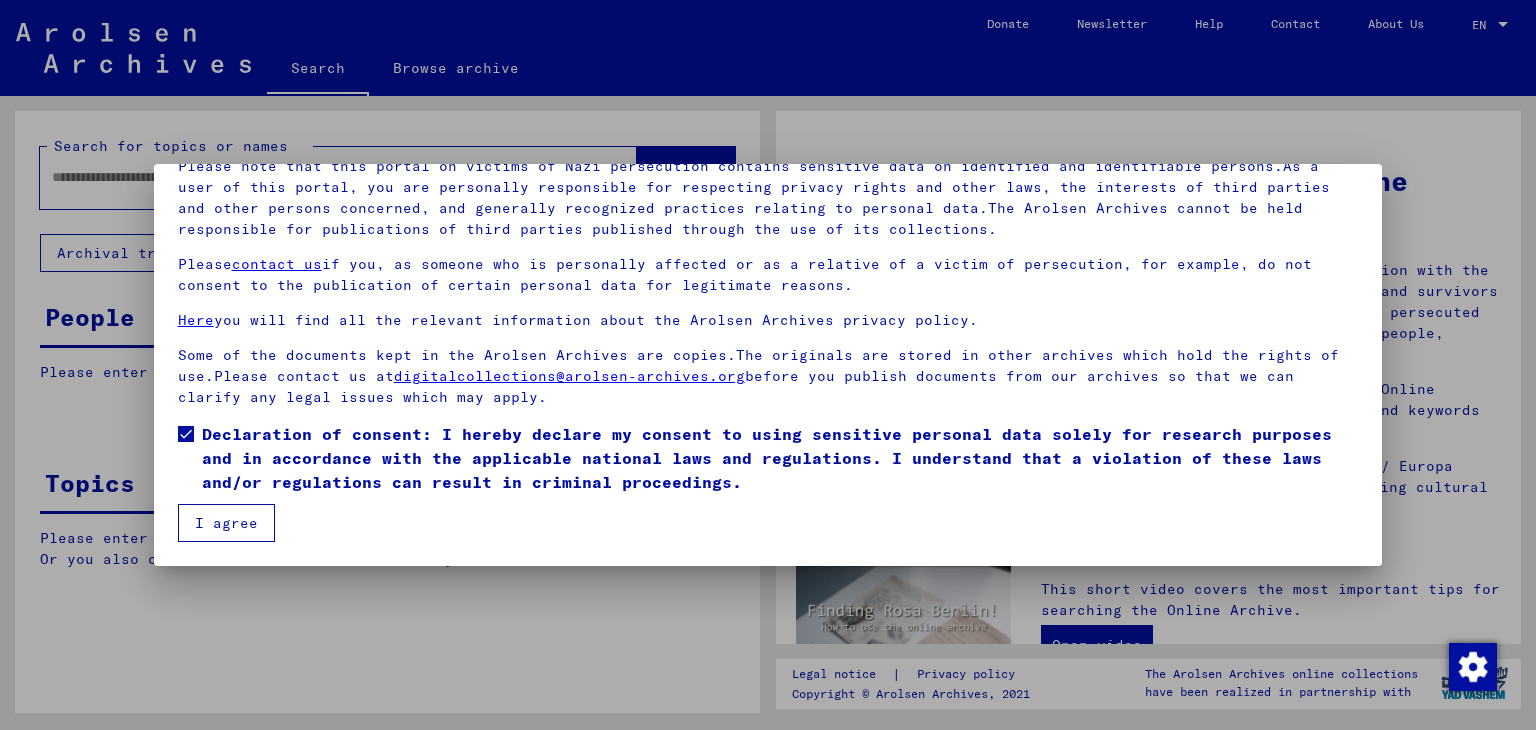 click on "I agree" at bounding box center [226, 523] 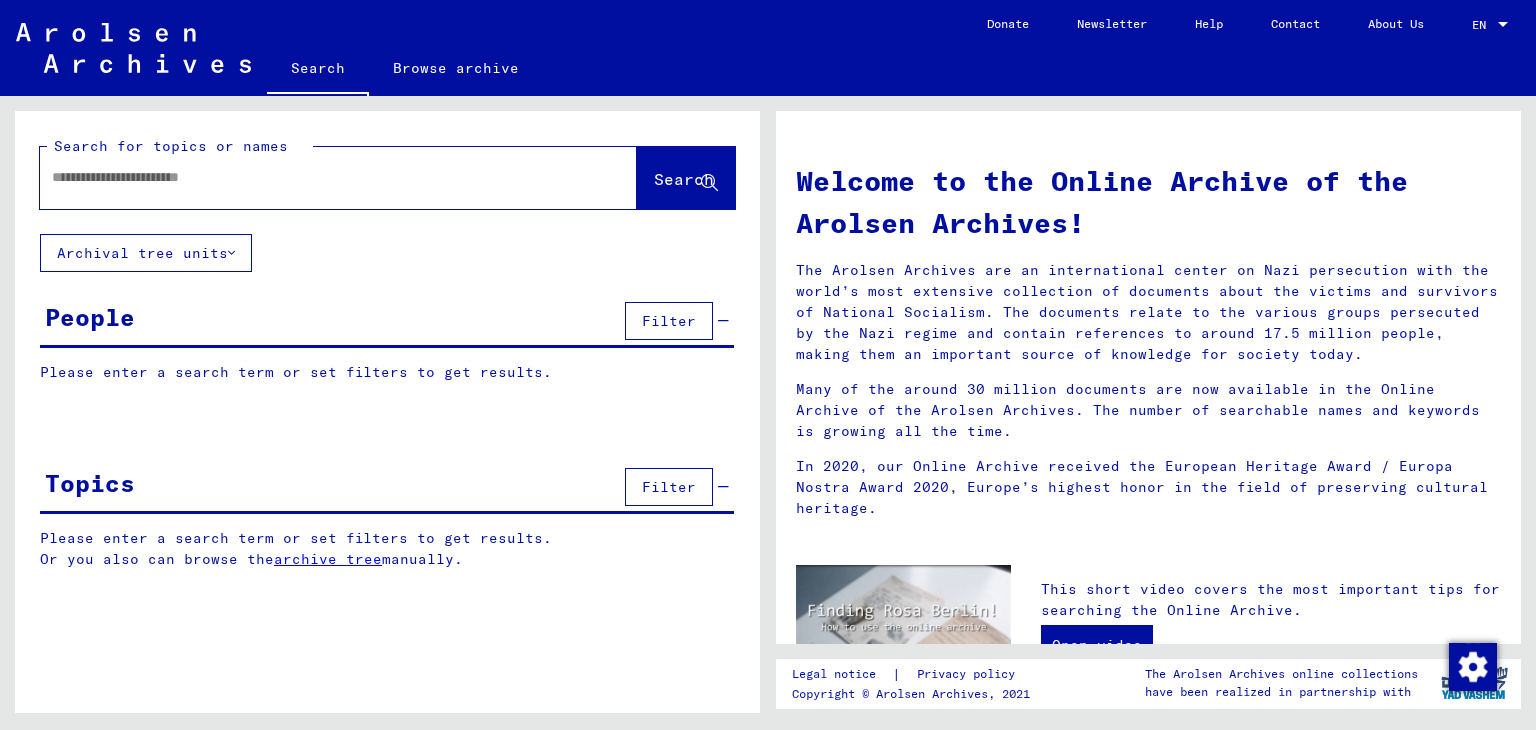 click at bounding box center (314, 177) 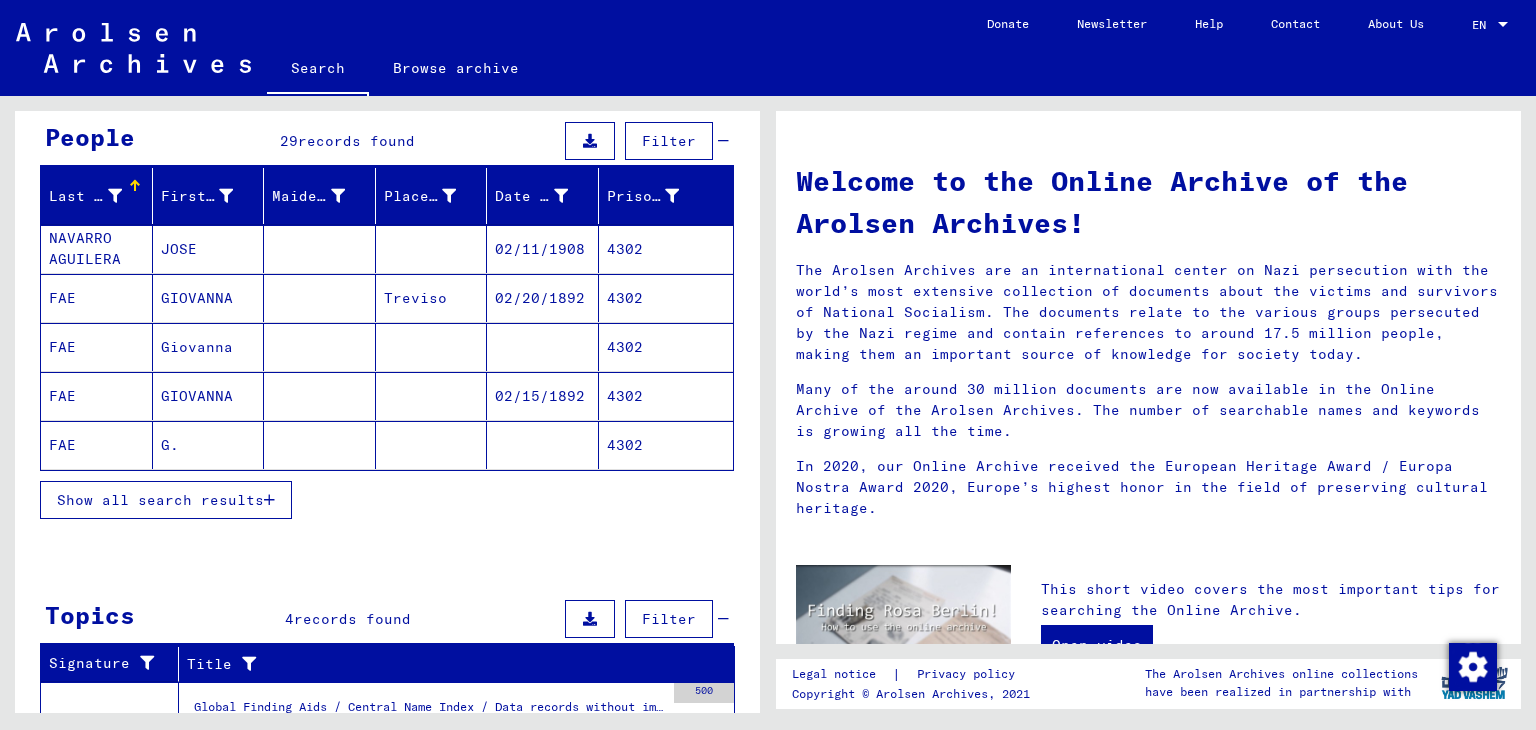 scroll, scrollTop: 200, scrollLeft: 0, axis: vertical 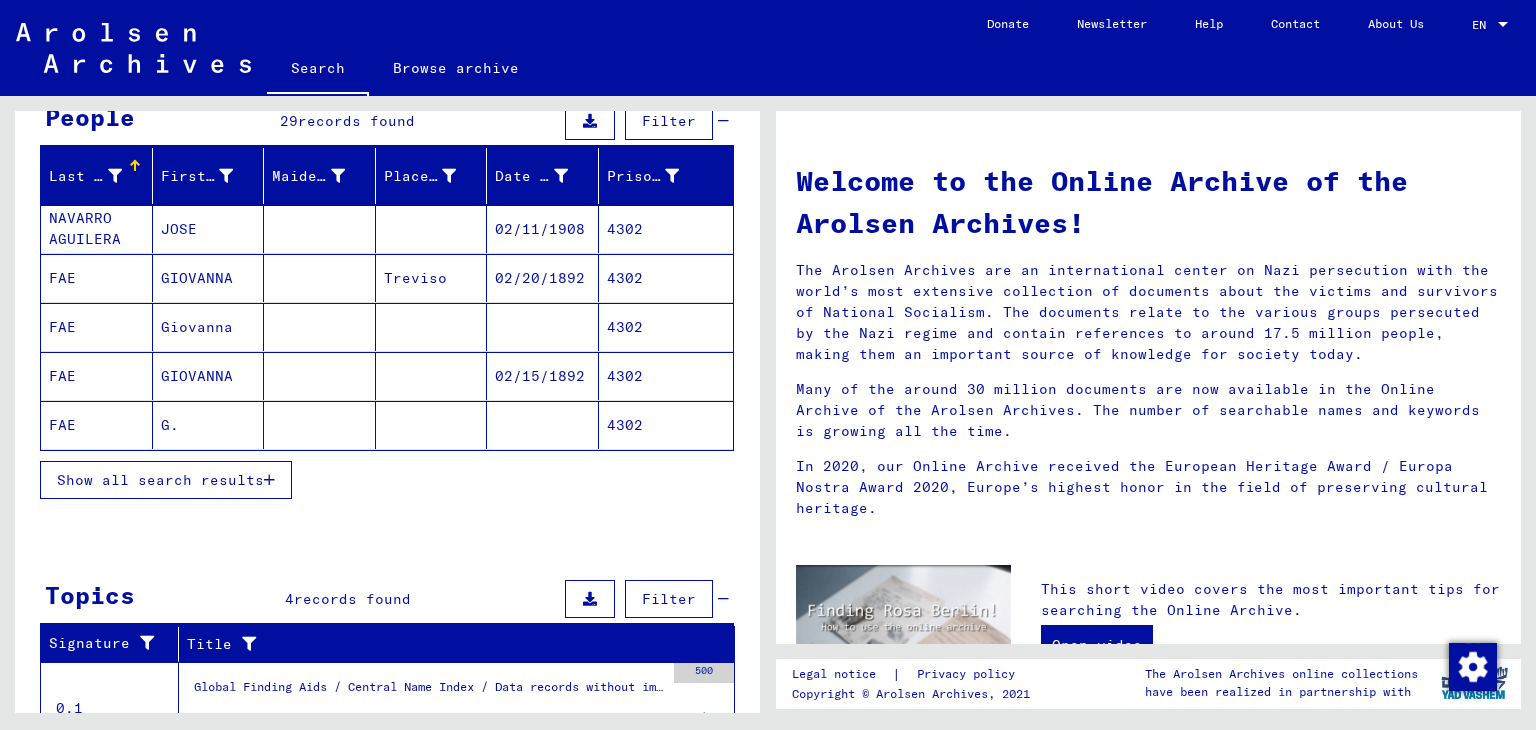 click on "Show all search results" at bounding box center (160, 480) 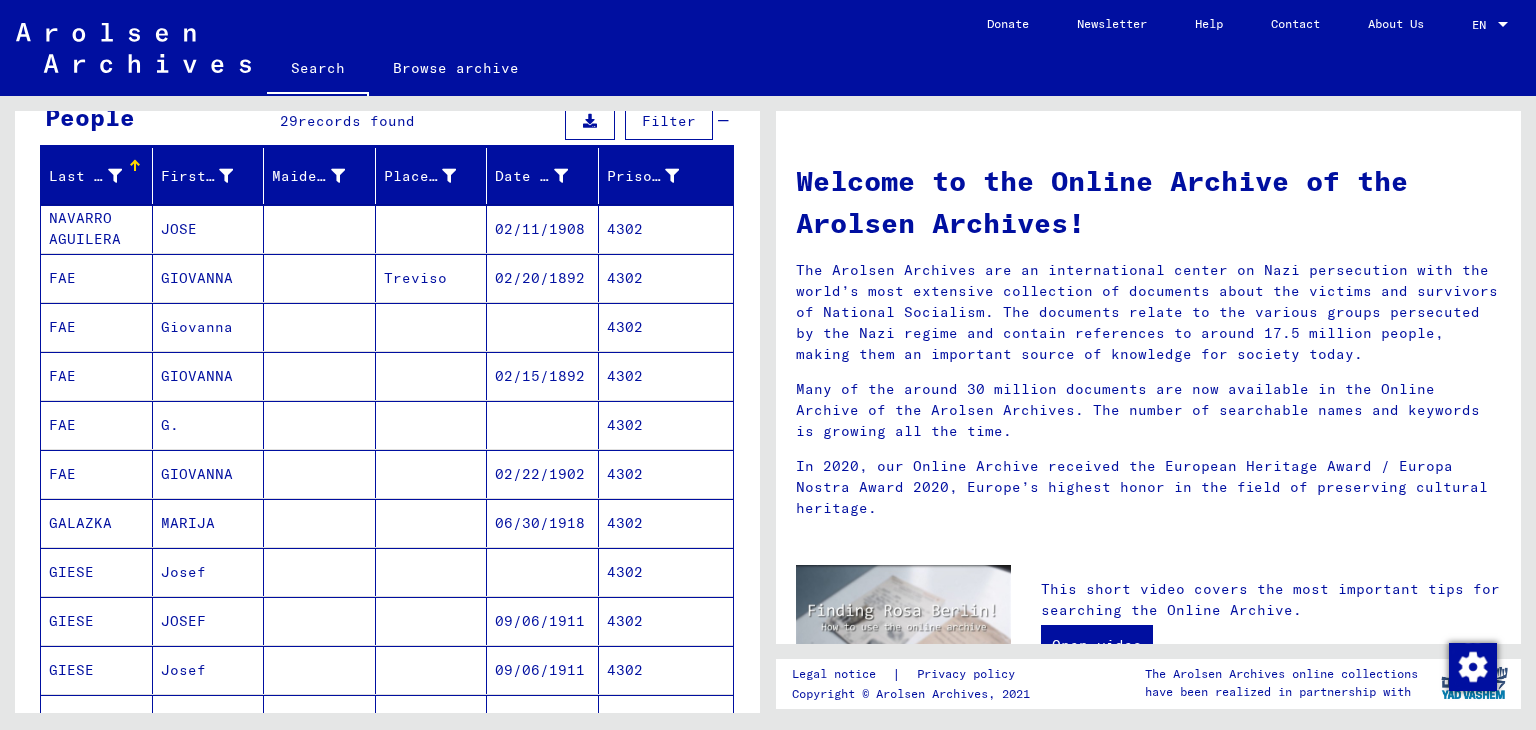 click on "4302" at bounding box center [666, 523] 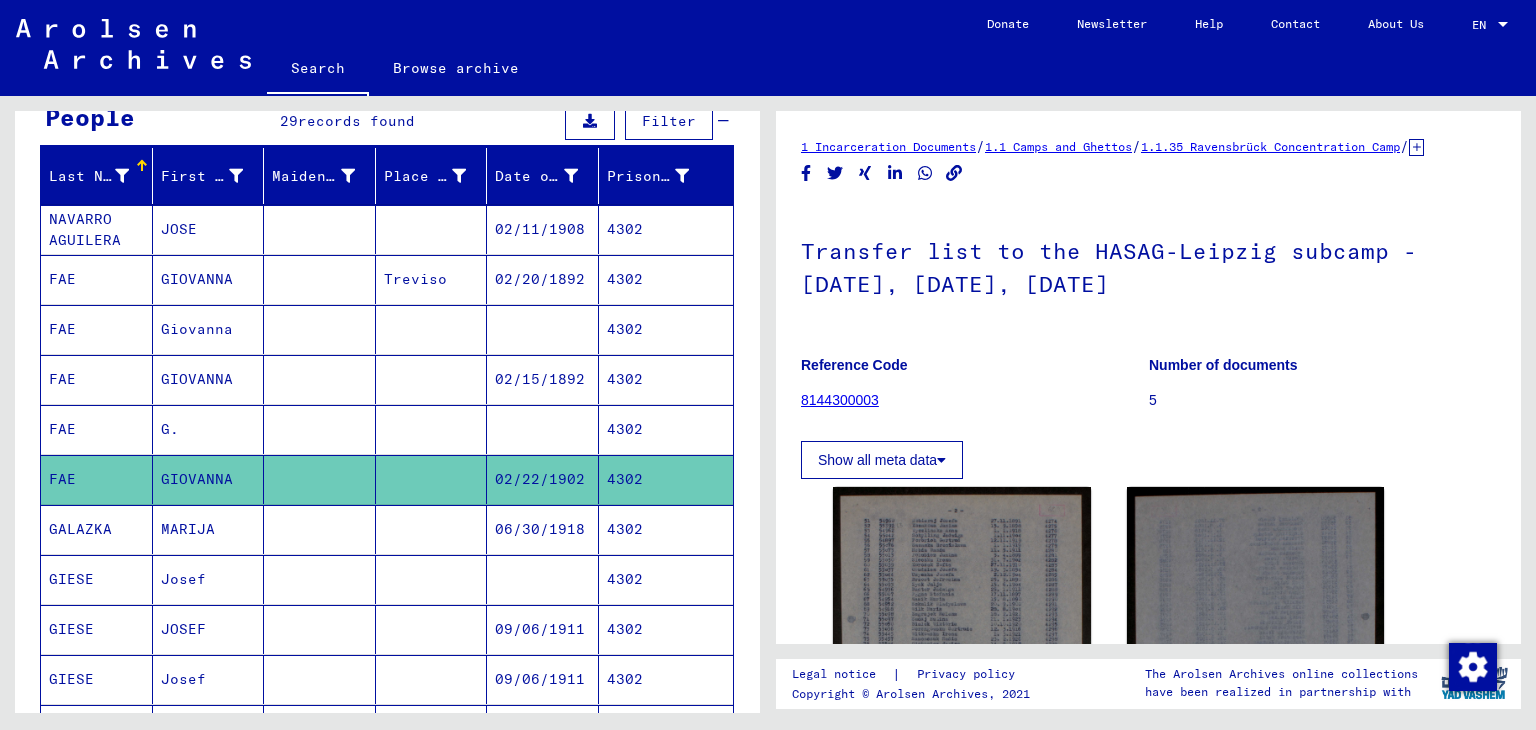 scroll, scrollTop: 0, scrollLeft: 0, axis: both 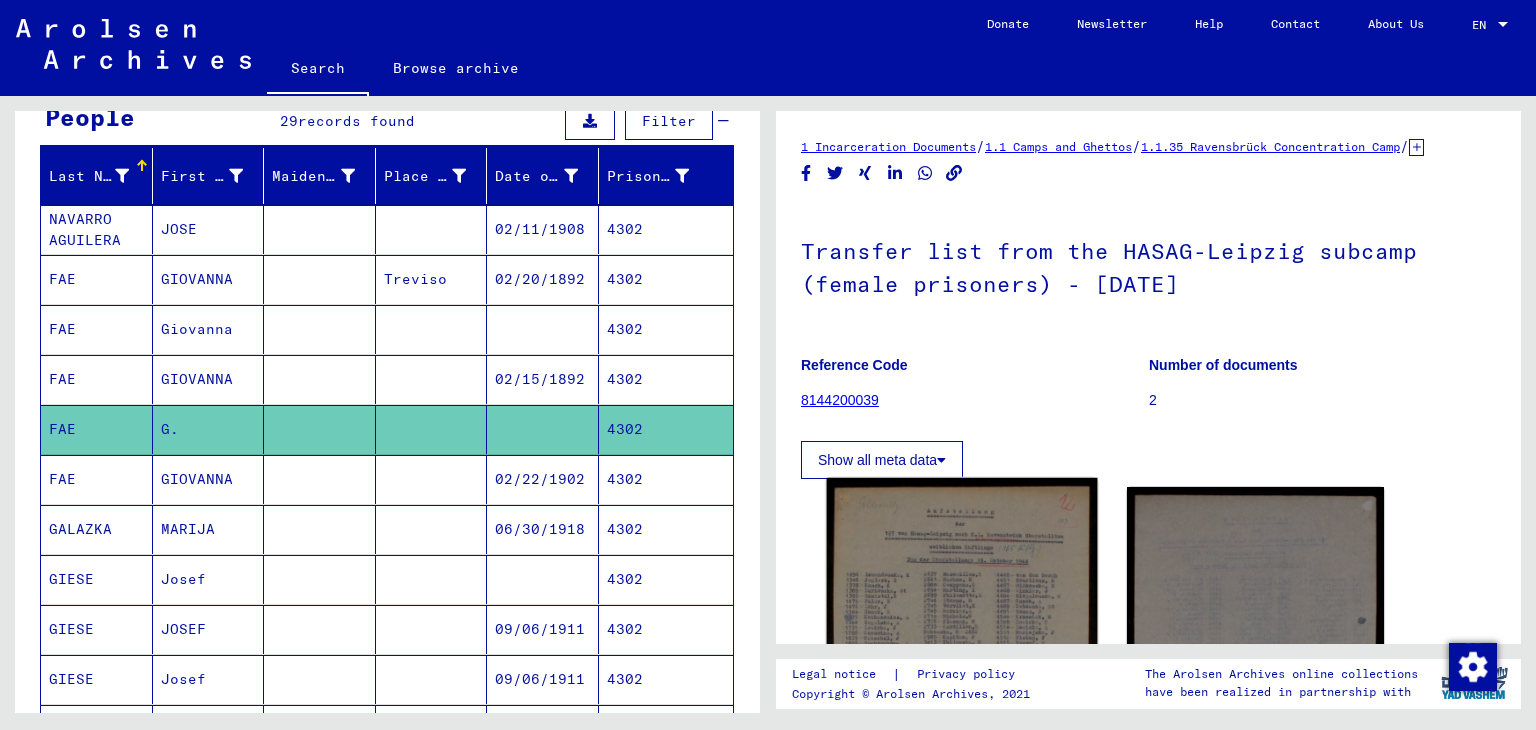 click 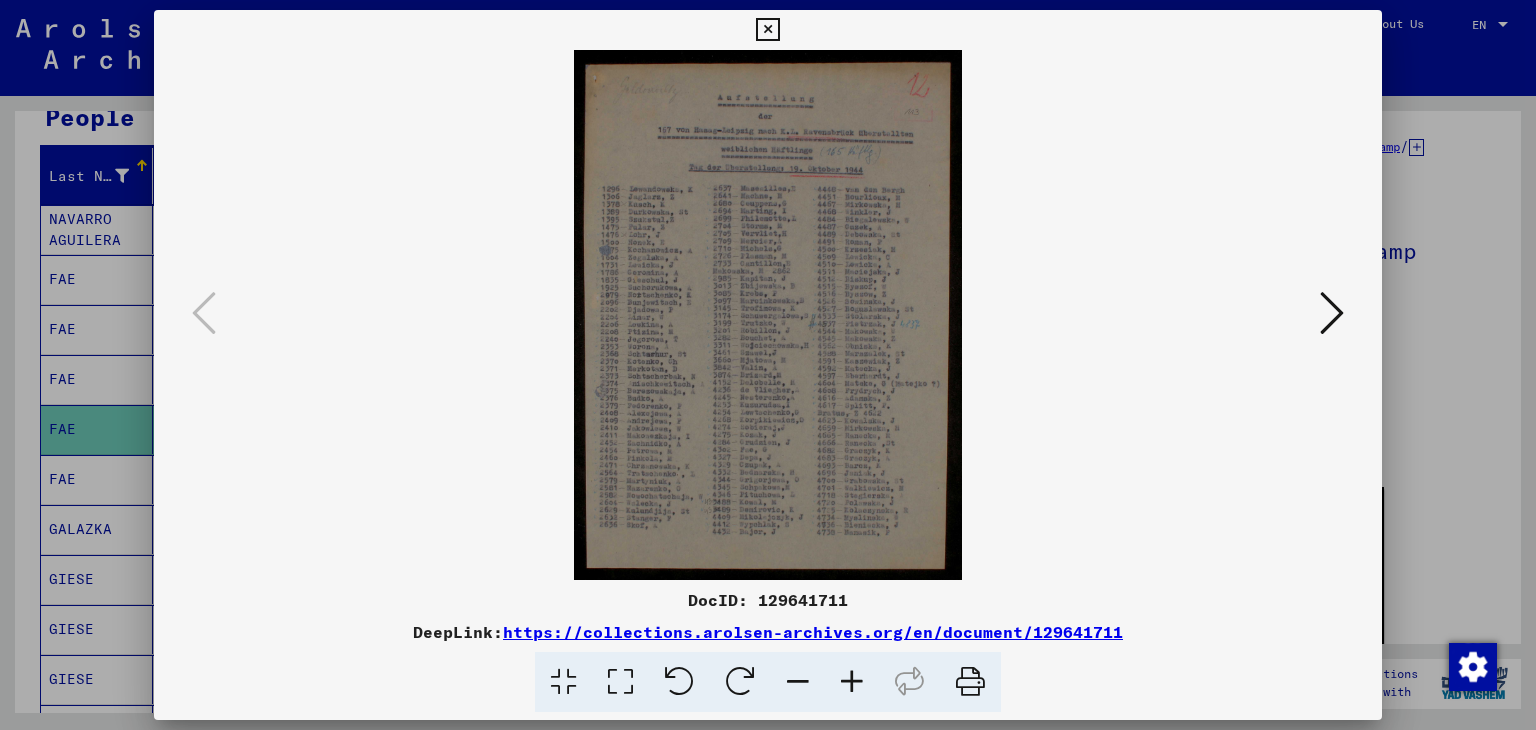 click at bounding box center (852, 682) 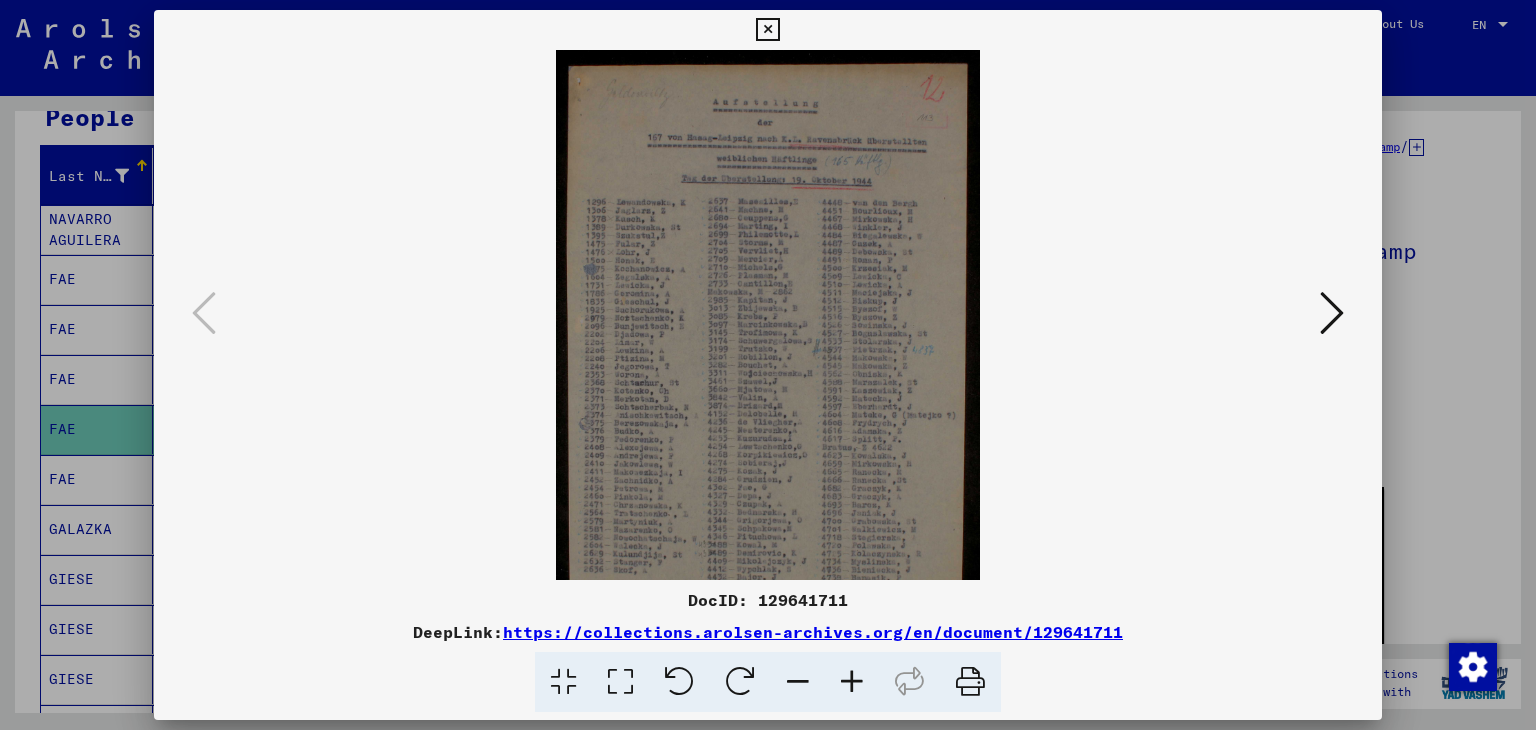 click at bounding box center [852, 682] 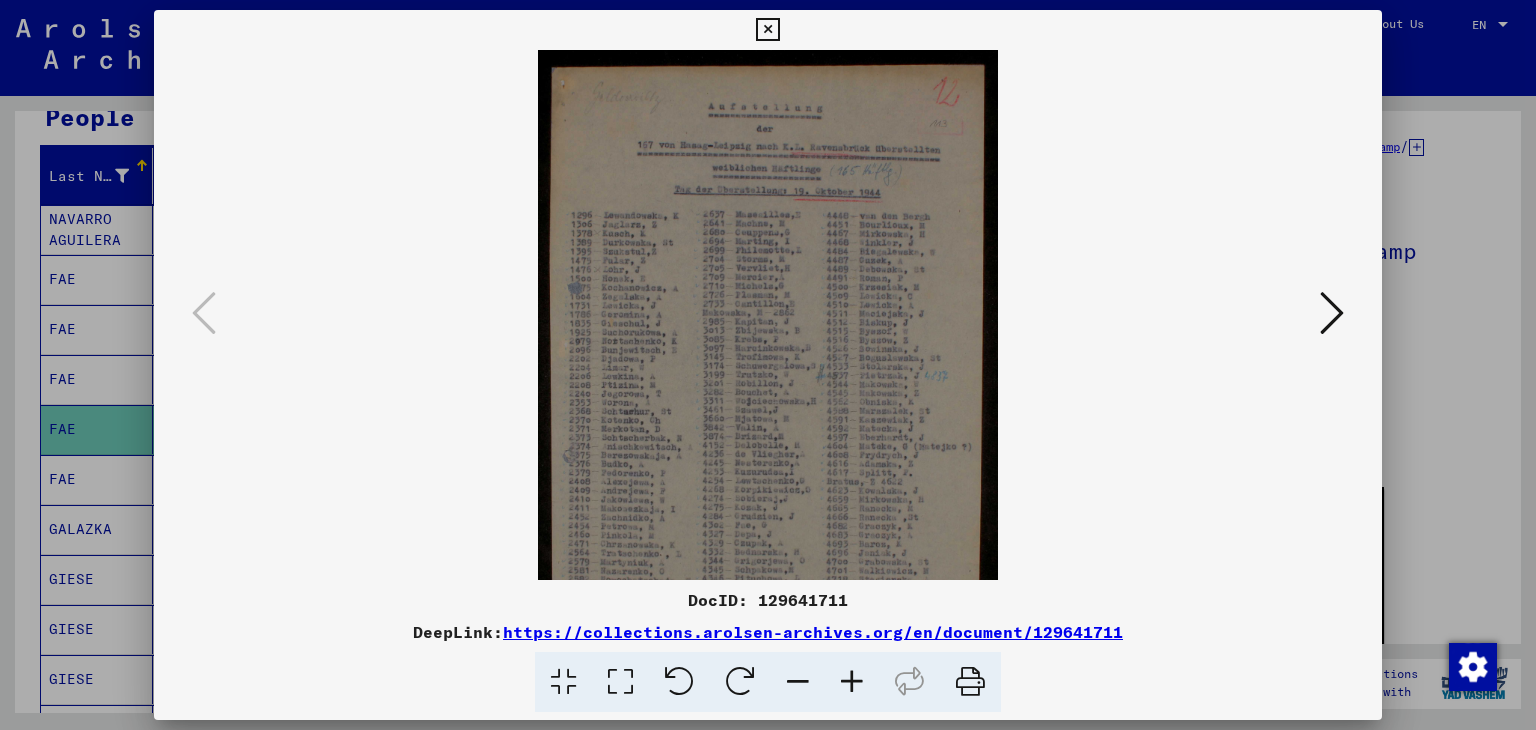 click at bounding box center (852, 682) 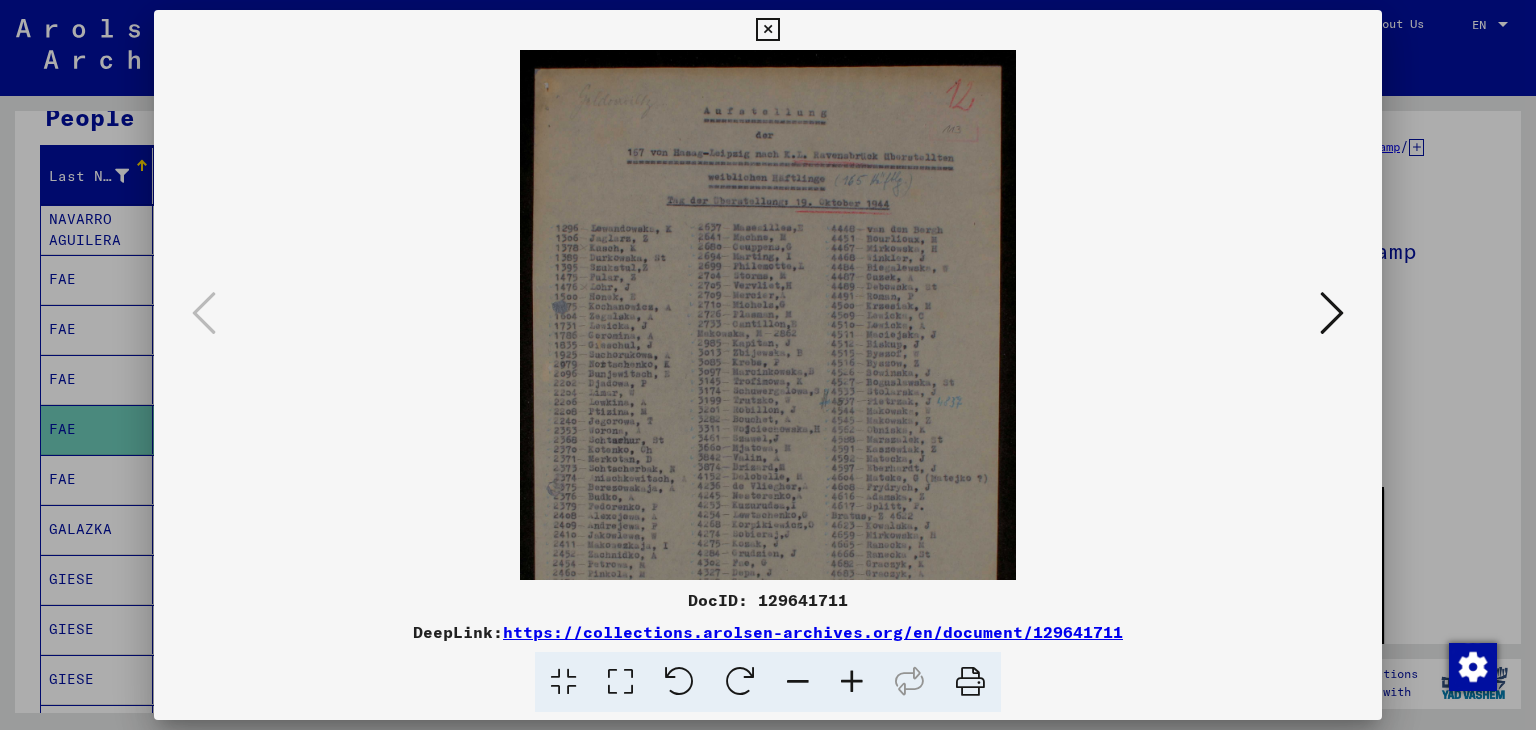 click at bounding box center (852, 682) 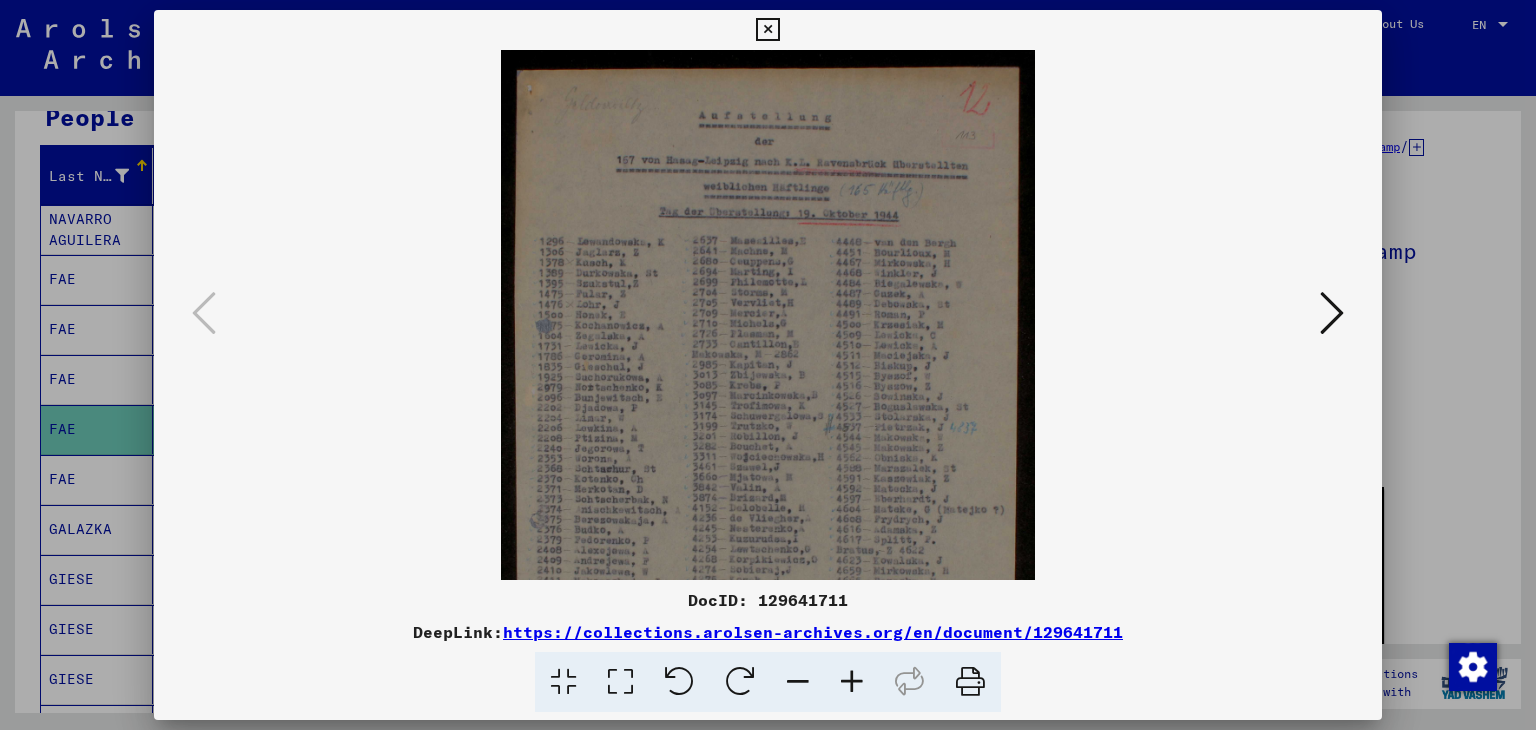 click at bounding box center [852, 682] 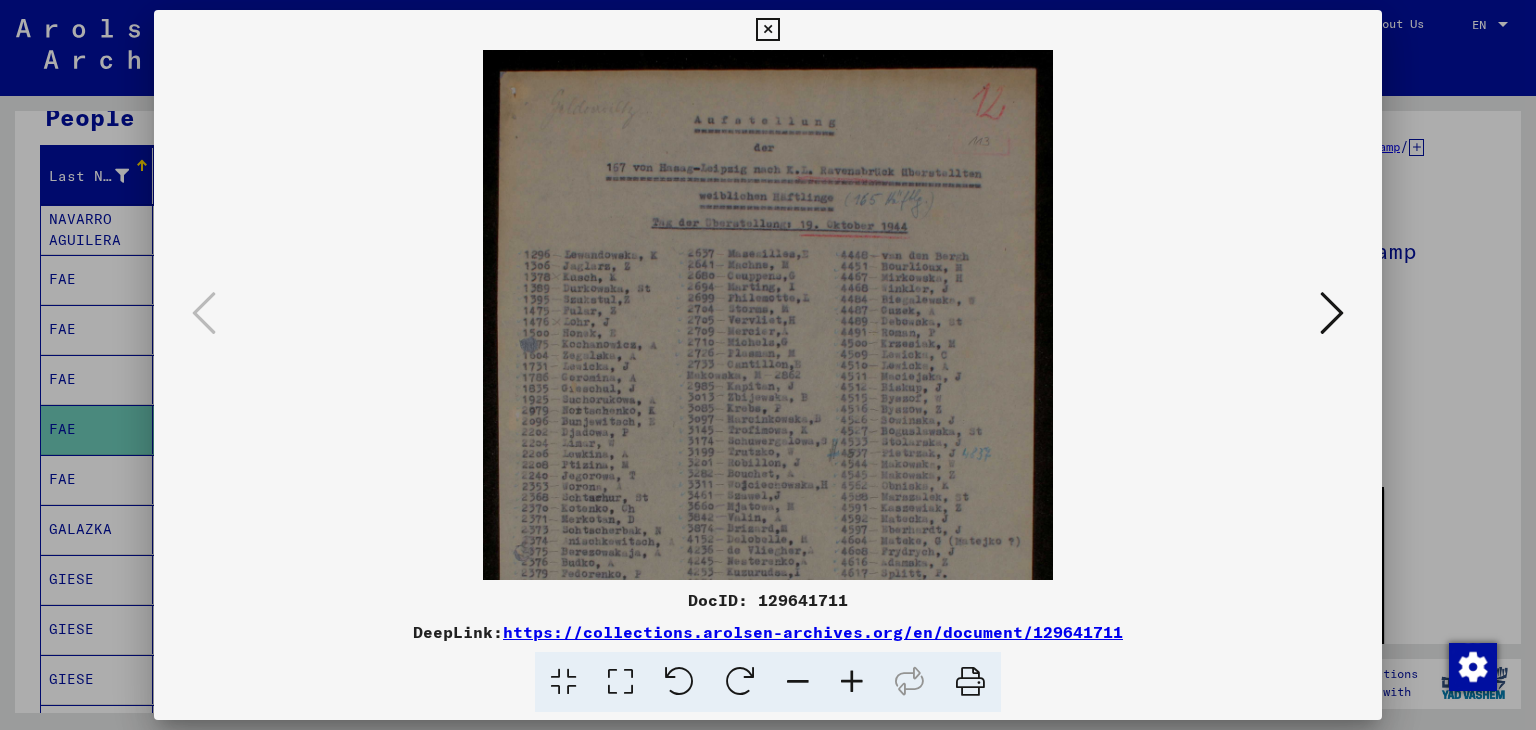 click at bounding box center (852, 682) 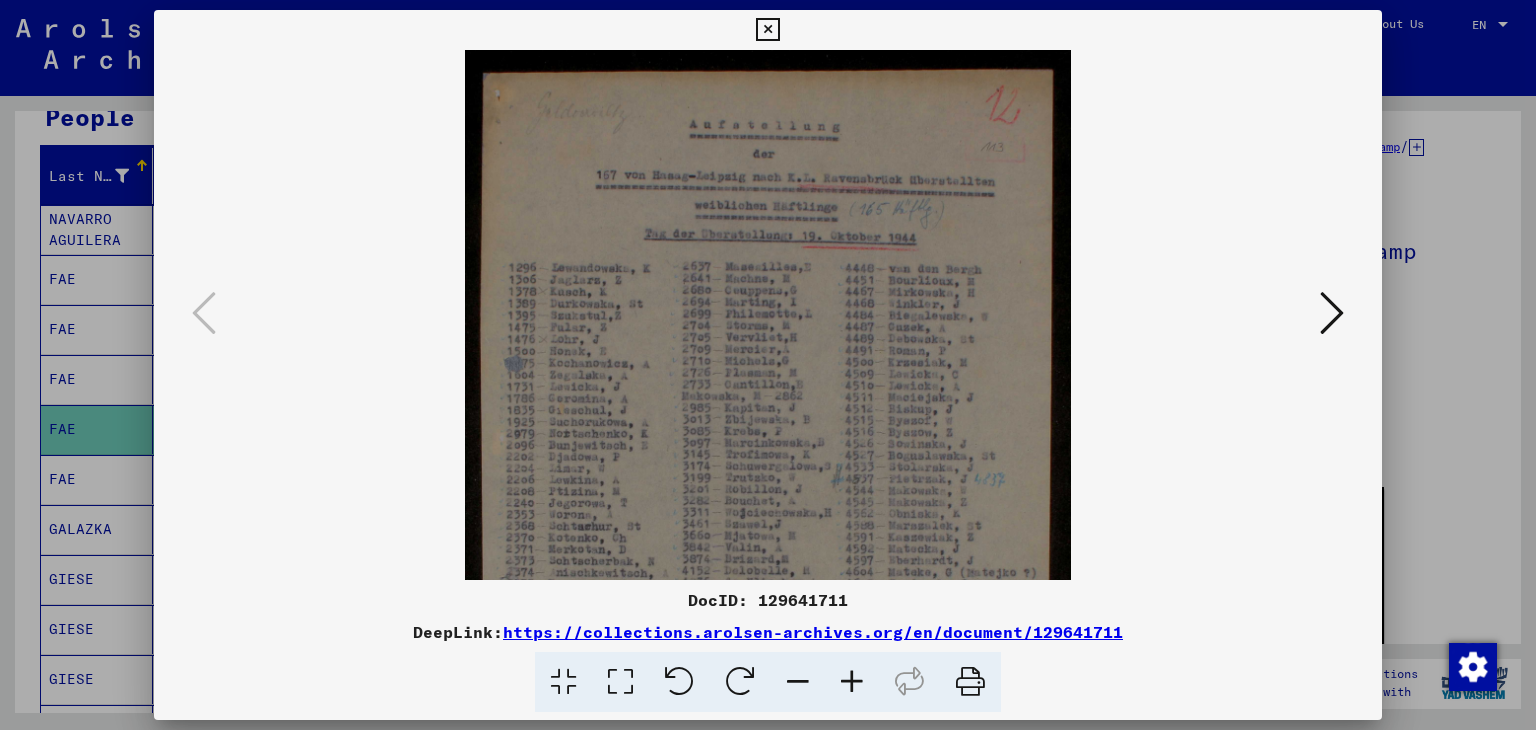 click at bounding box center [852, 682] 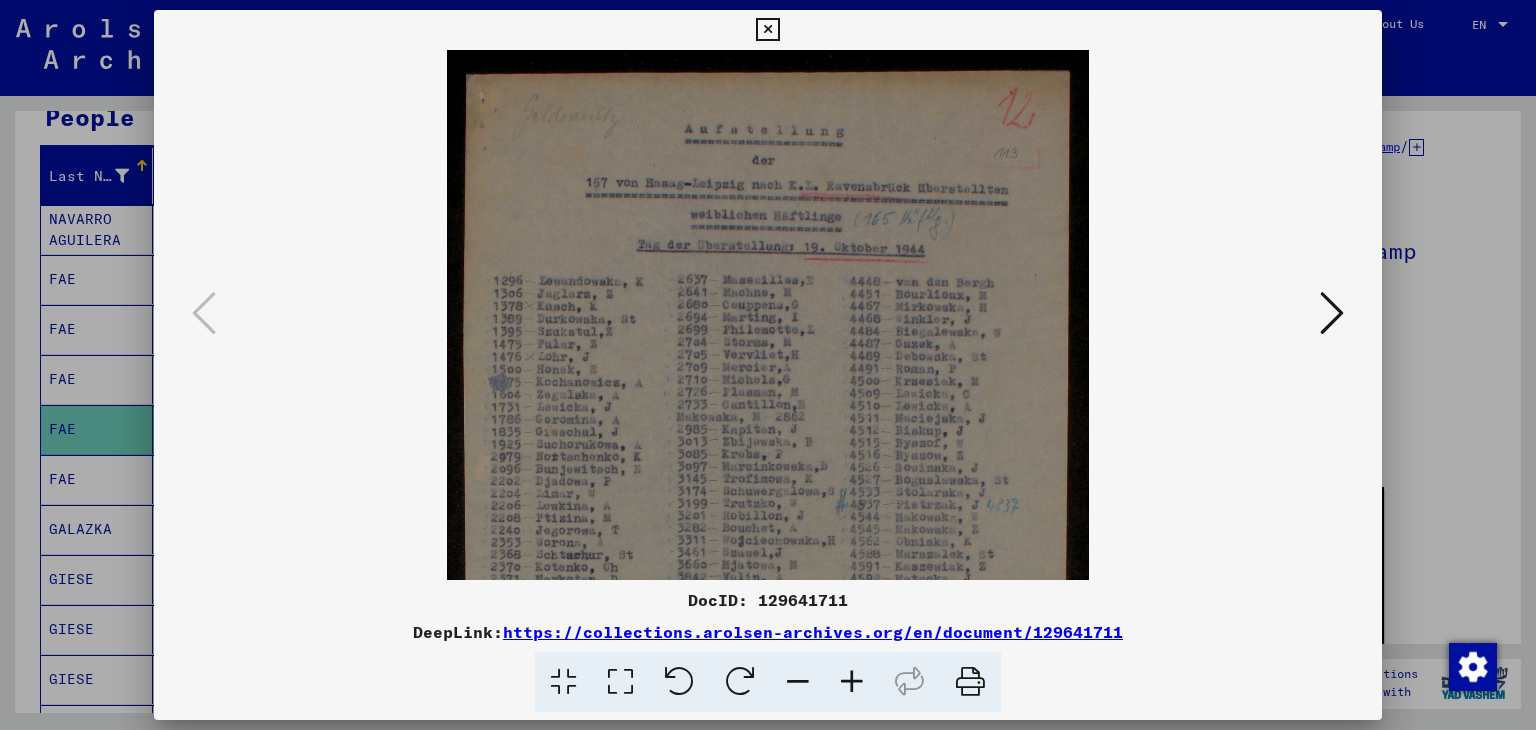 click at bounding box center [767, 30] 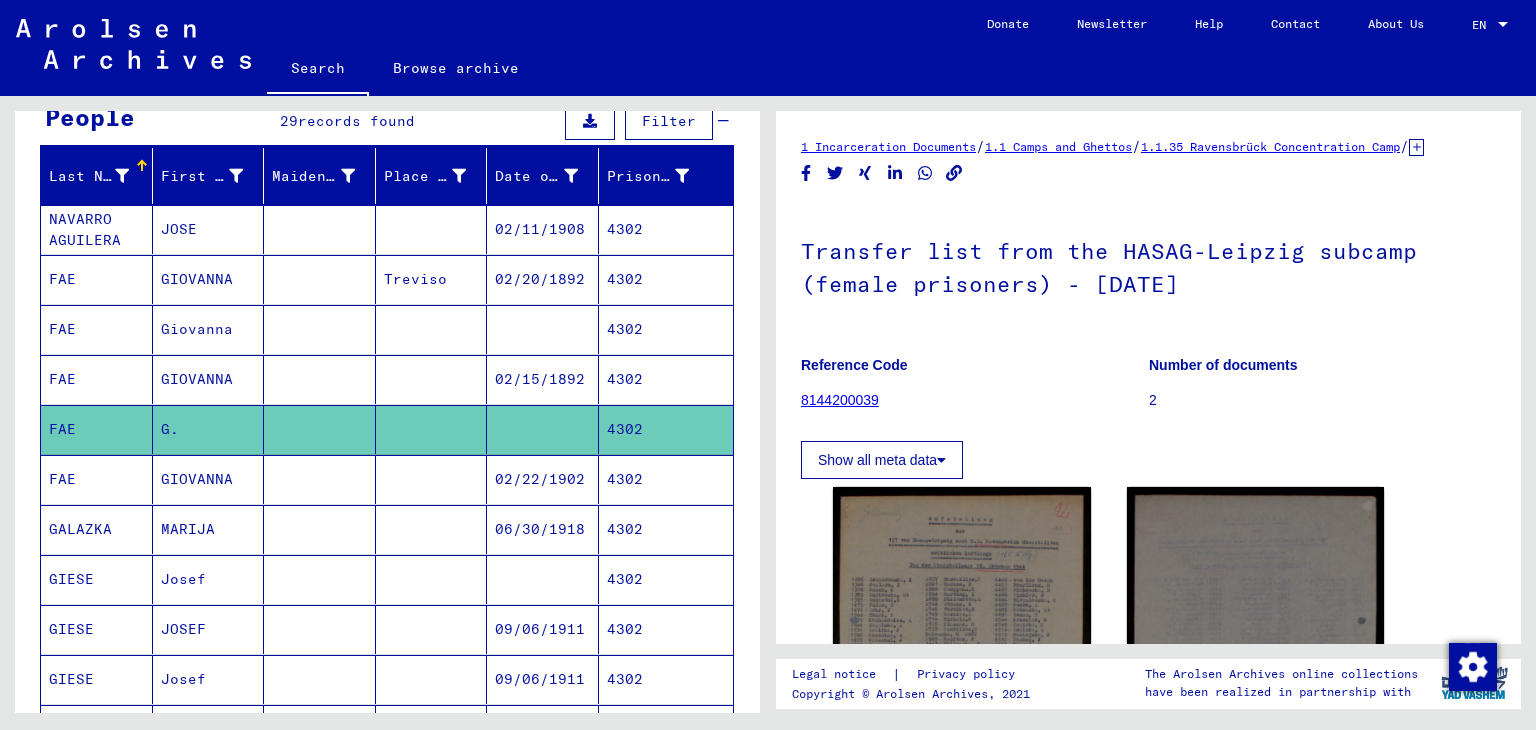 click on "4302" at bounding box center [666, 429] 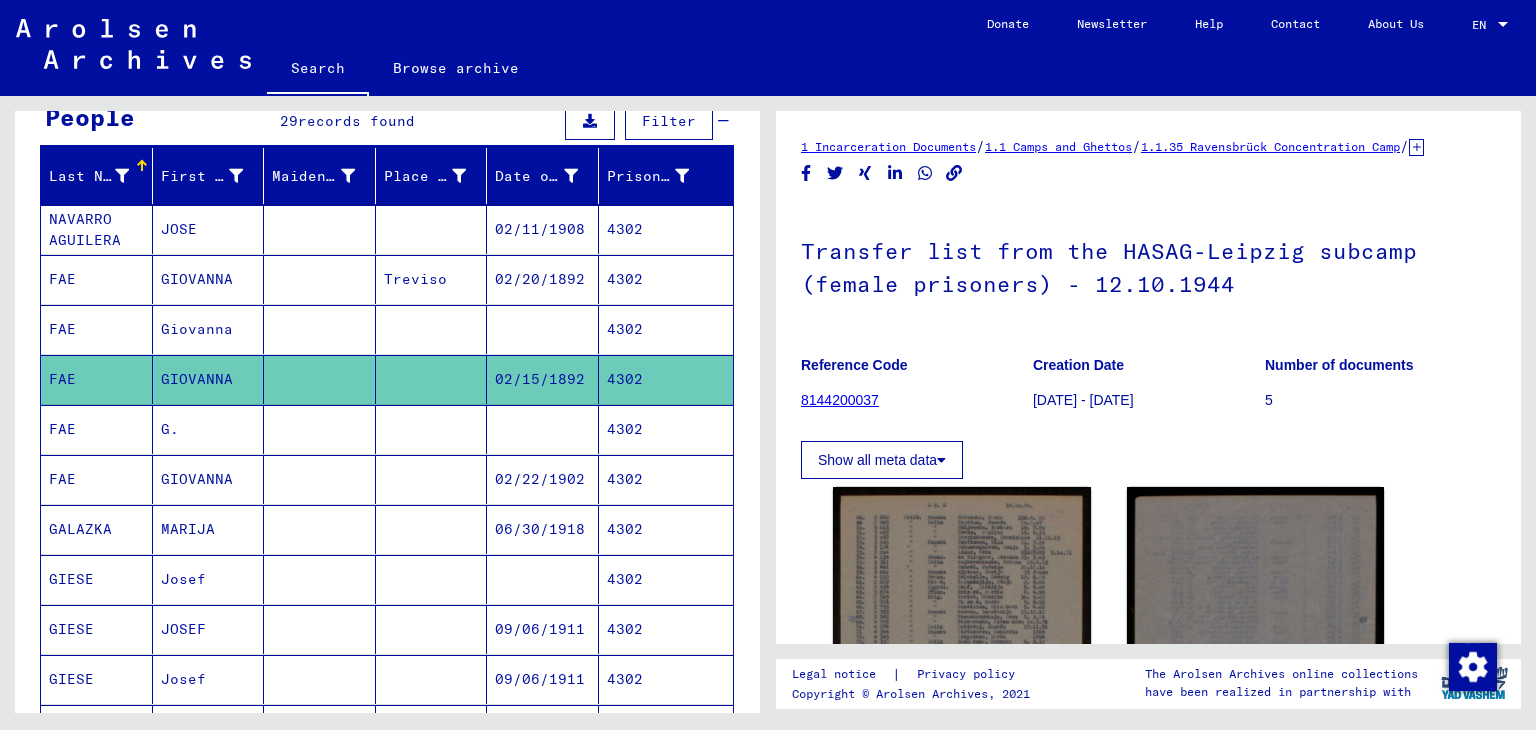 scroll, scrollTop: 0, scrollLeft: 0, axis: both 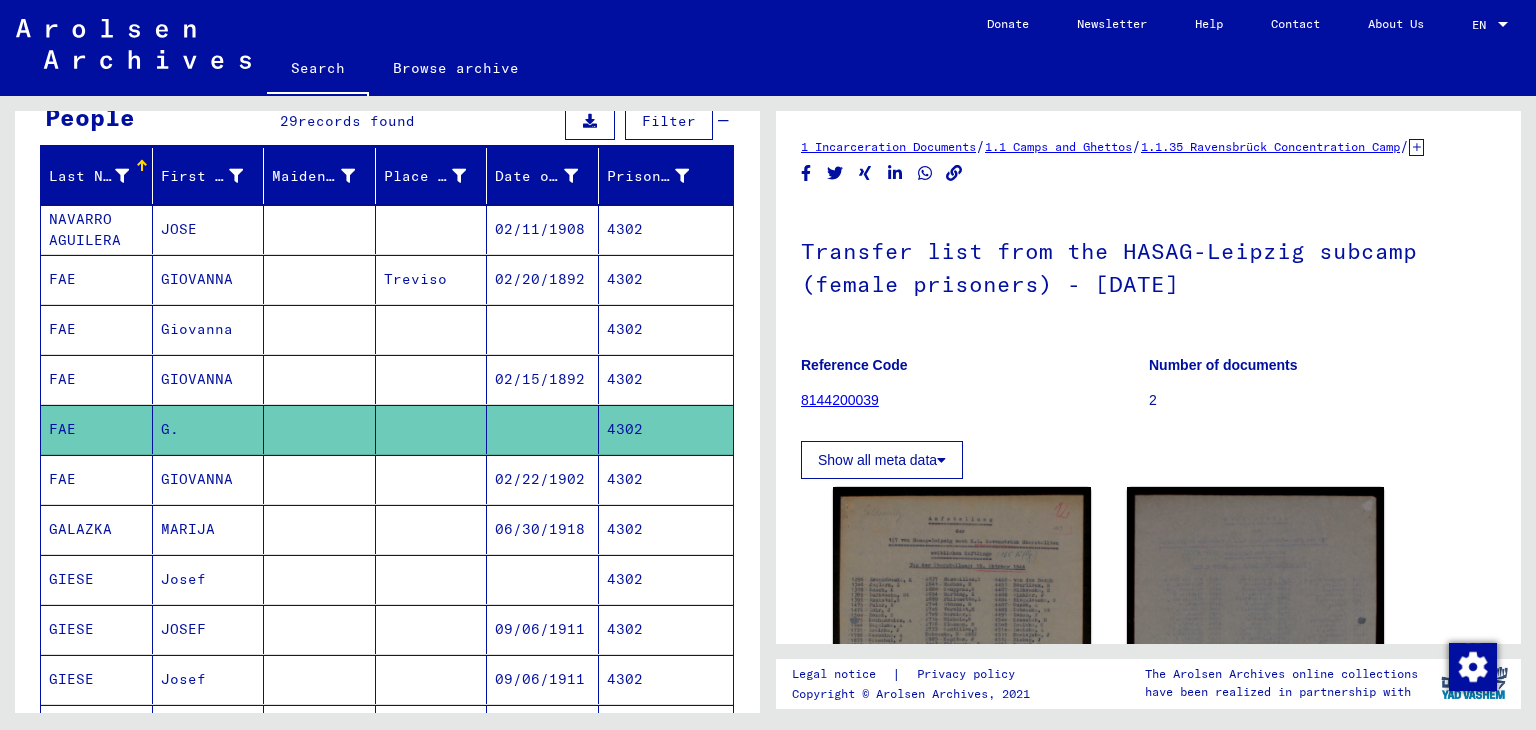 click on "4302" at bounding box center (666, 429) 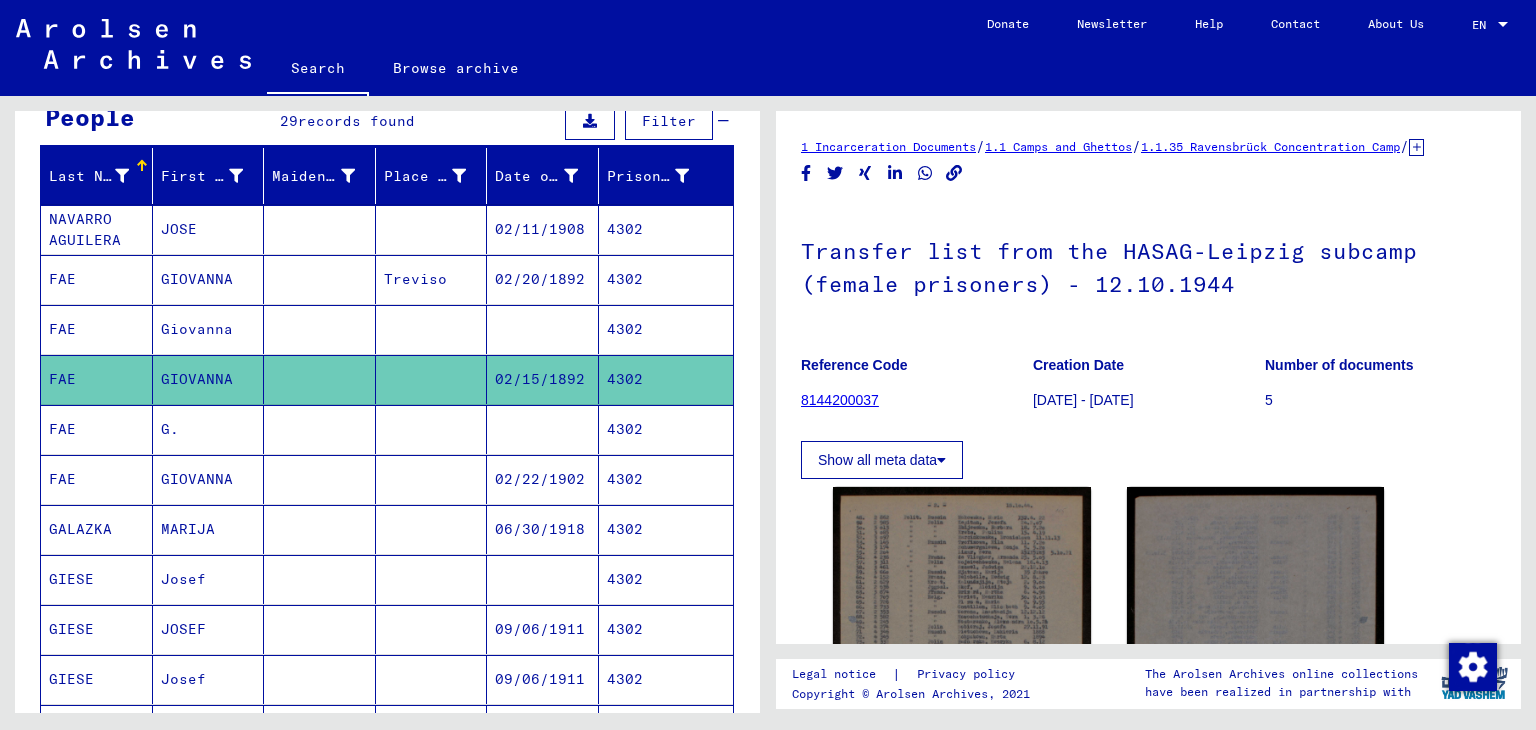 scroll, scrollTop: 0, scrollLeft: 0, axis: both 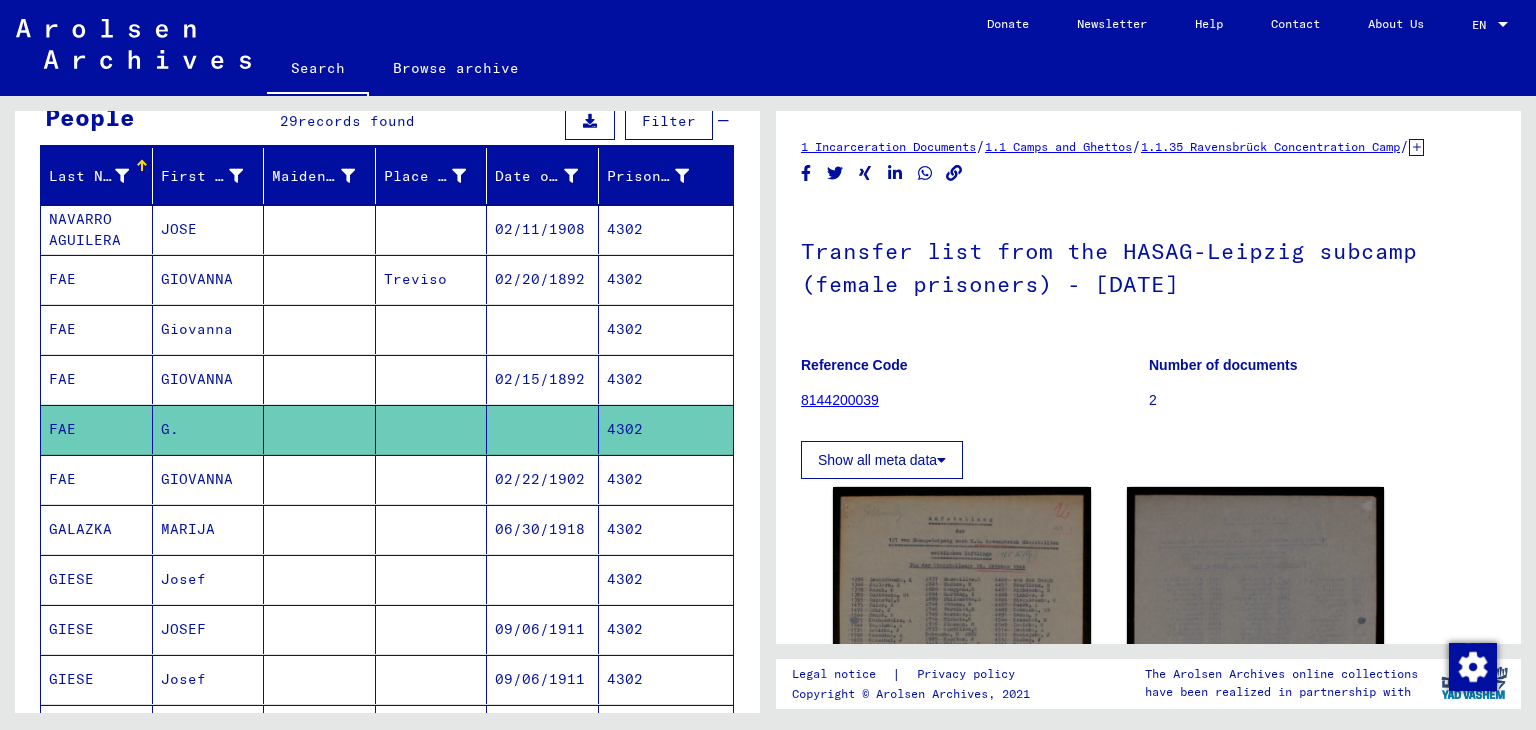 click on "4302" at bounding box center (666, 429) 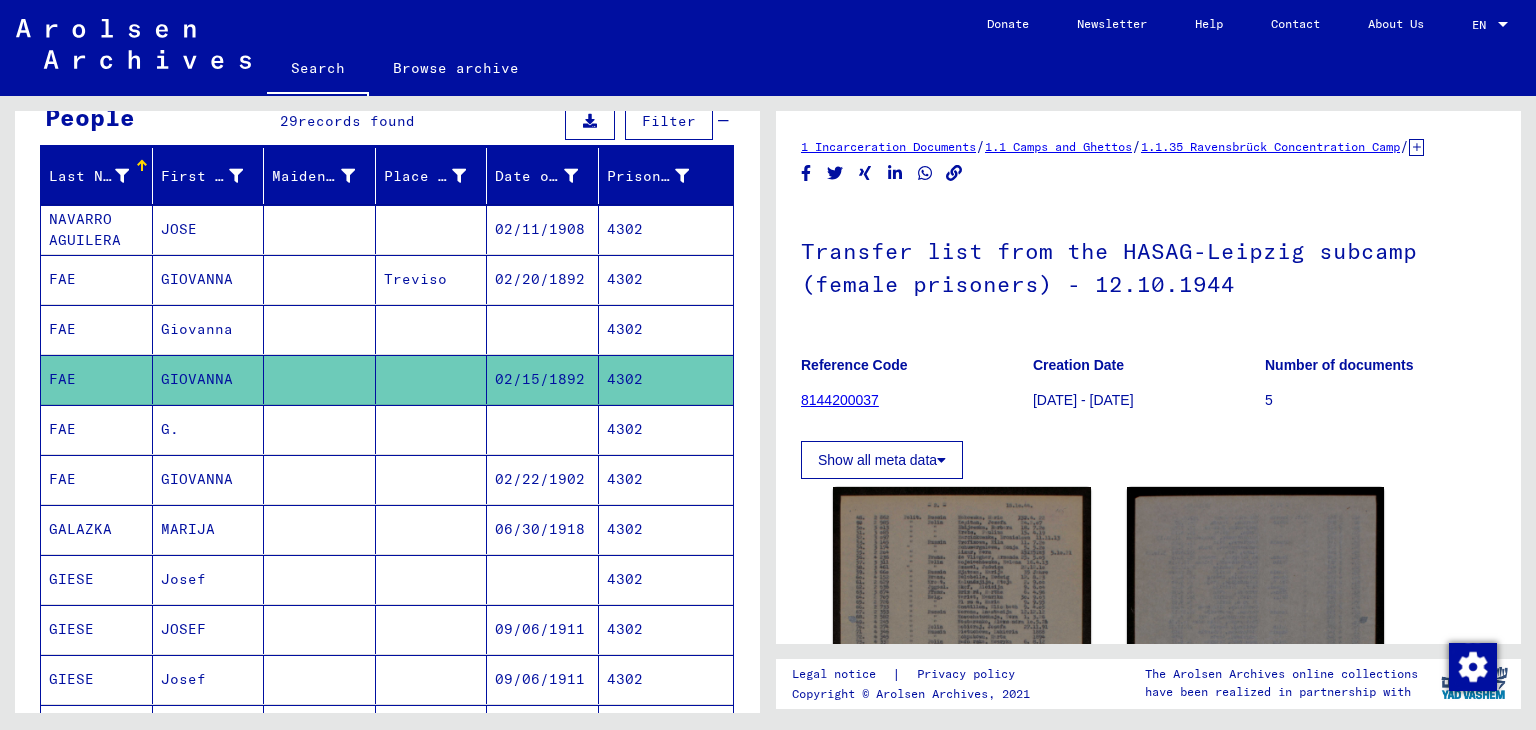 scroll, scrollTop: 0, scrollLeft: 0, axis: both 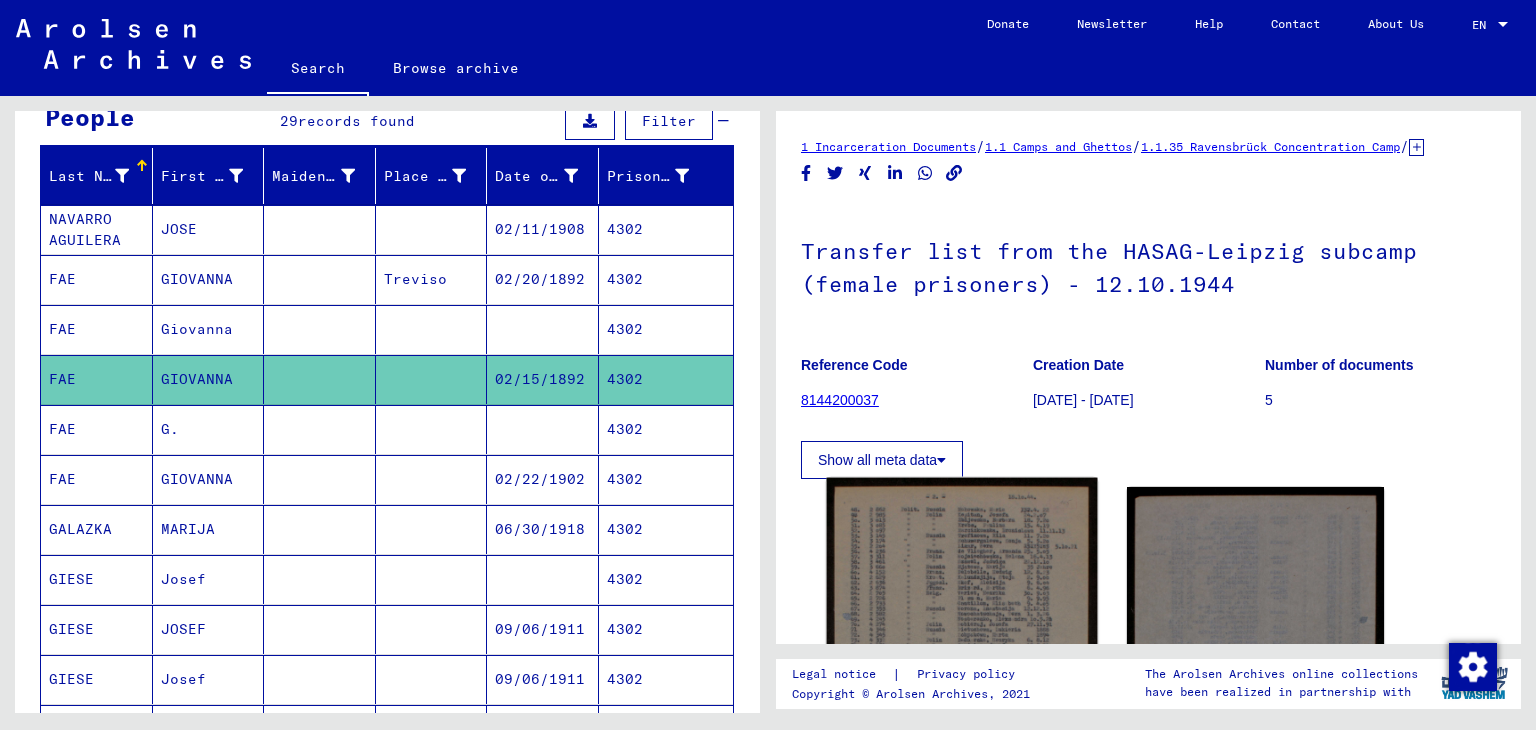 click 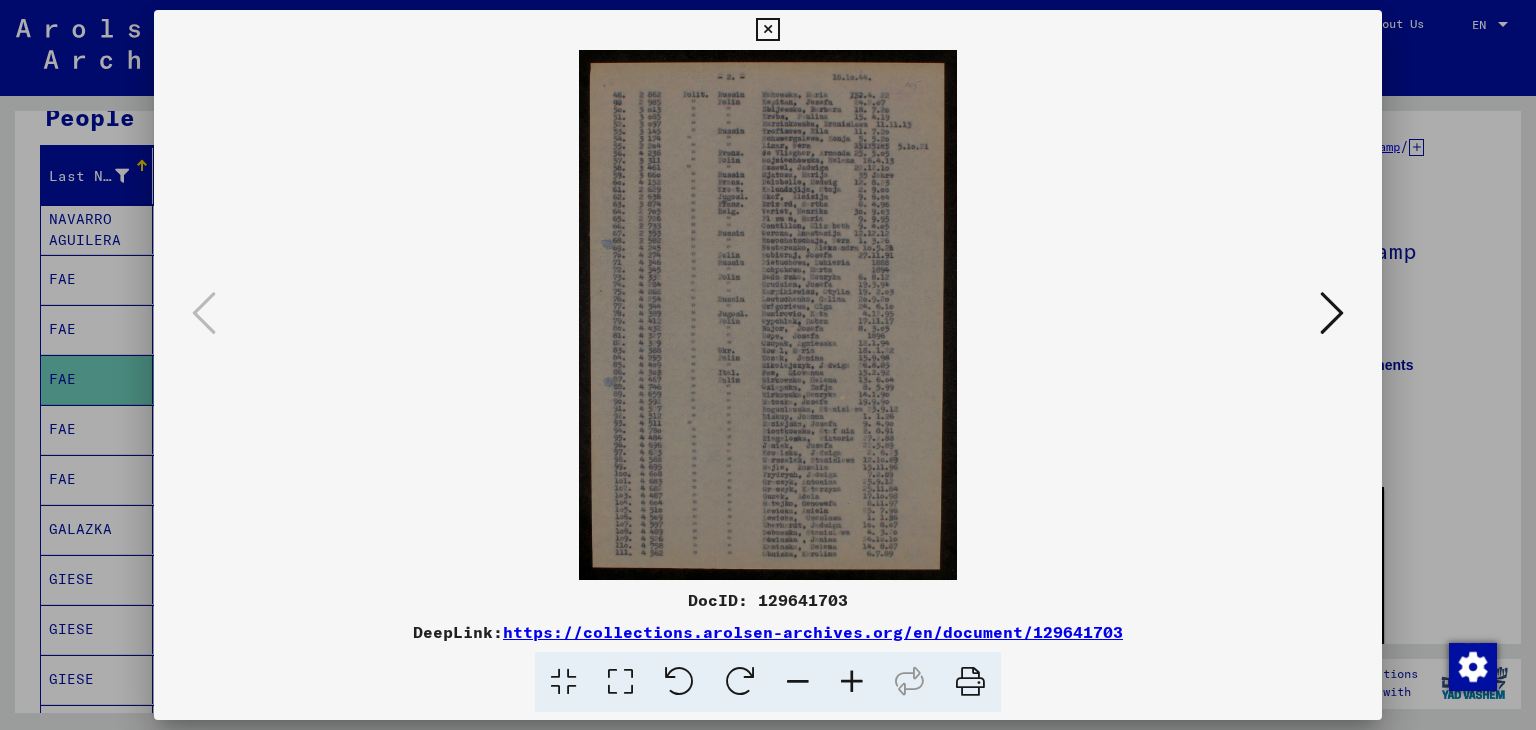 click at bounding box center (852, 682) 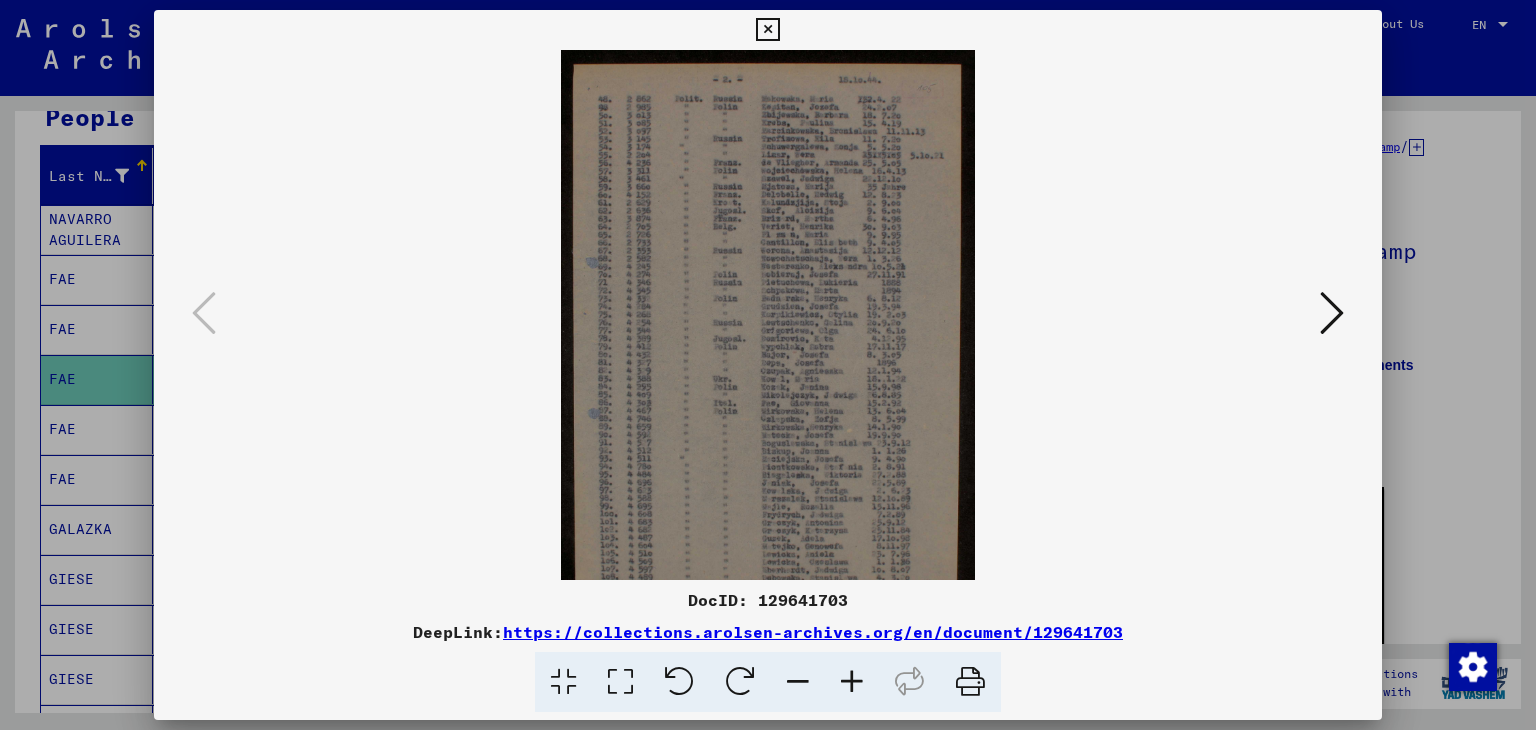 click at bounding box center [852, 682] 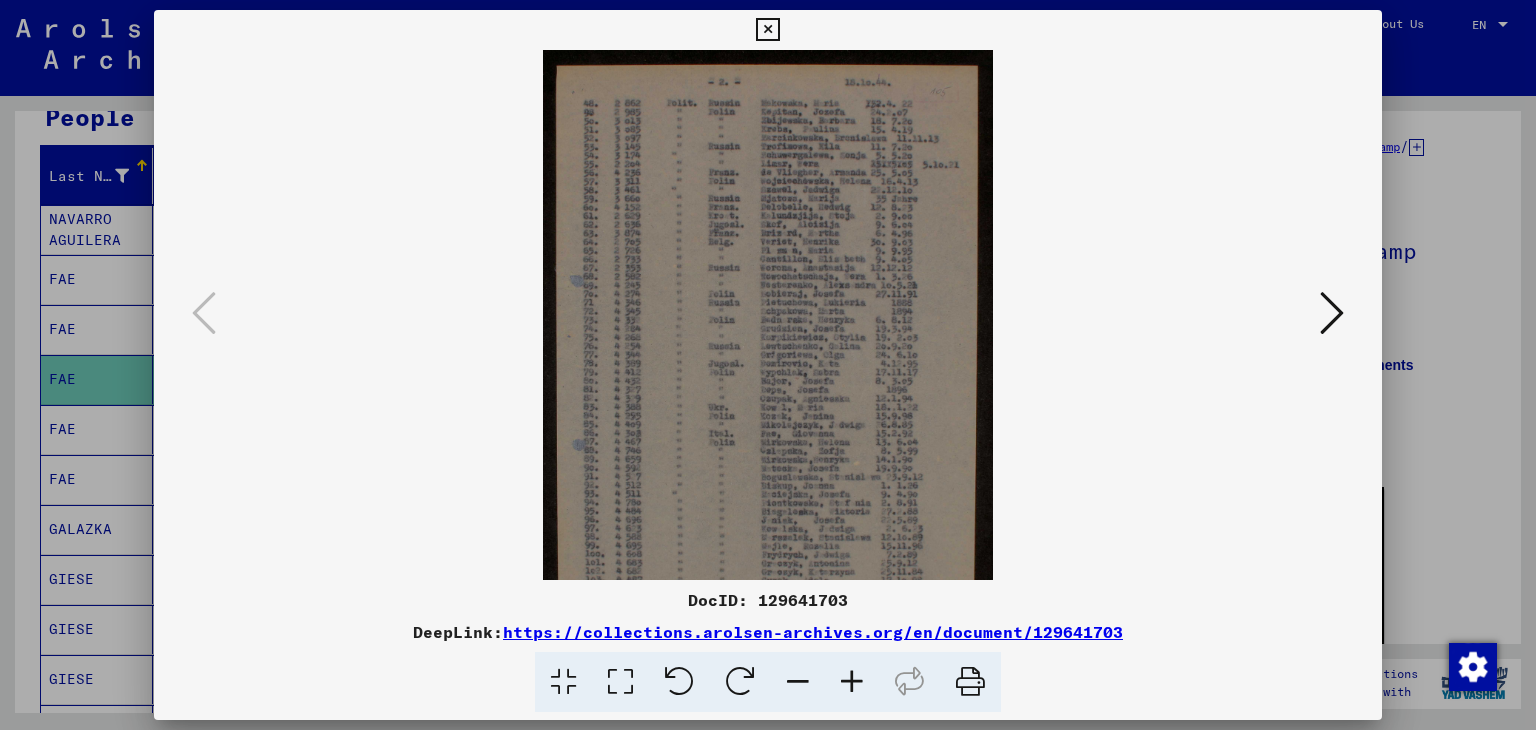 click at bounding box center (852, 682) 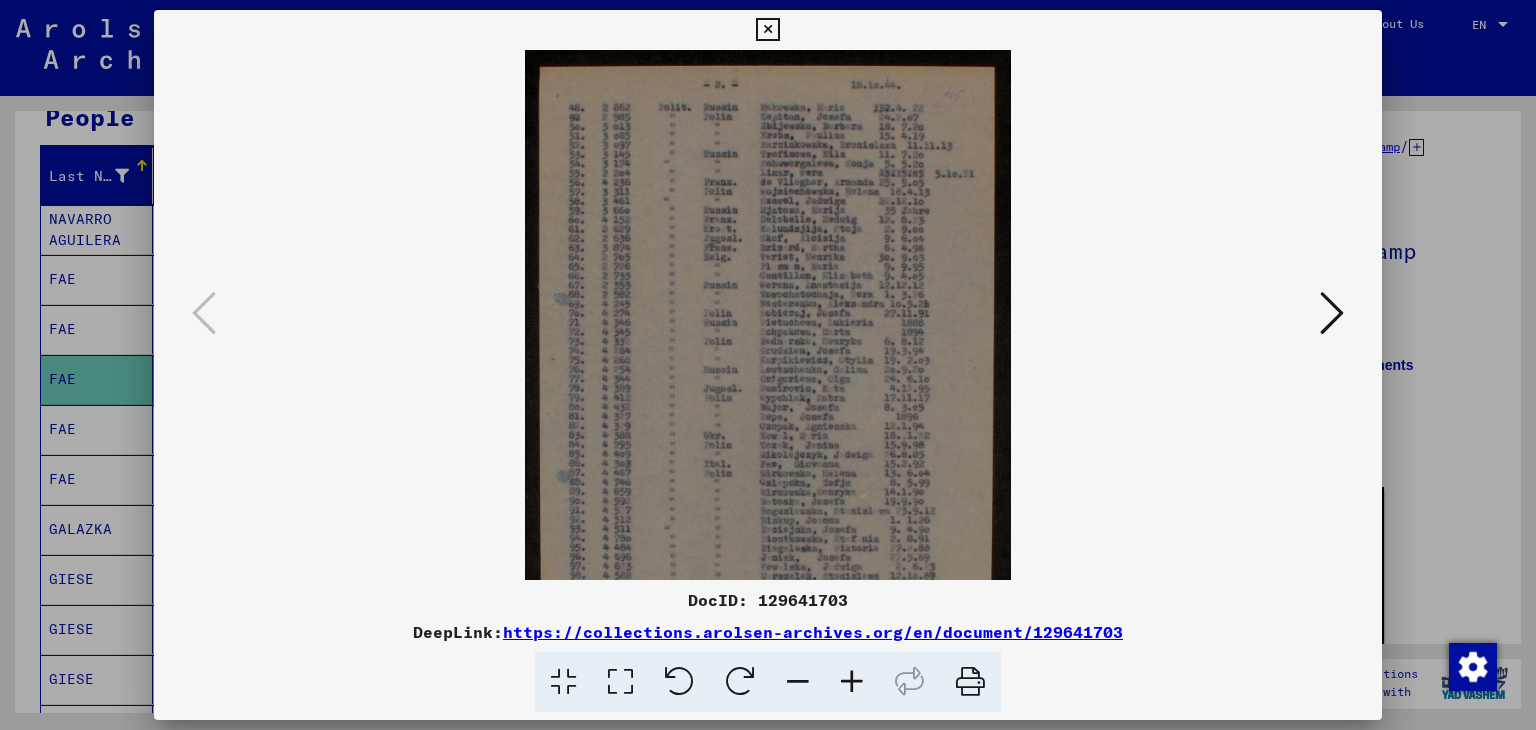 click at bounding box center [852, 682] 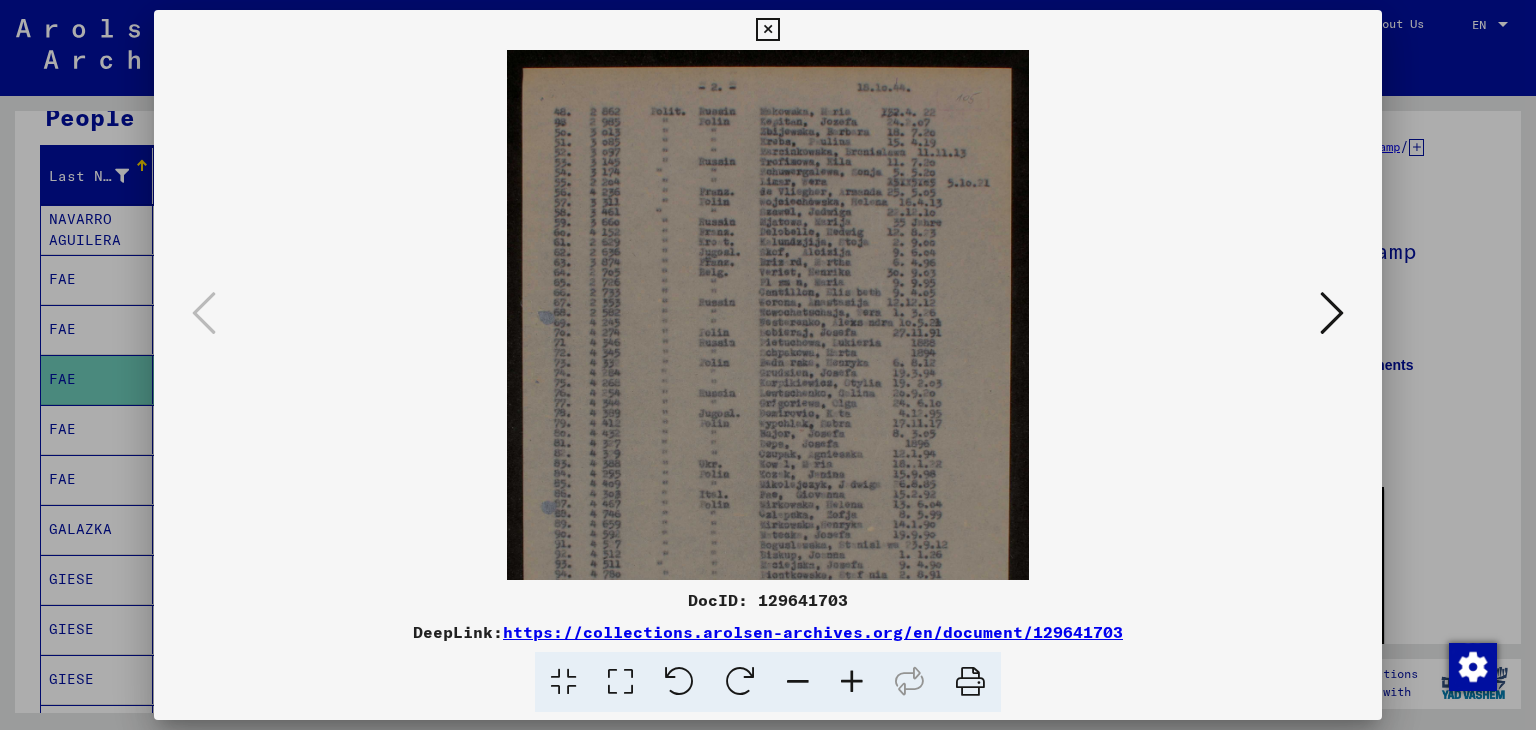click at bounding box center [852, 682] 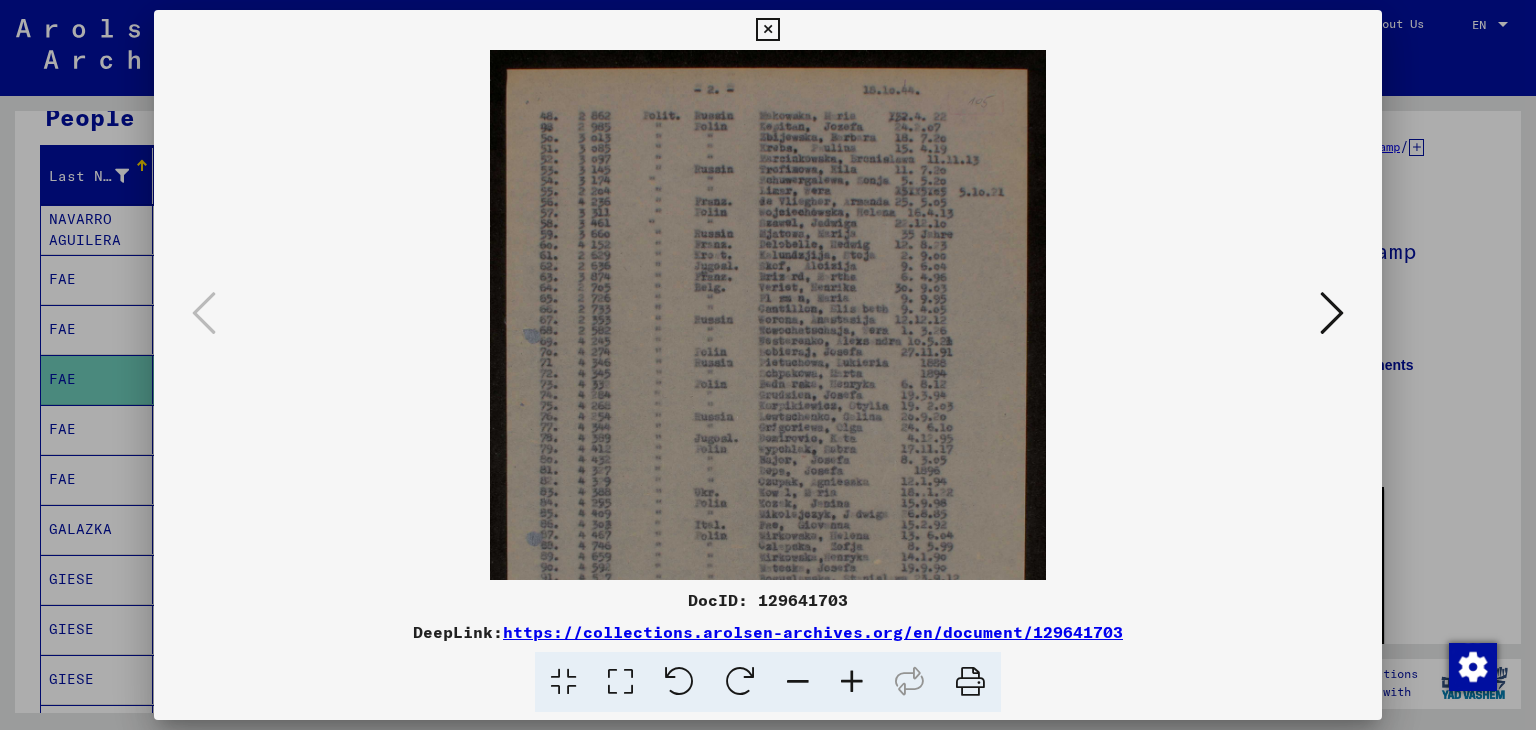 click at bounding box center [852, 682] 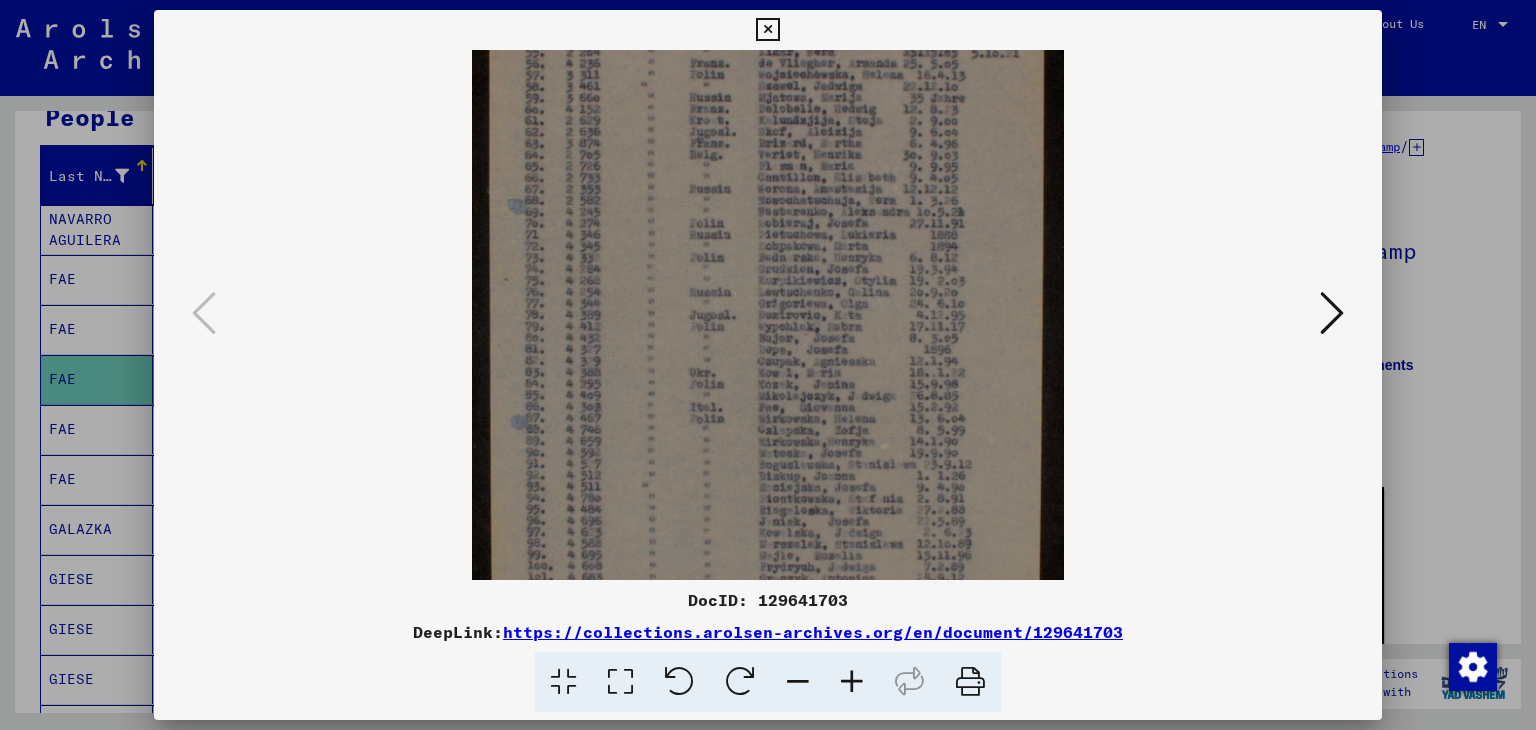 scroll, scrollTop: 162, scrollLeft: 0, axis: vertical 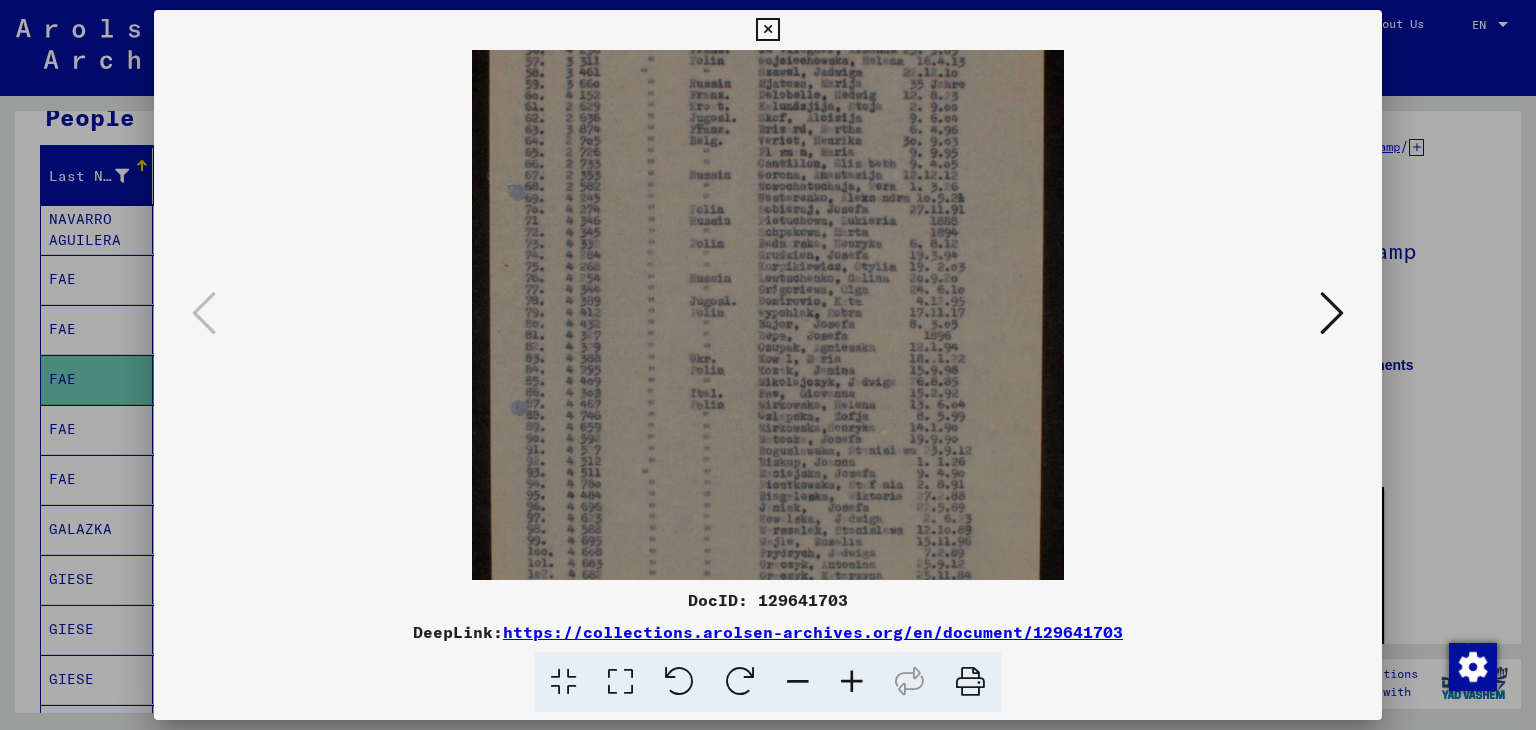 drag, startPoint x: 800, startPoint y: 437, endPoint x: 781, endPoint y: 275, distance: 163.1104 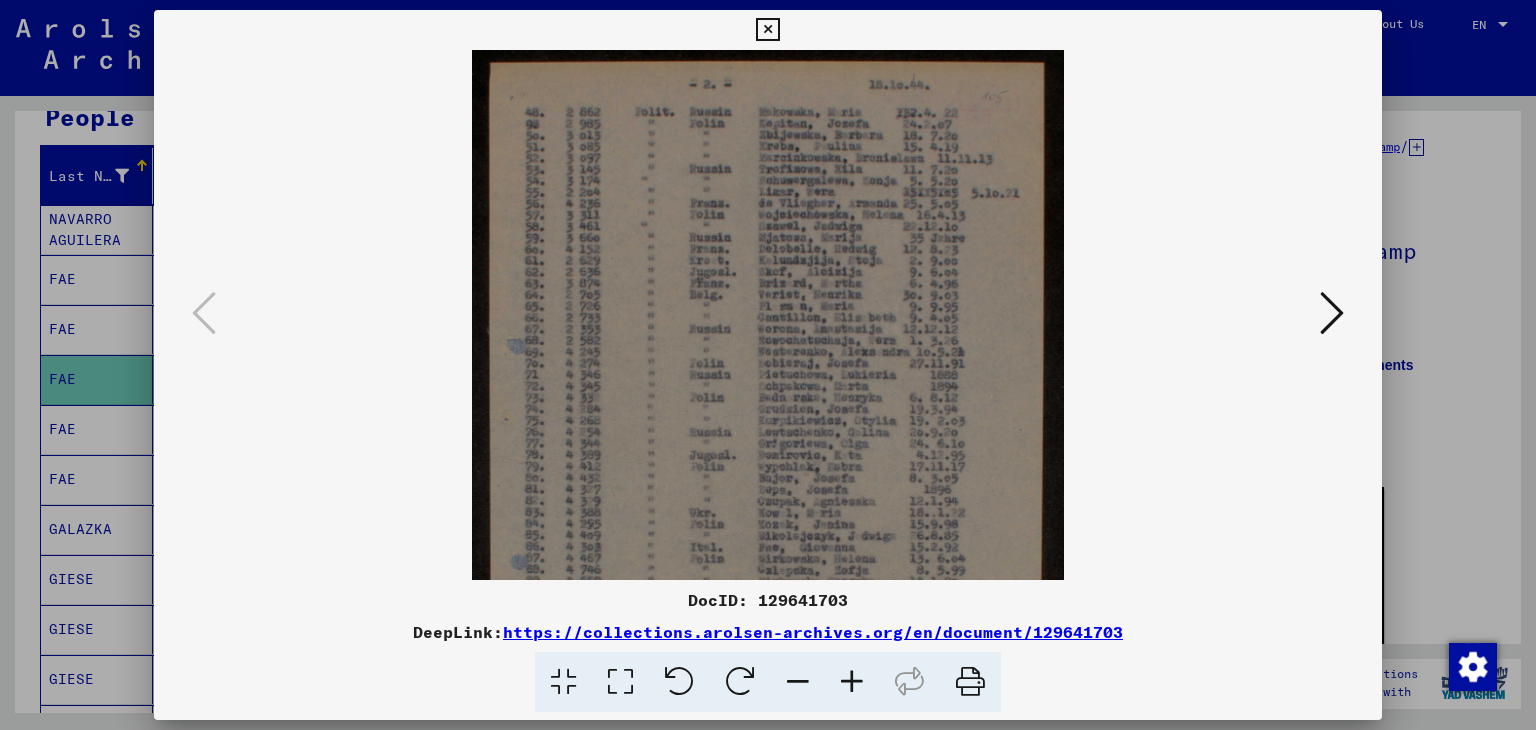 scroll, scrollTop: 0, scrollLeft: 0, axis: both 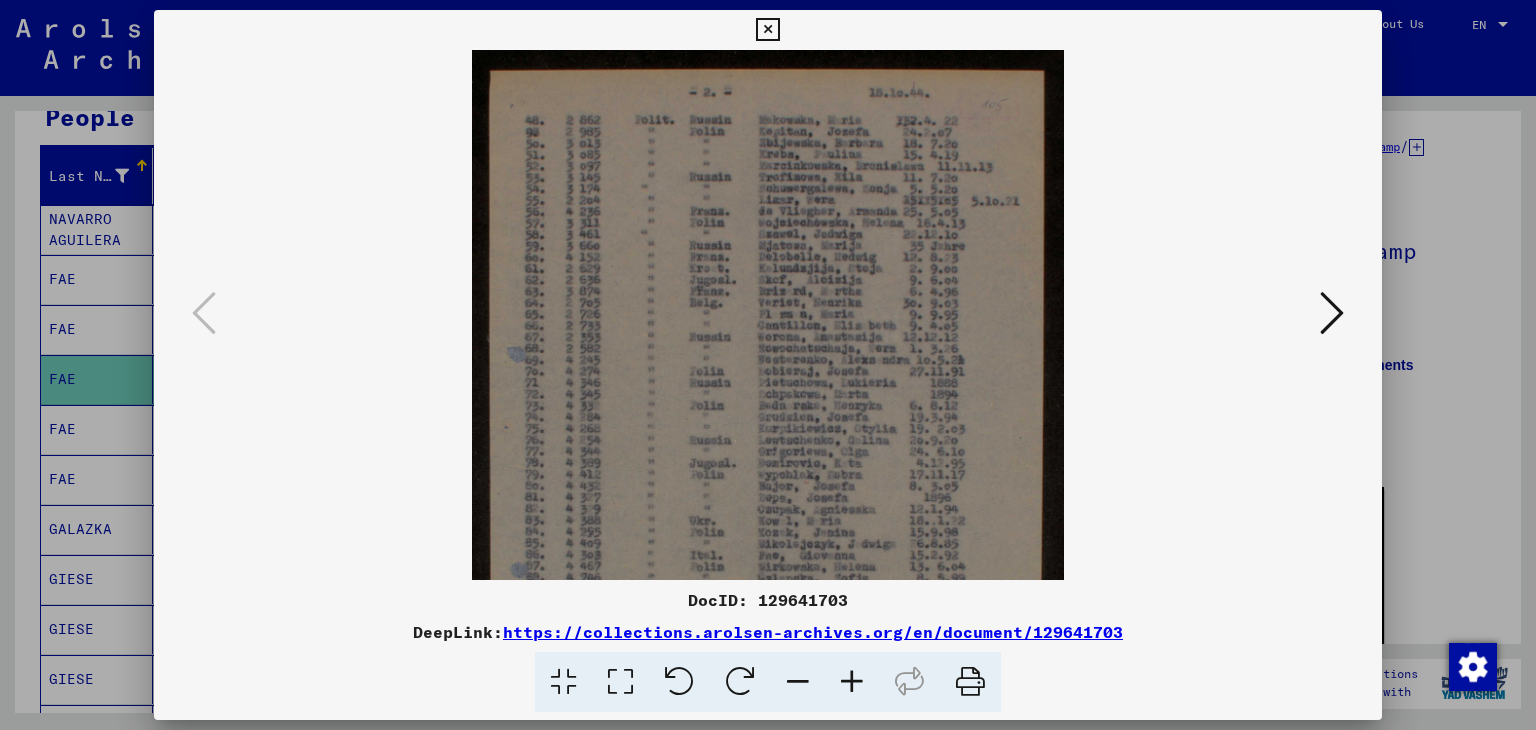 drag, startPoint x: 738, startPoint y: 370, endPoint x: 737, endPoint y: 611, distance: 241.00208 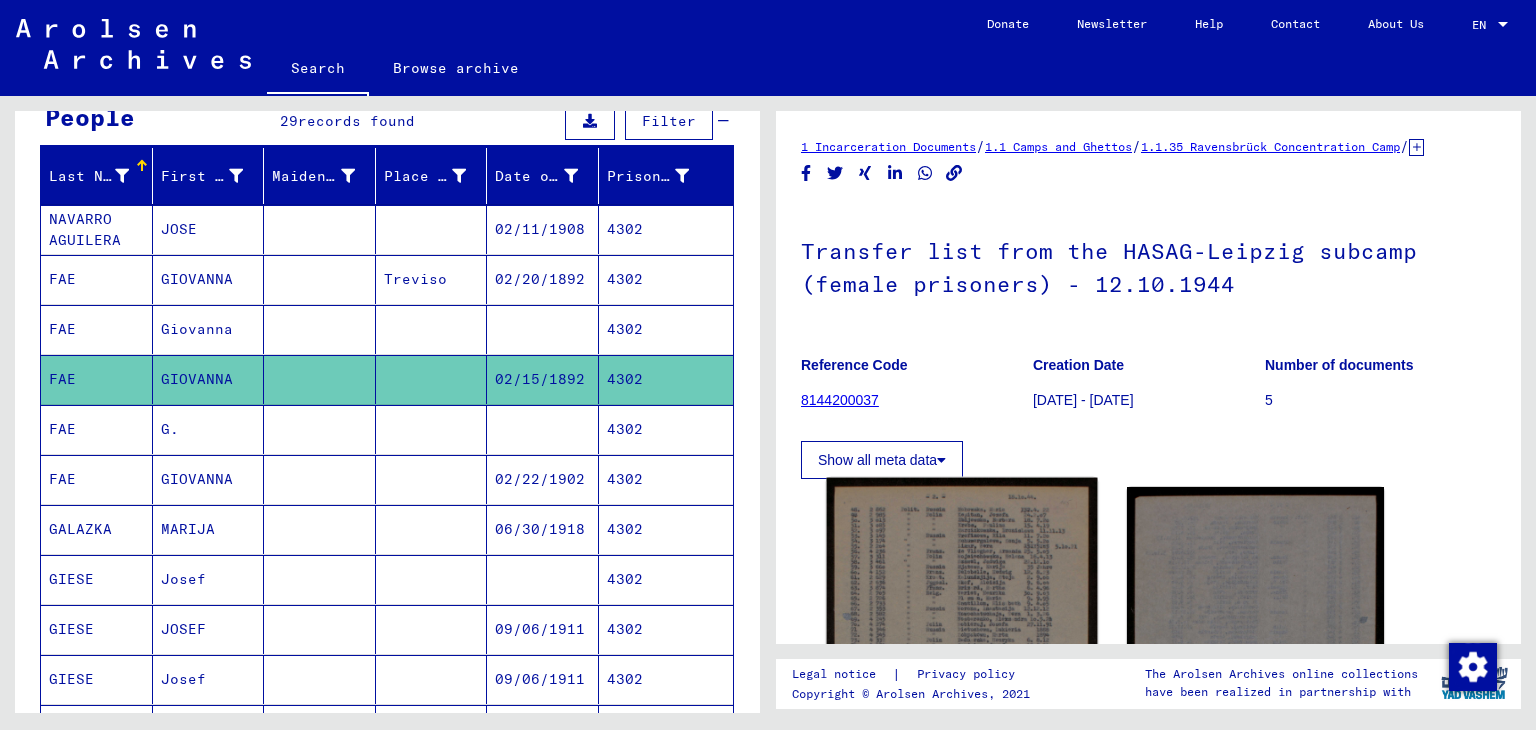 click 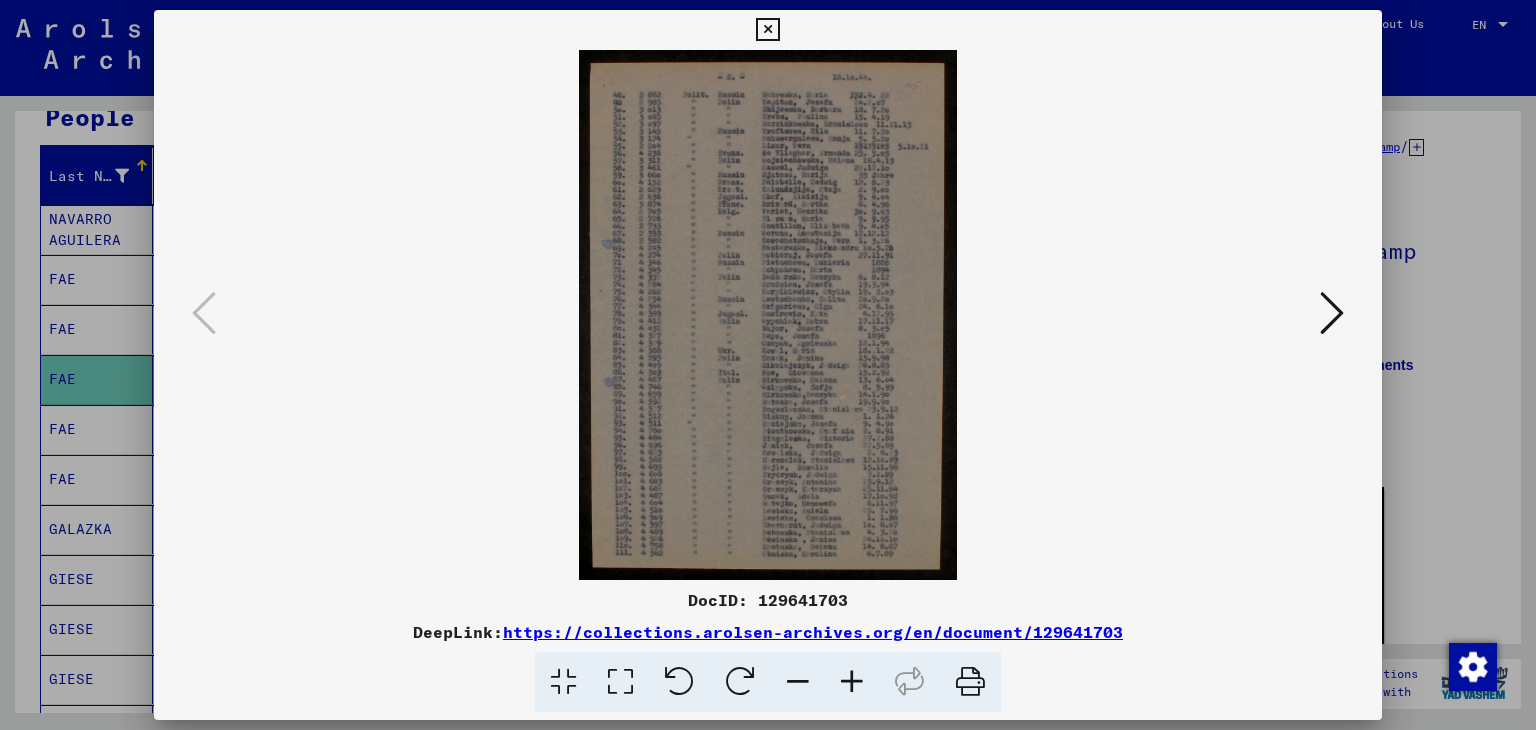 click at bounding box center [852, 682] 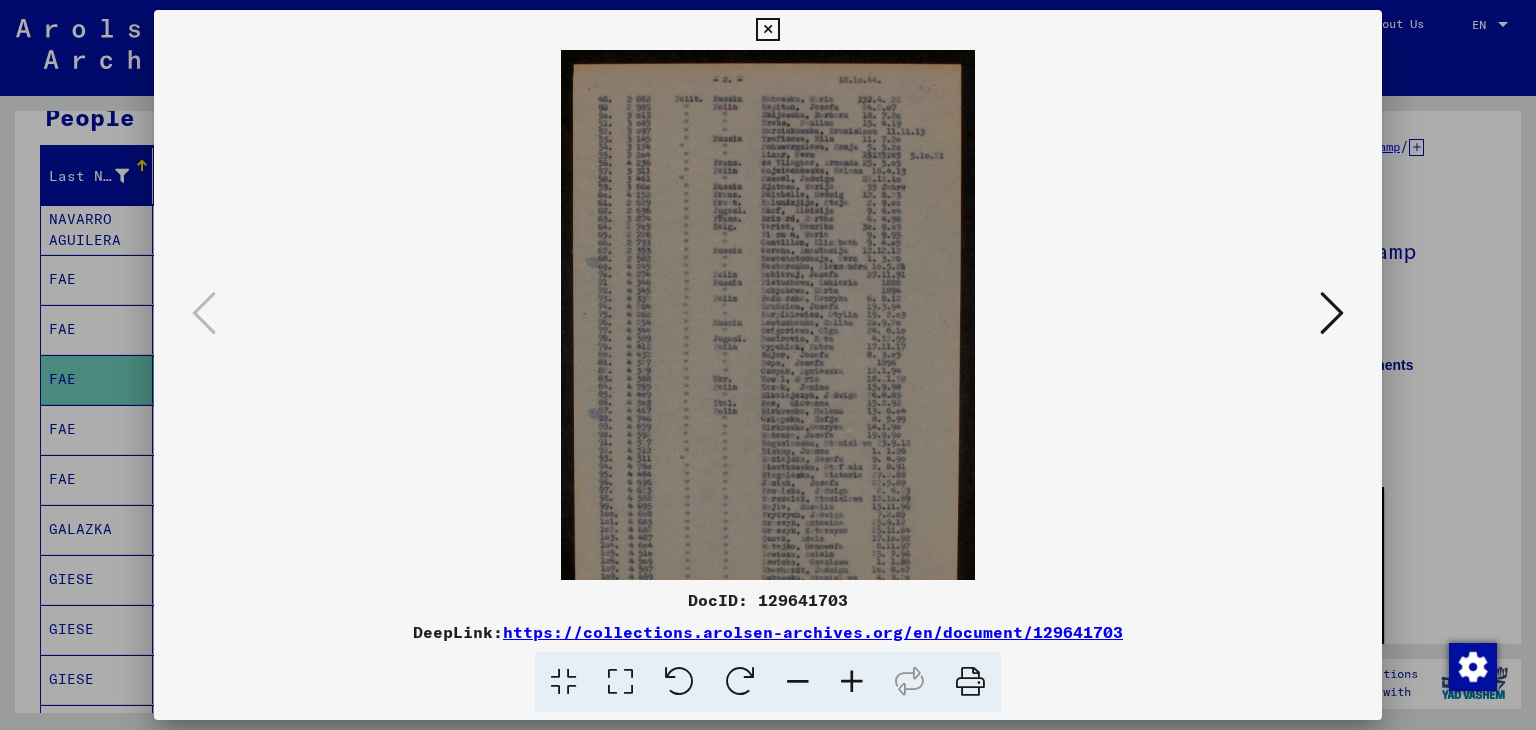 click at bounding box center (852, 682) 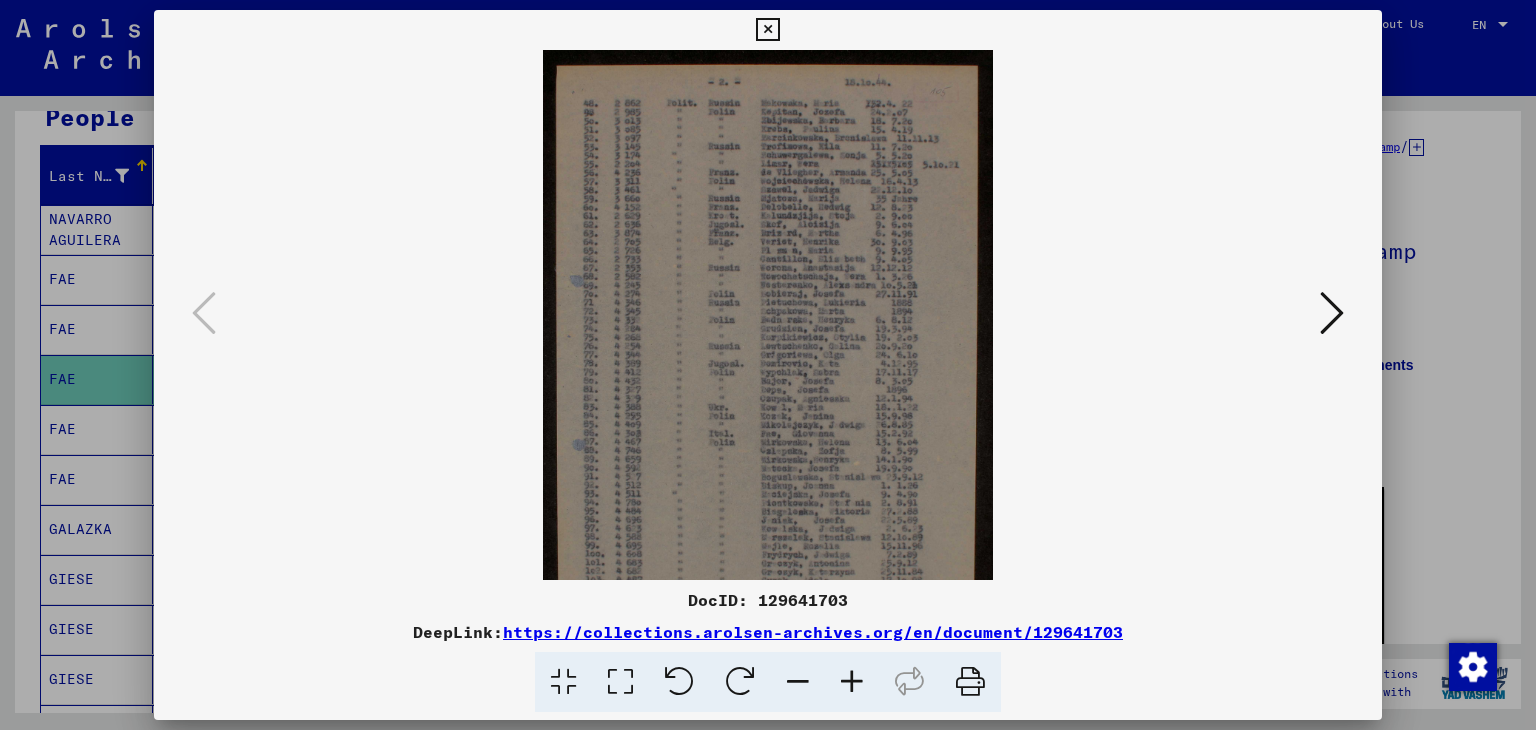 click at bounding box center (852, 682) 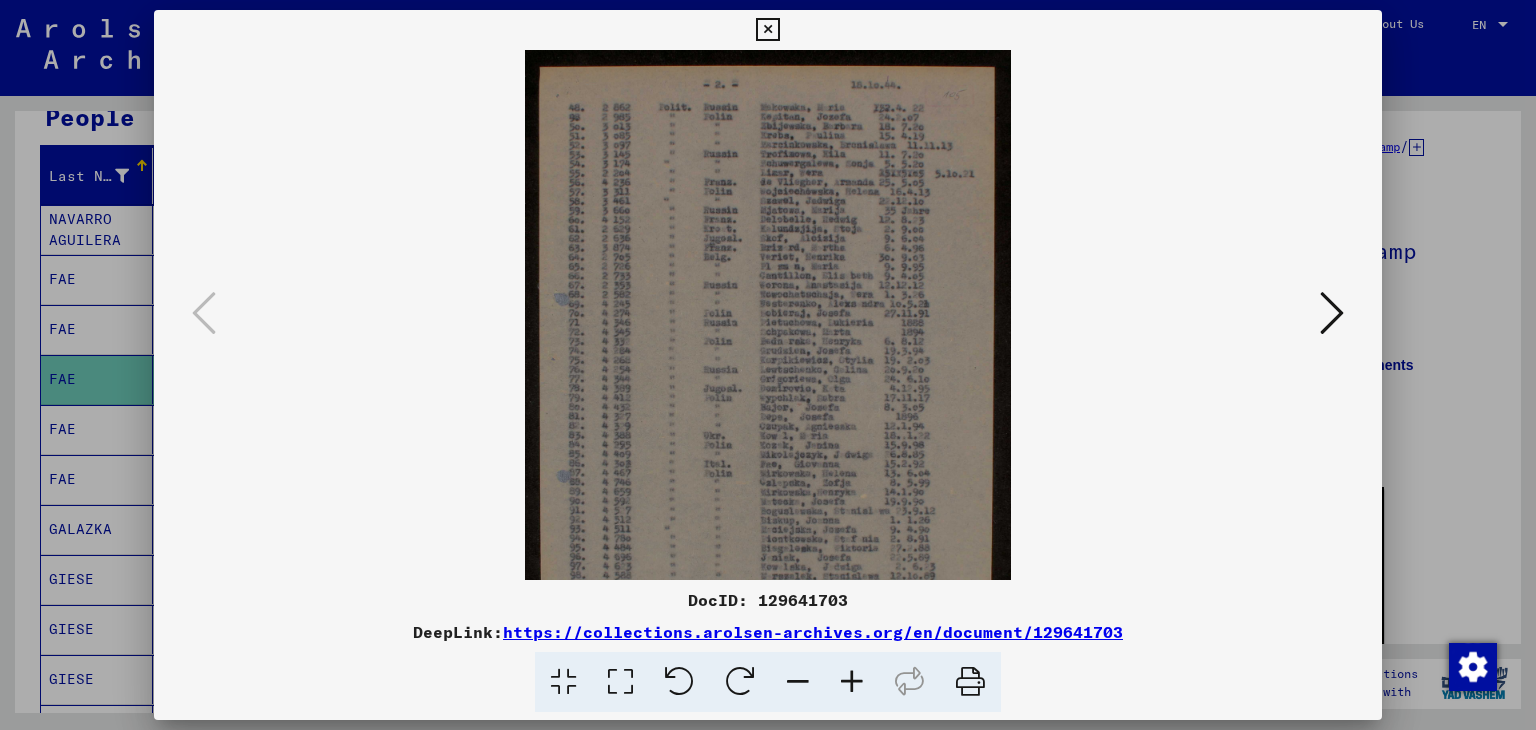 click at bounding box center (852, 682) 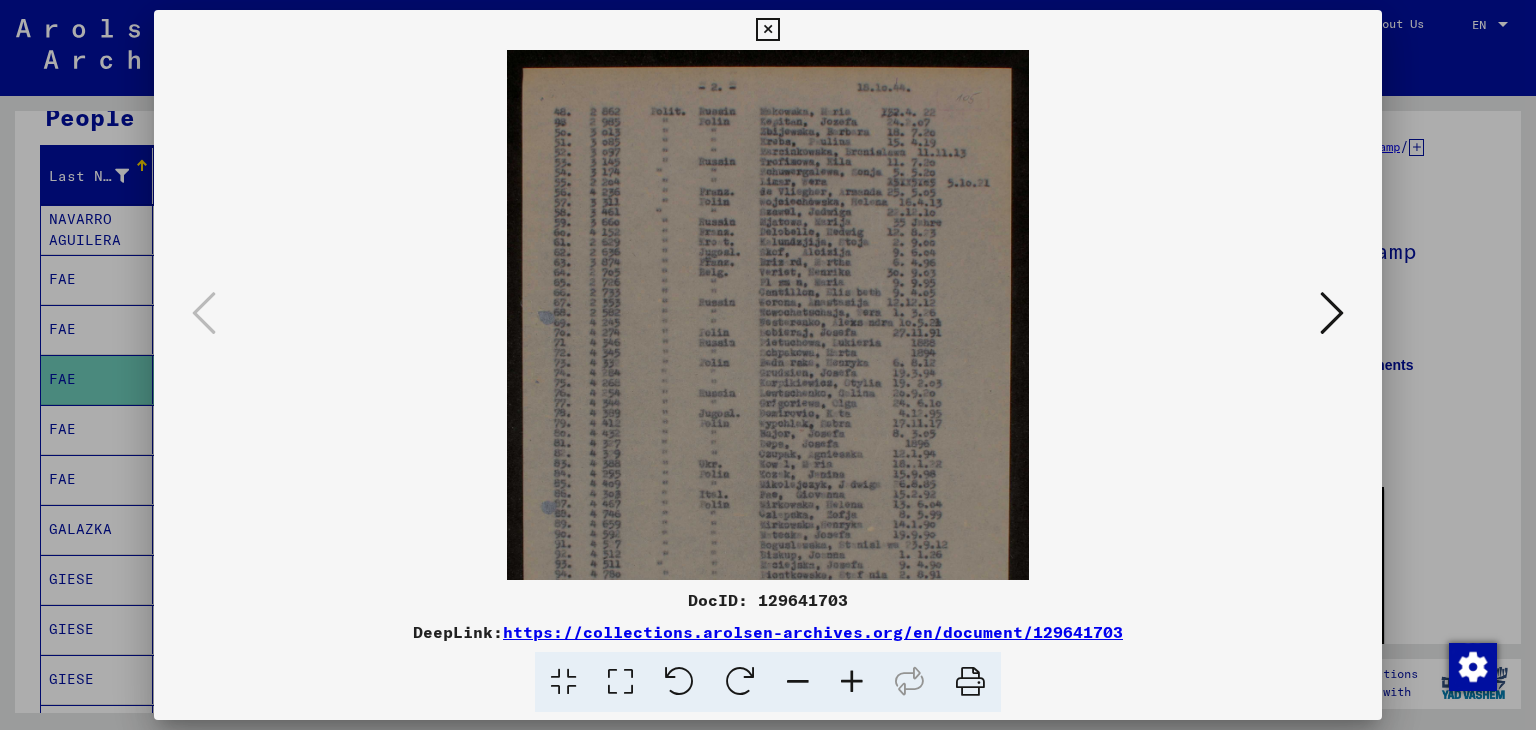 click at bounding box center [852, 682] 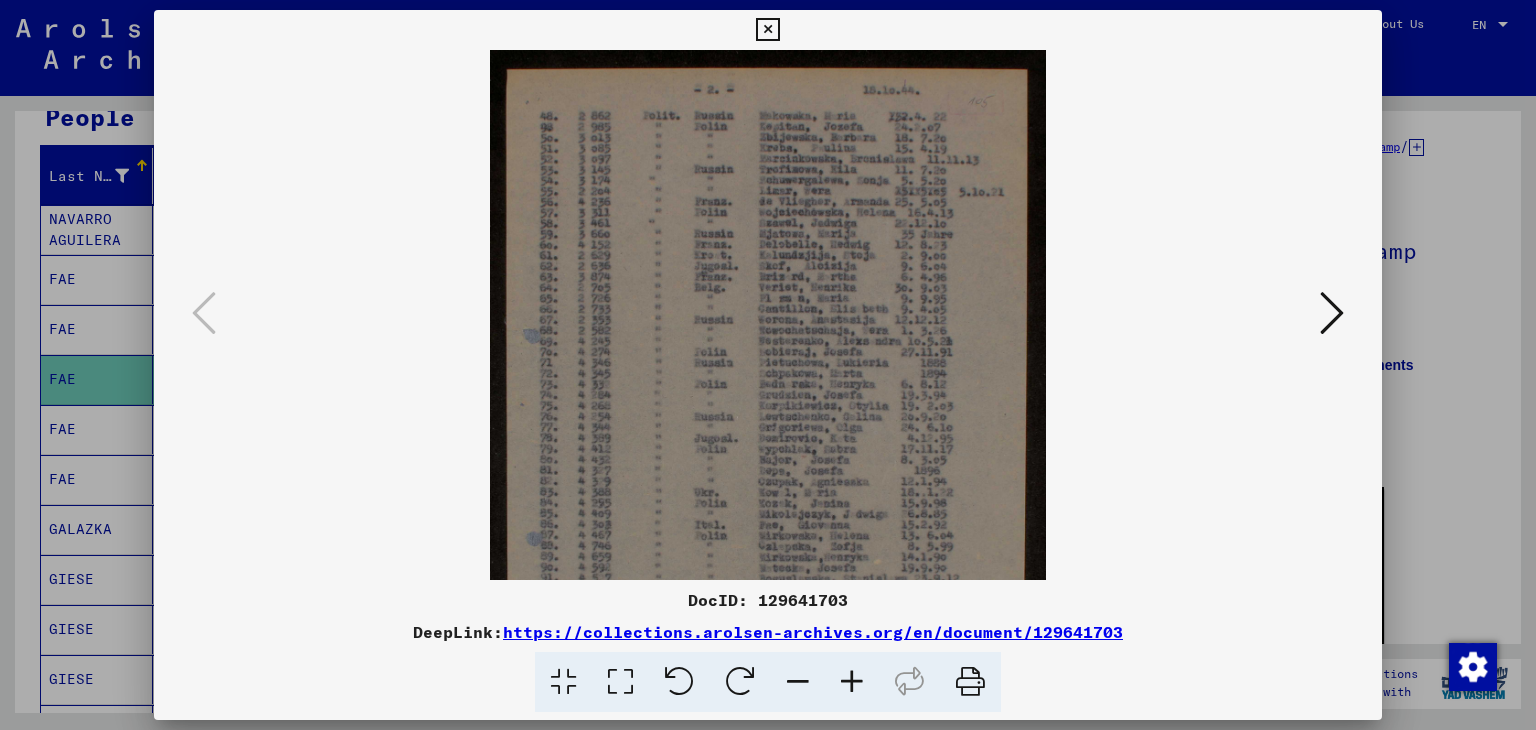 click at bounding box center [852, 682] 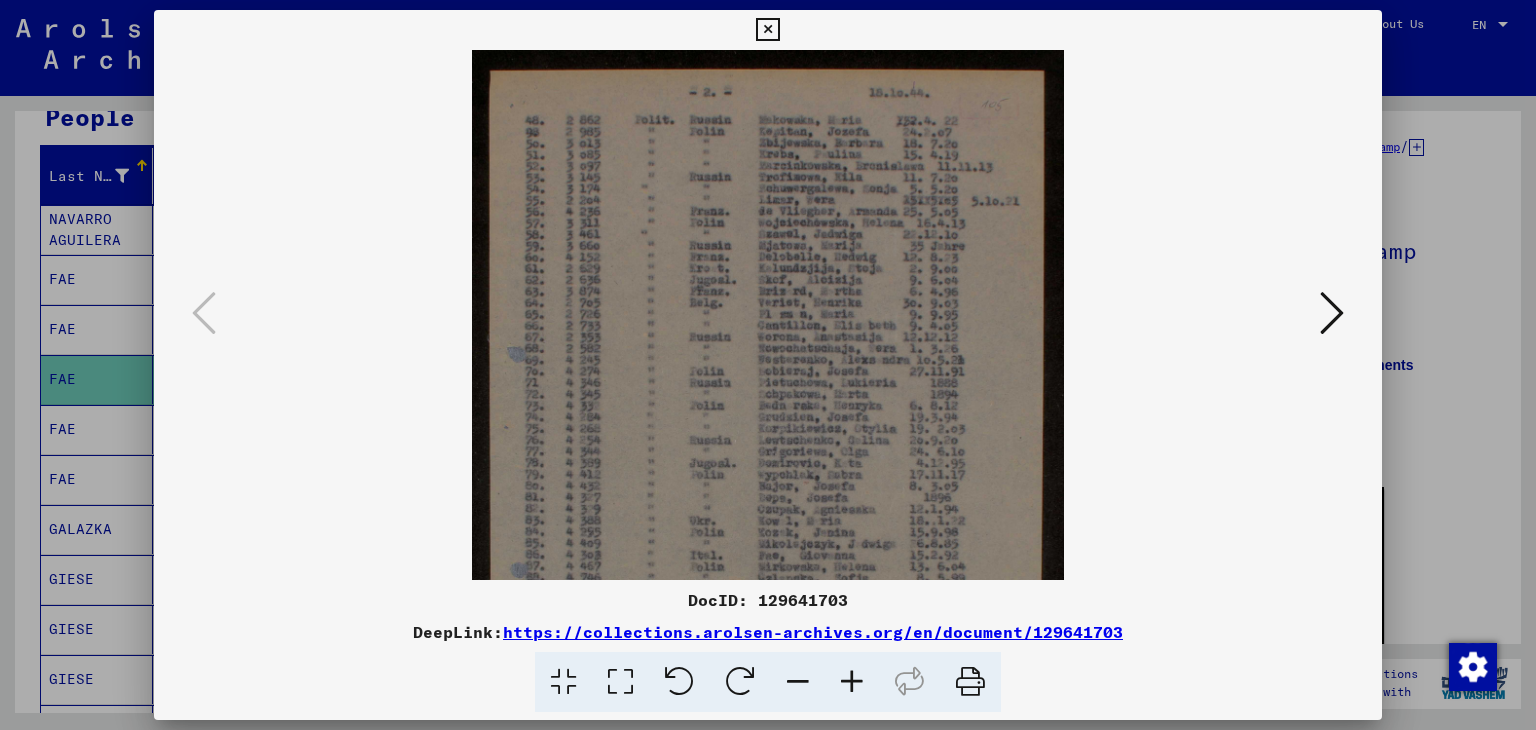 click at bounding box center (852, 682) 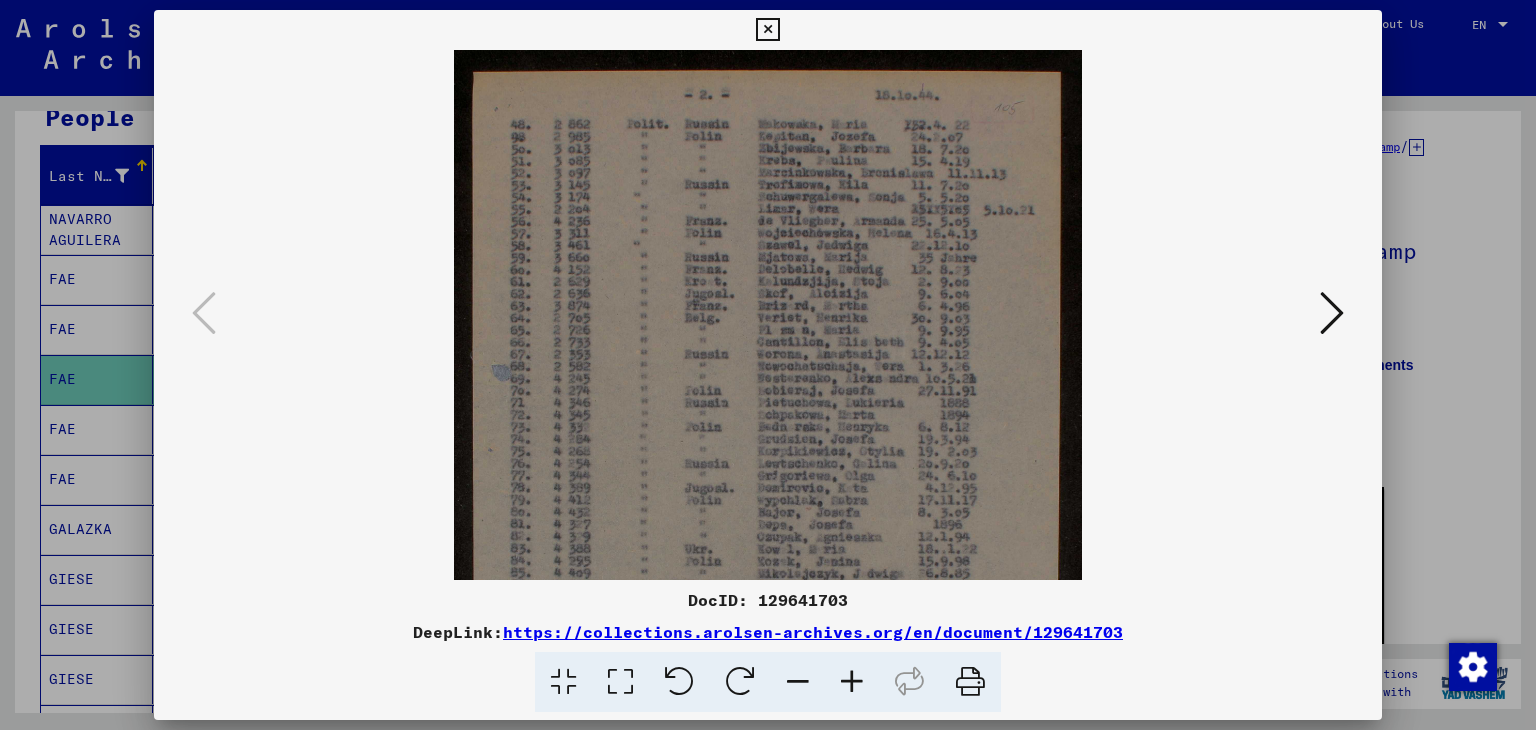 click at bounding box center (852, 682) 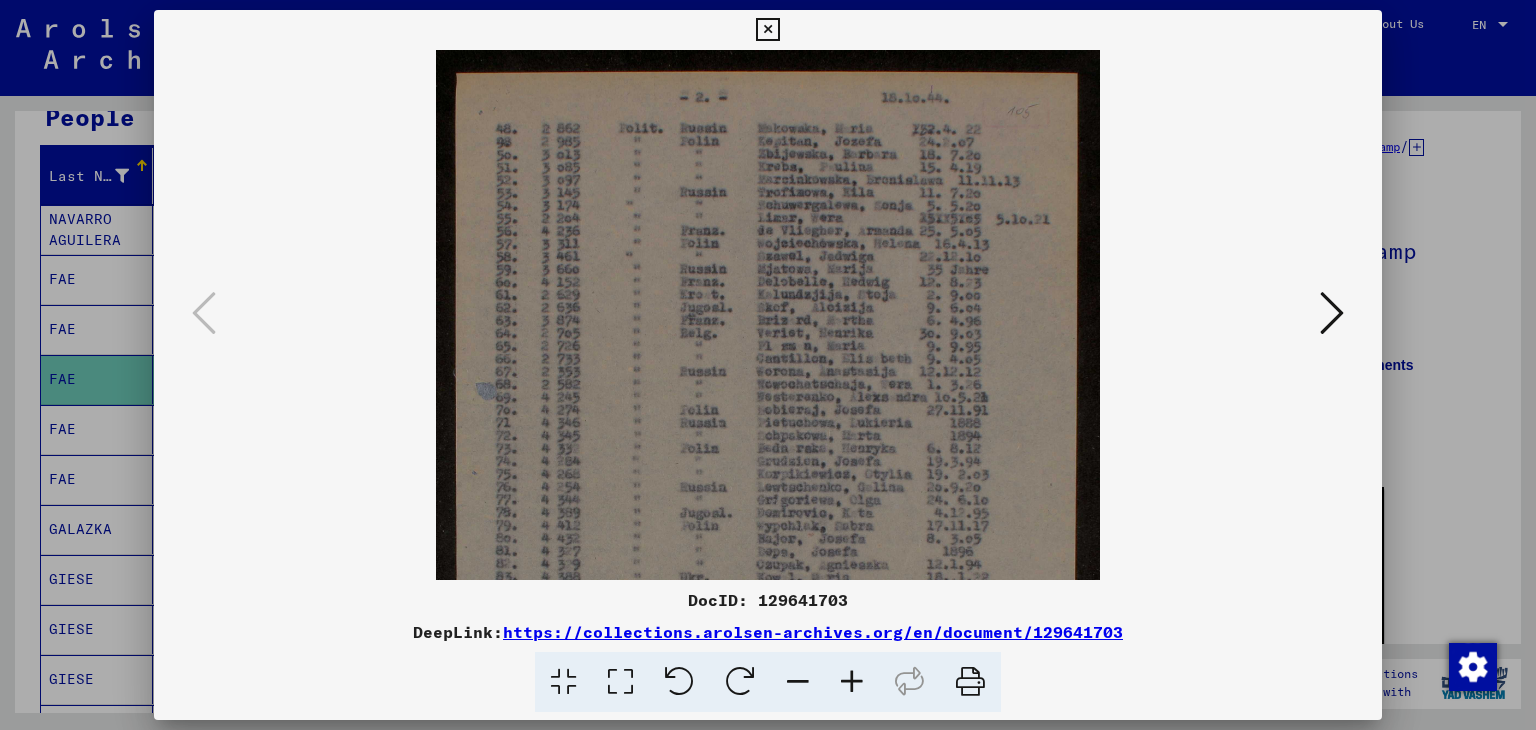 click at bounding box center (852, 682) 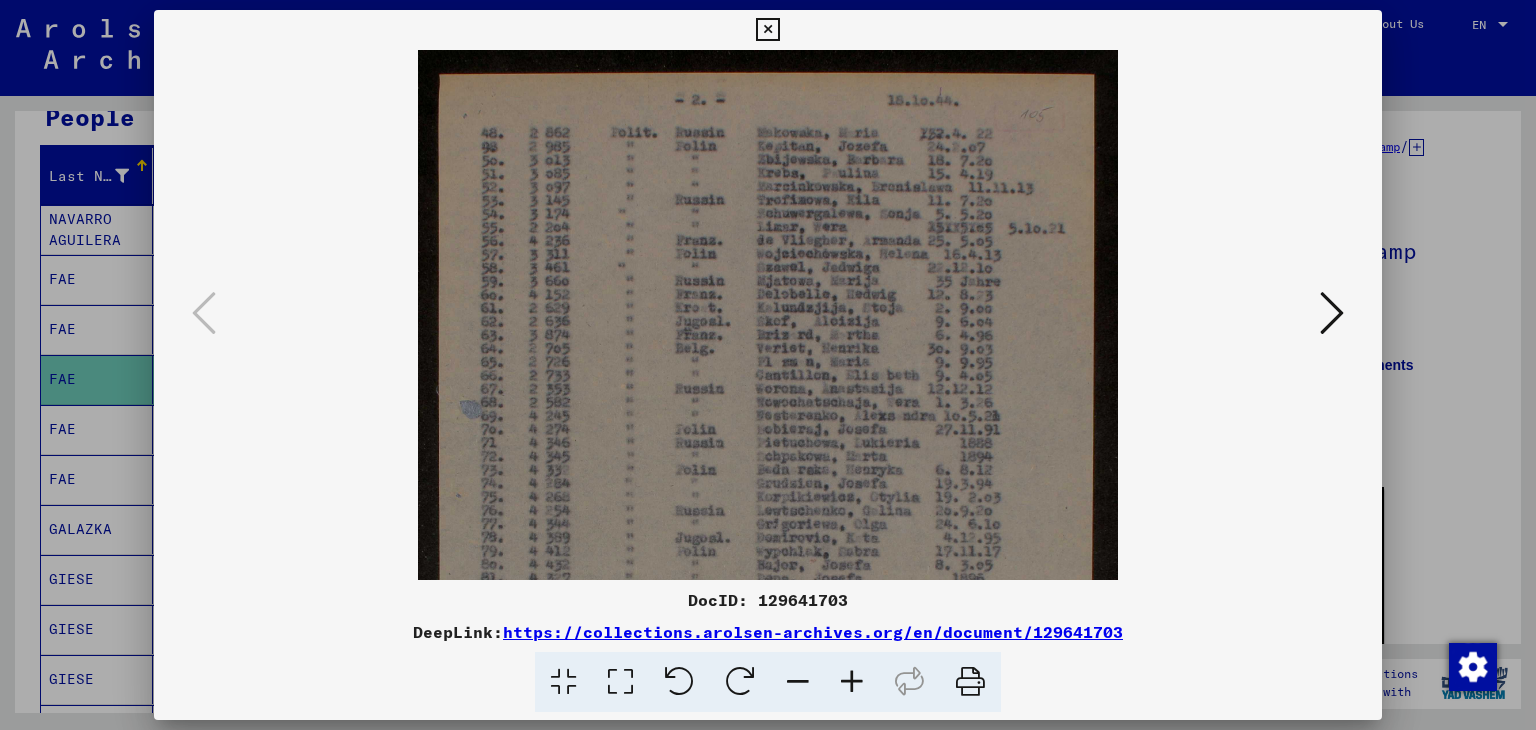 click at bounding box center (767, 30) 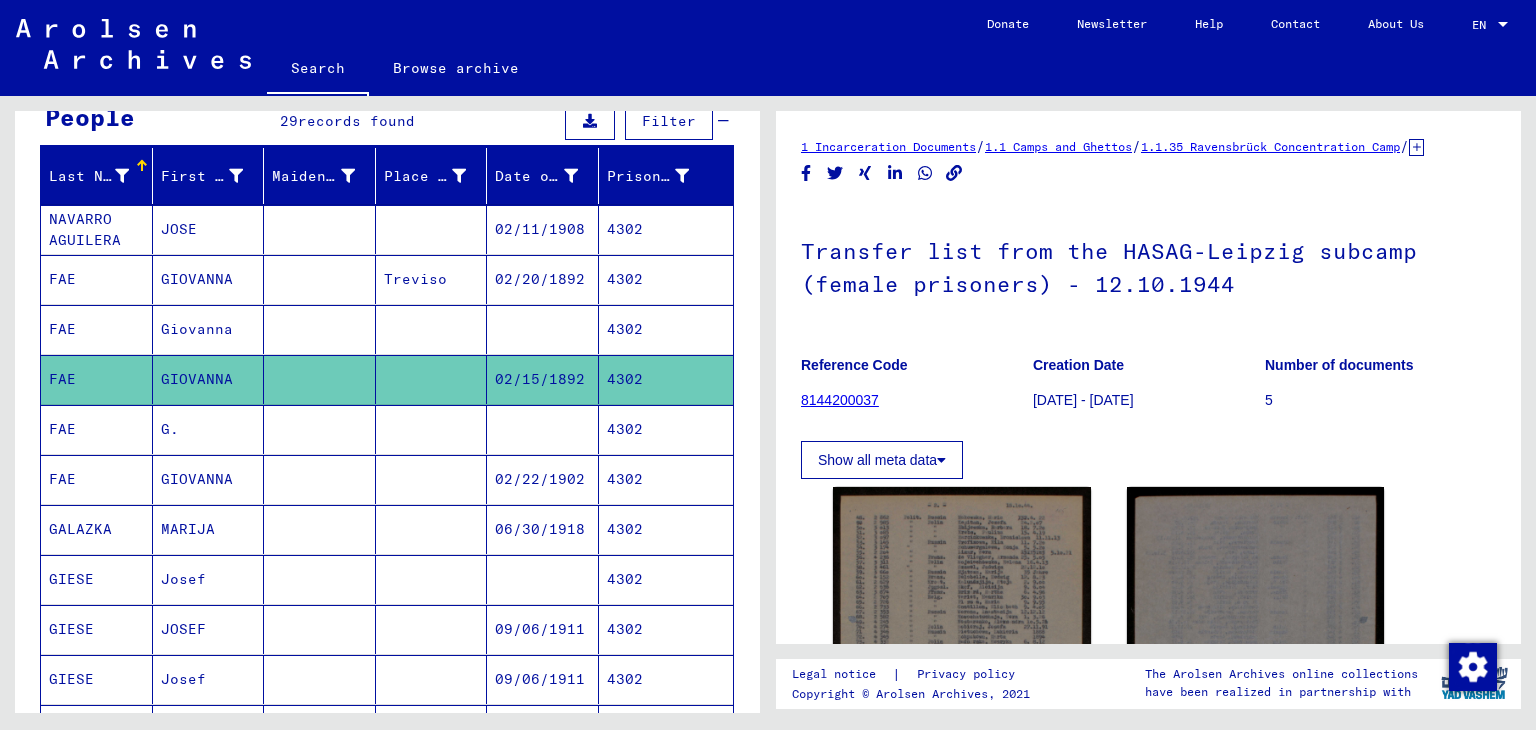 click on "4302" at bounding box center [666, 479] 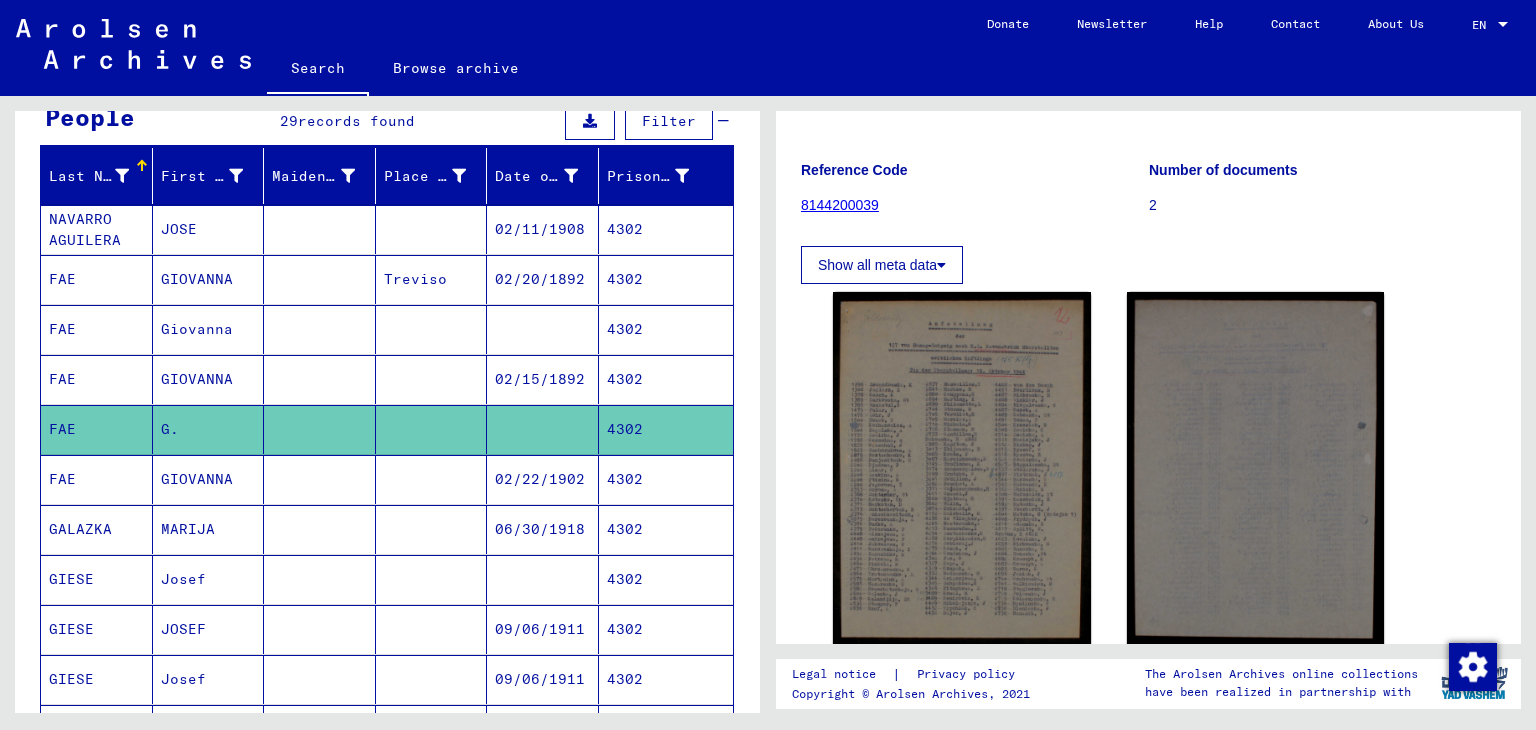 scroll, scrollTop: 200, scrollLeft: 0, axis: vertical 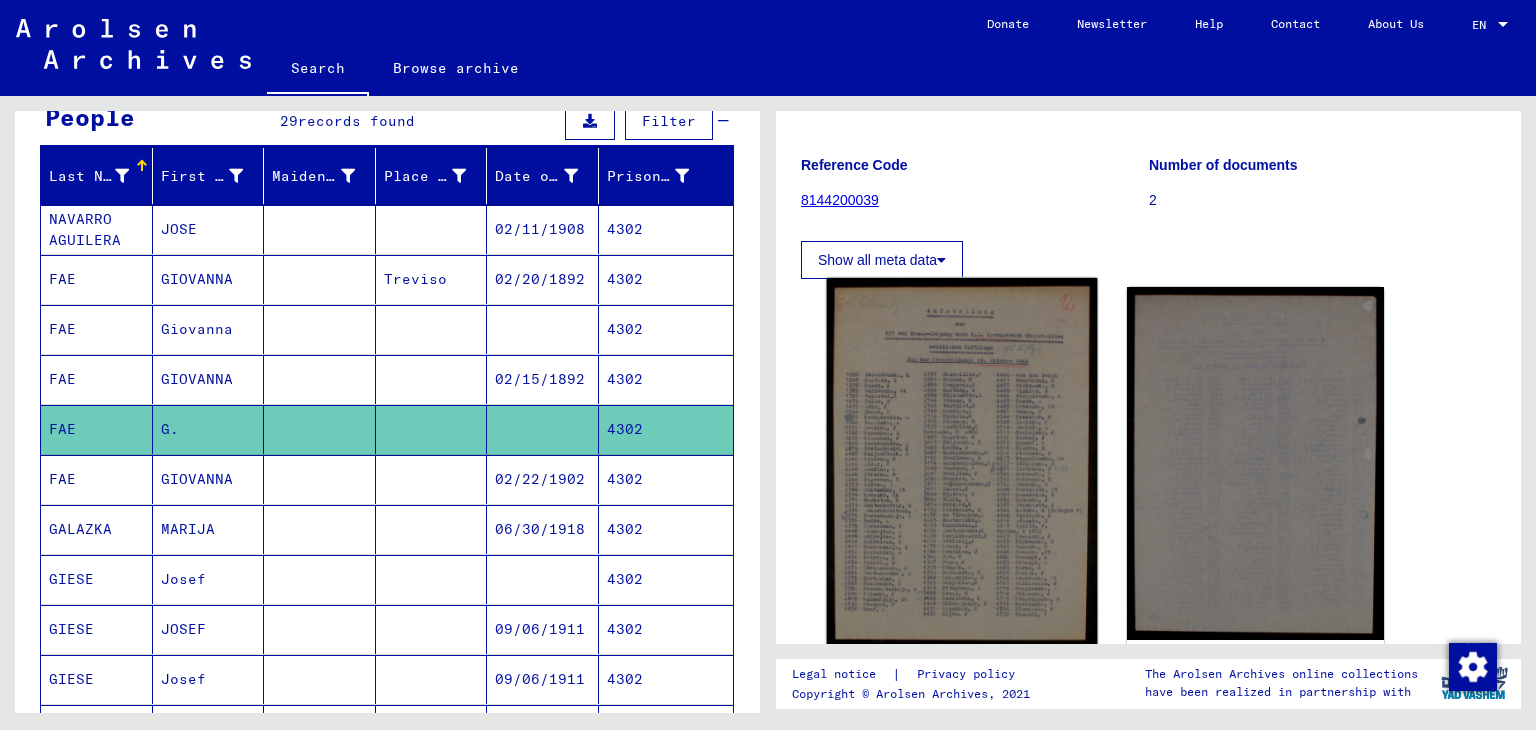 click 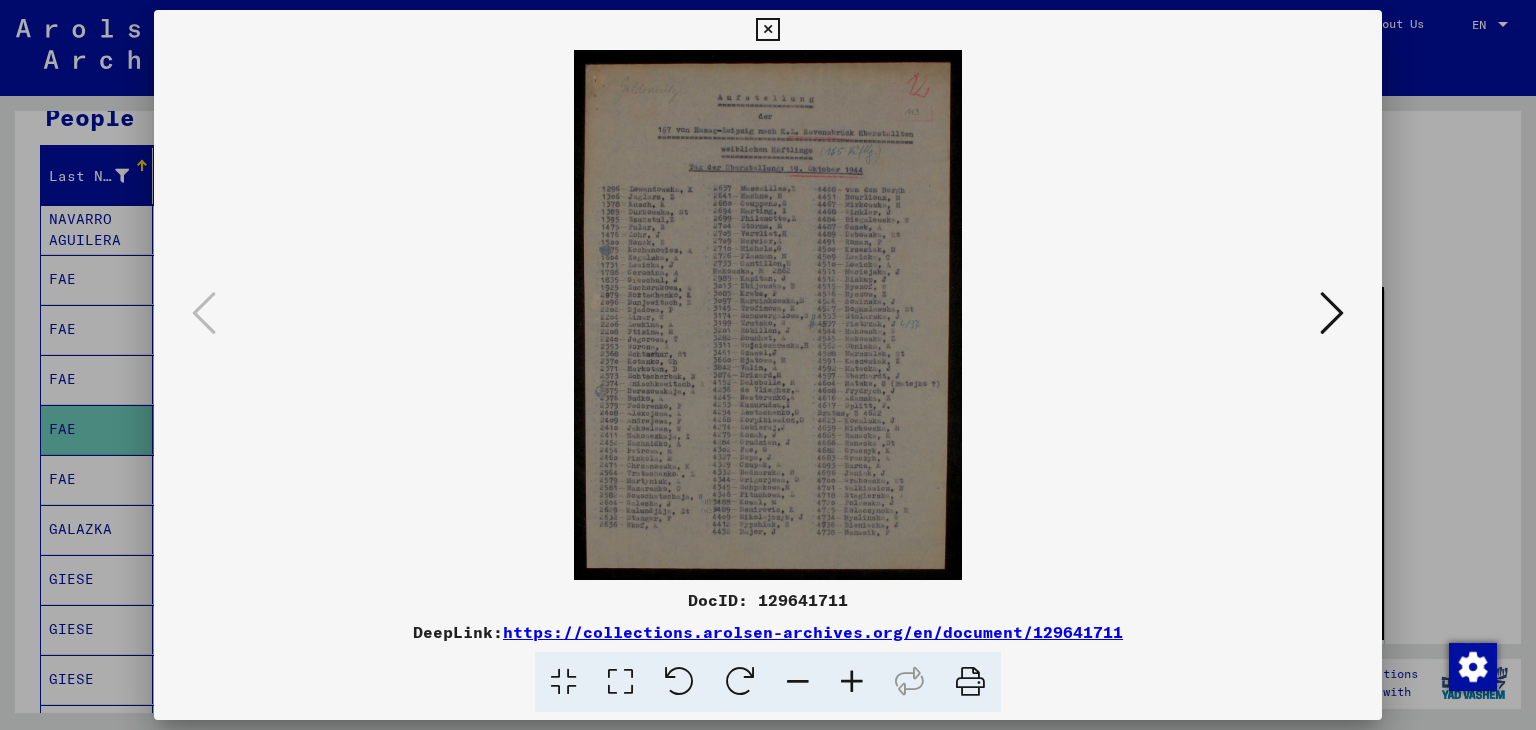 click at bounding box center (852, 682) 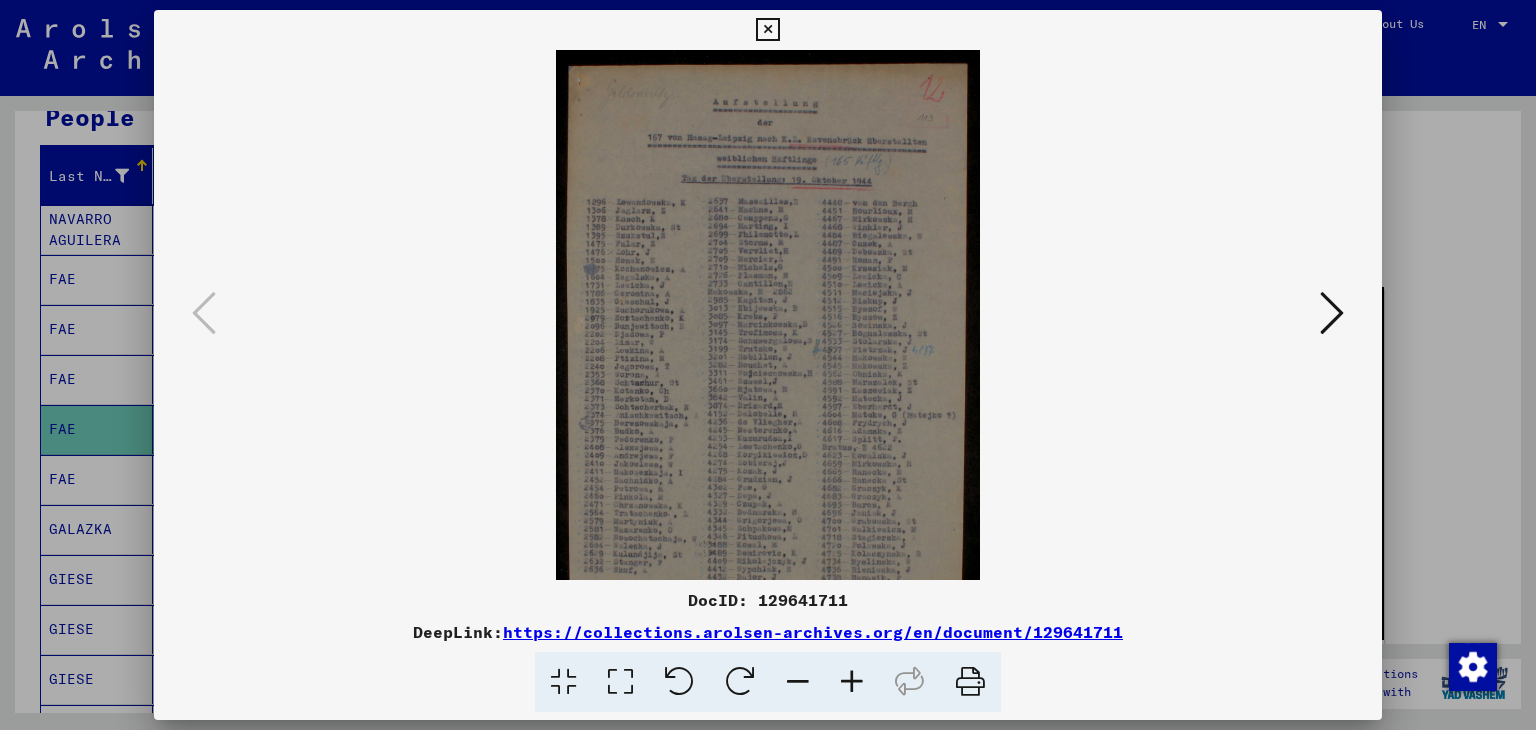 click at bounding box center [852, 682] 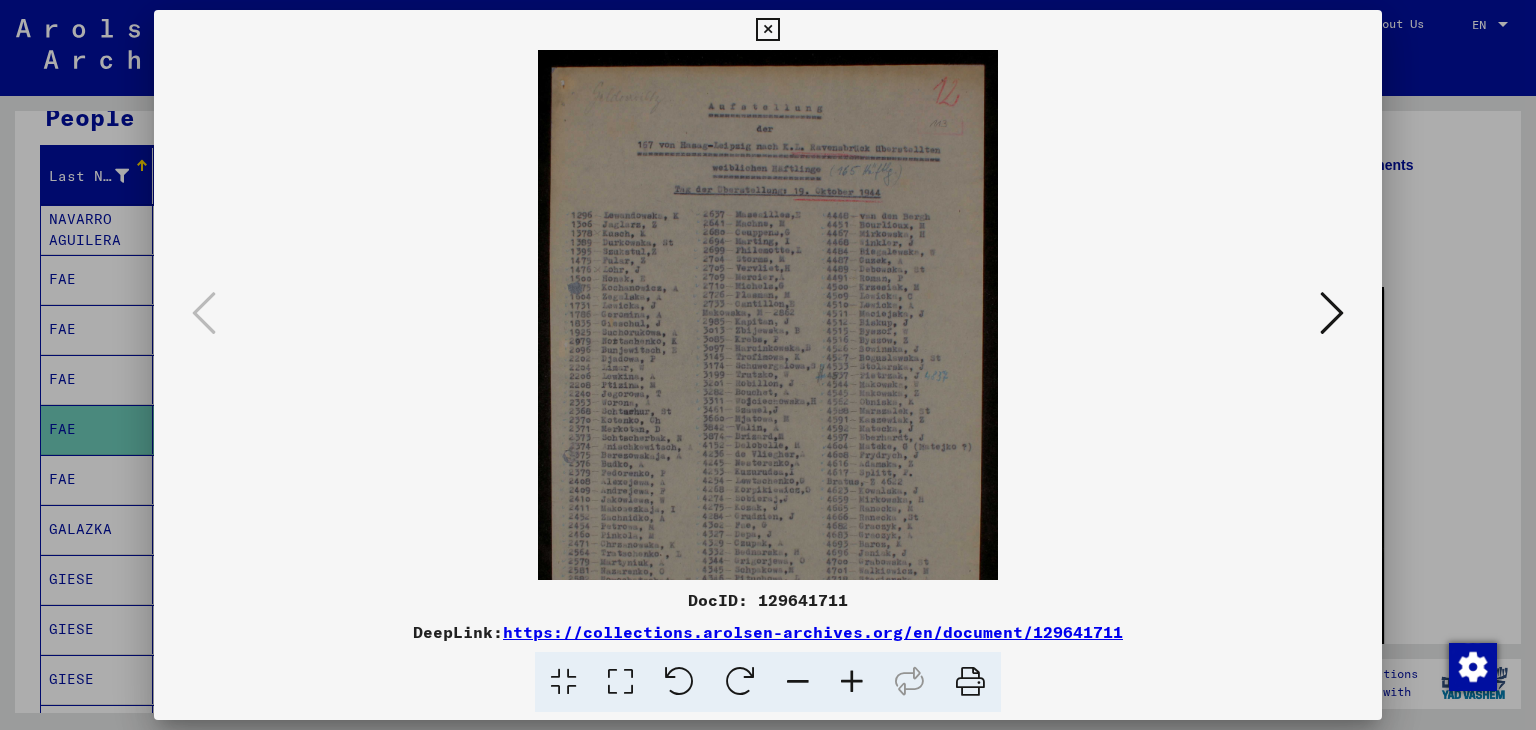 click at bounding box center [852, 682] 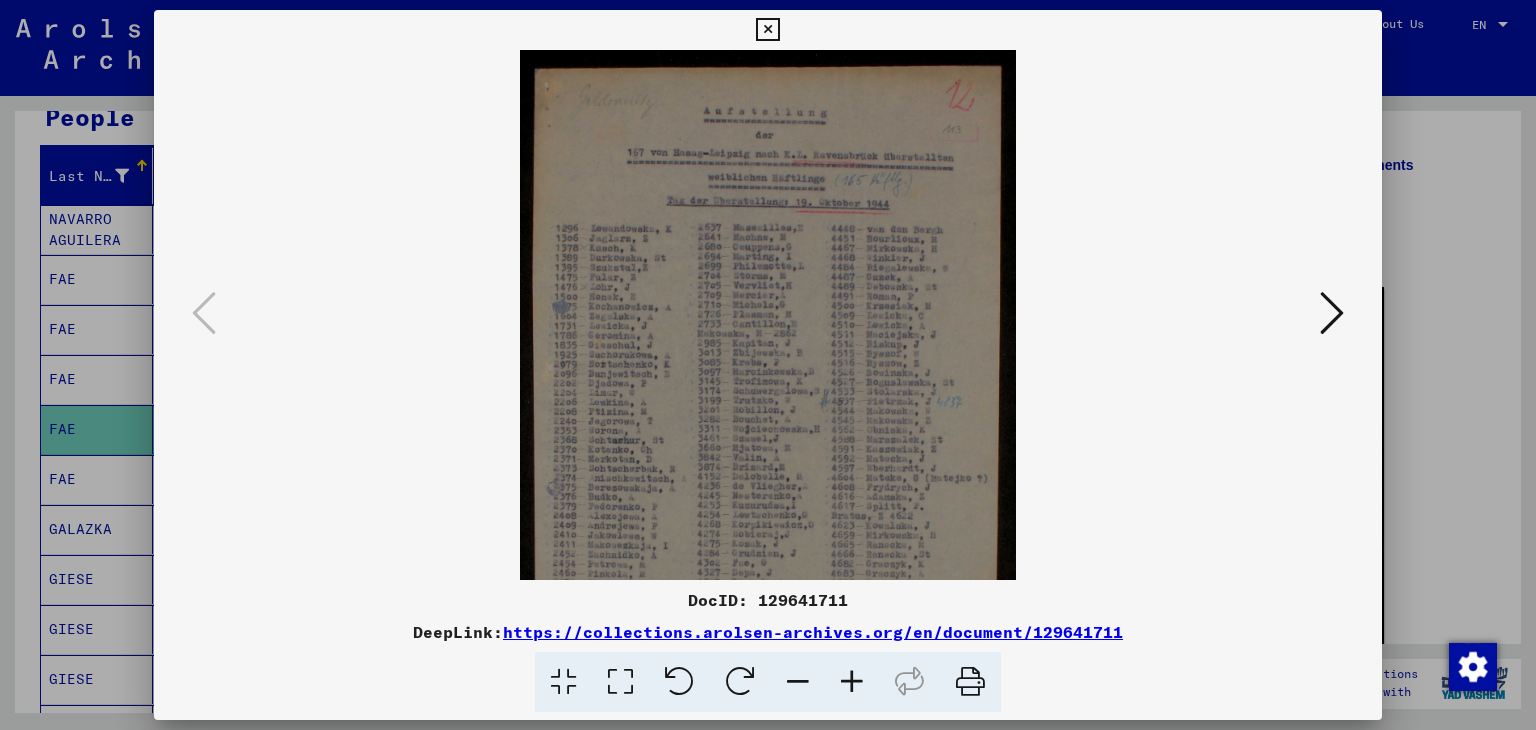 click at bounding box center [852, 682] 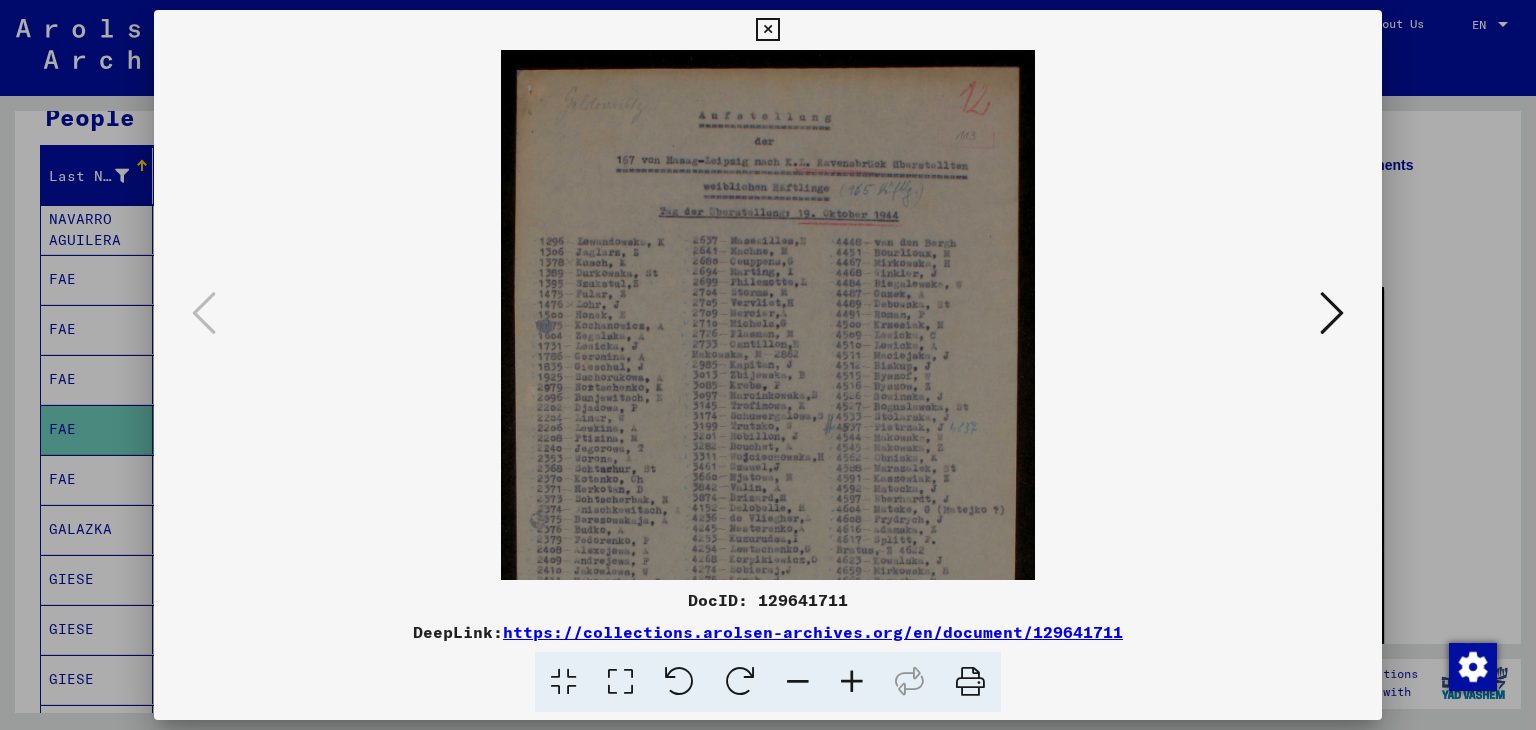click at bounding box center (852, 682) 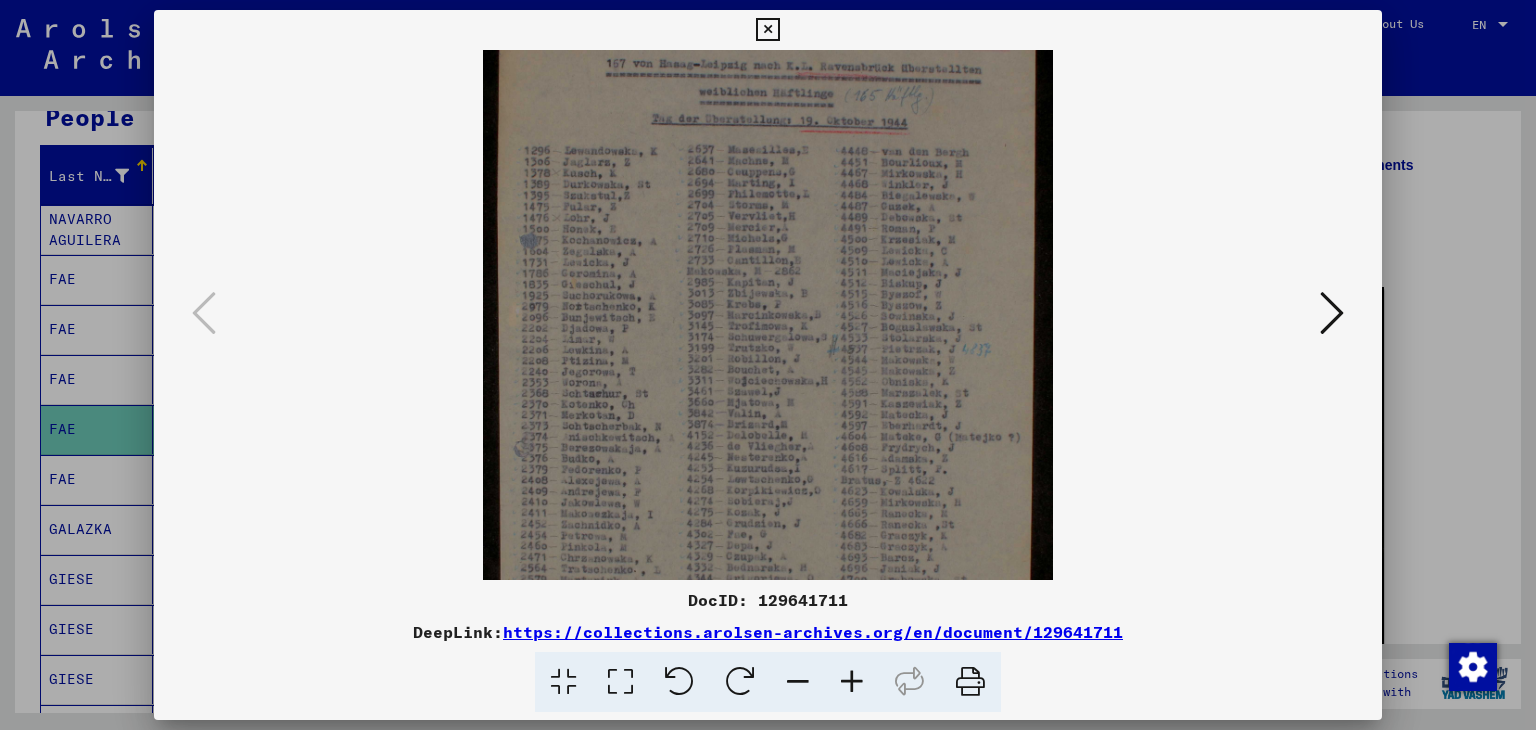 scroll, scrollTop: 106, scrollLeft: 0, axis: vertical 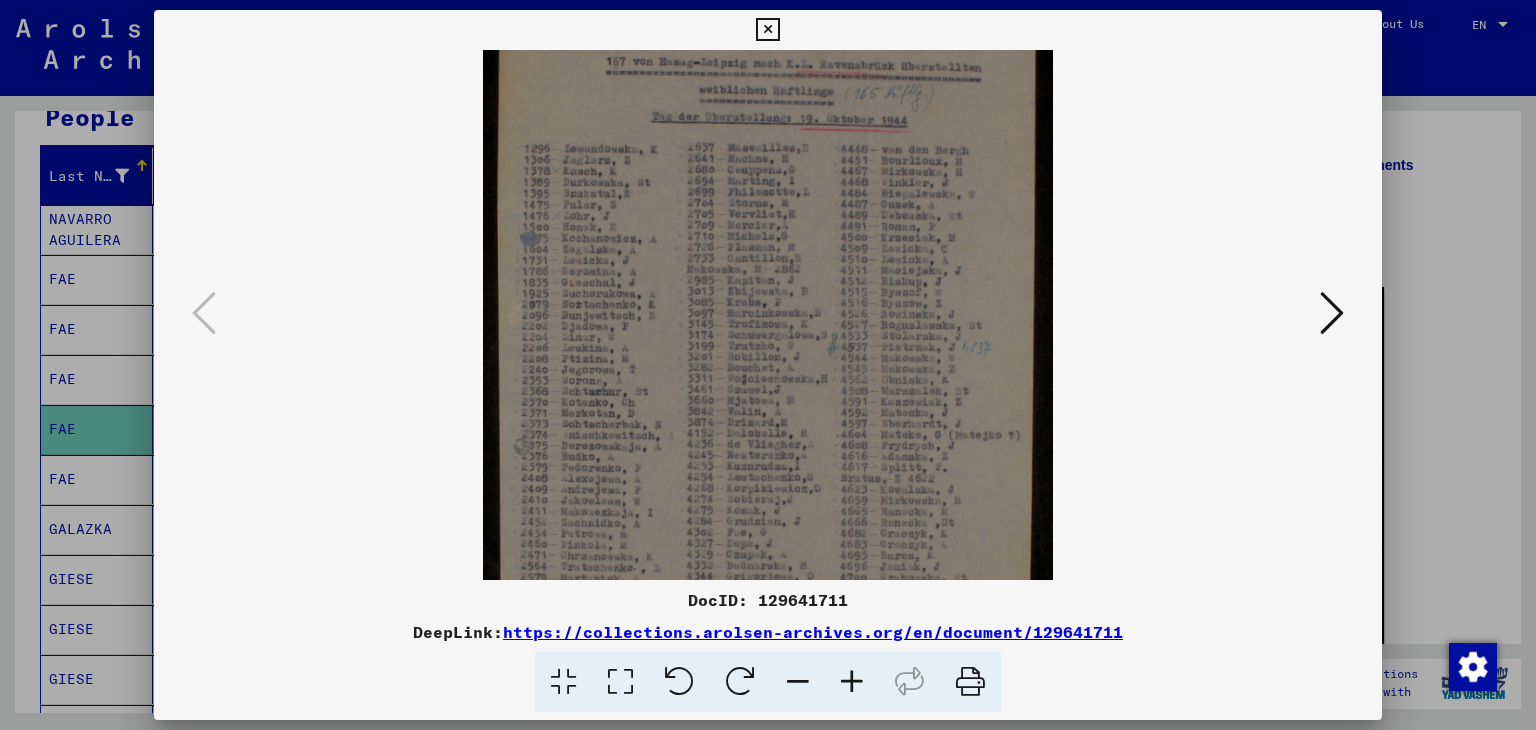 drag, startPoint x: 744, startPoint y: 496, endPoint x: 750, endPoint y: 390, distance: 106.16968 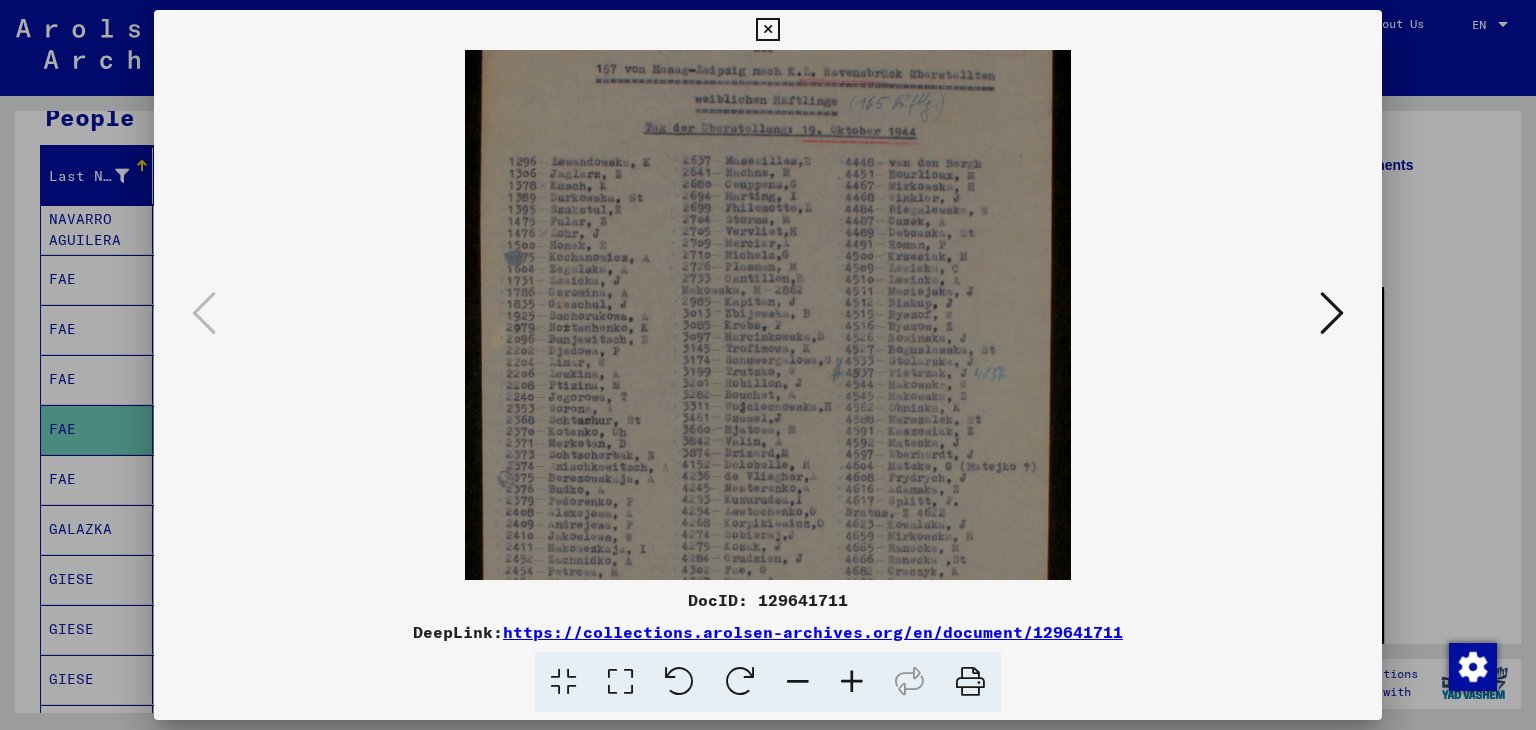 click at bounding box center [852, 682] 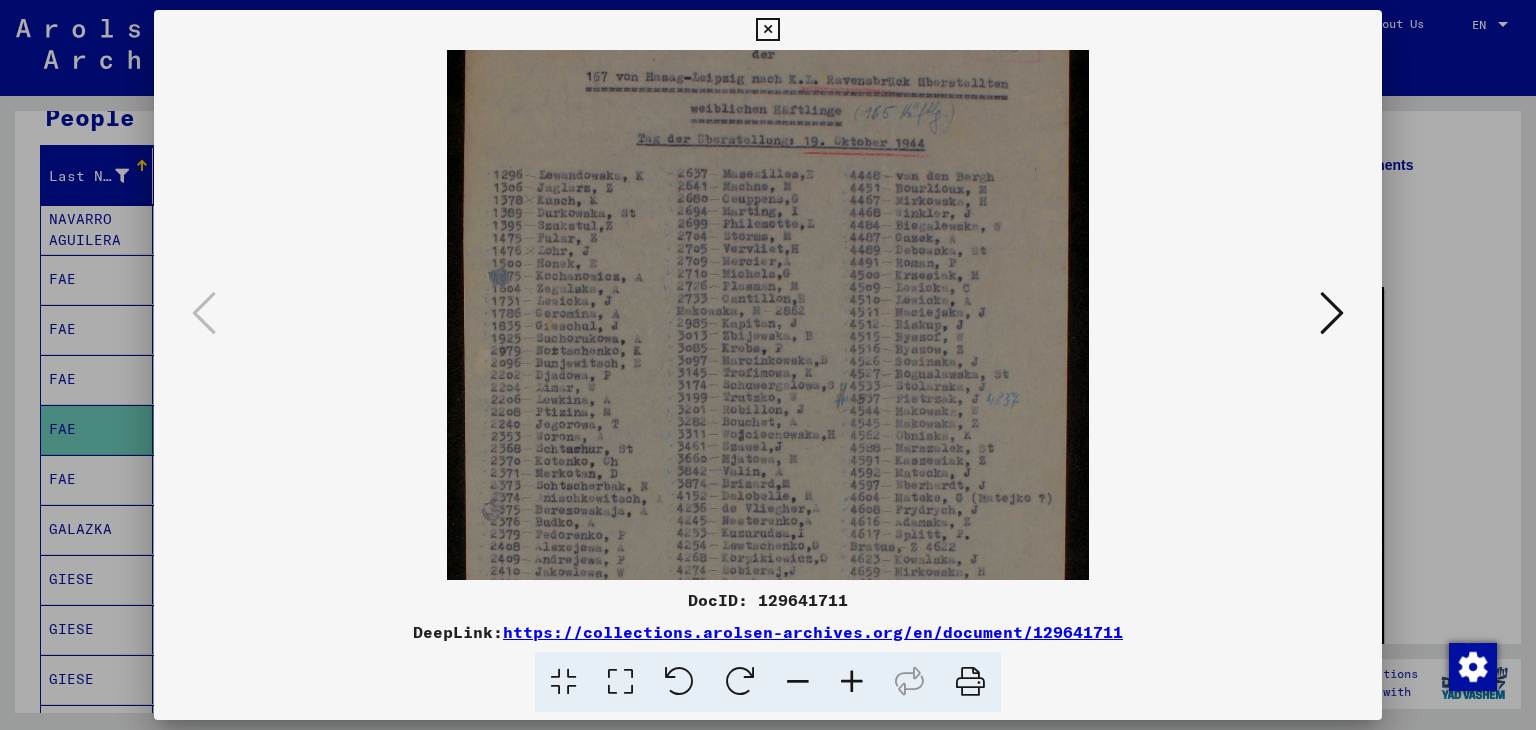 click at bounding box center [852, 682] 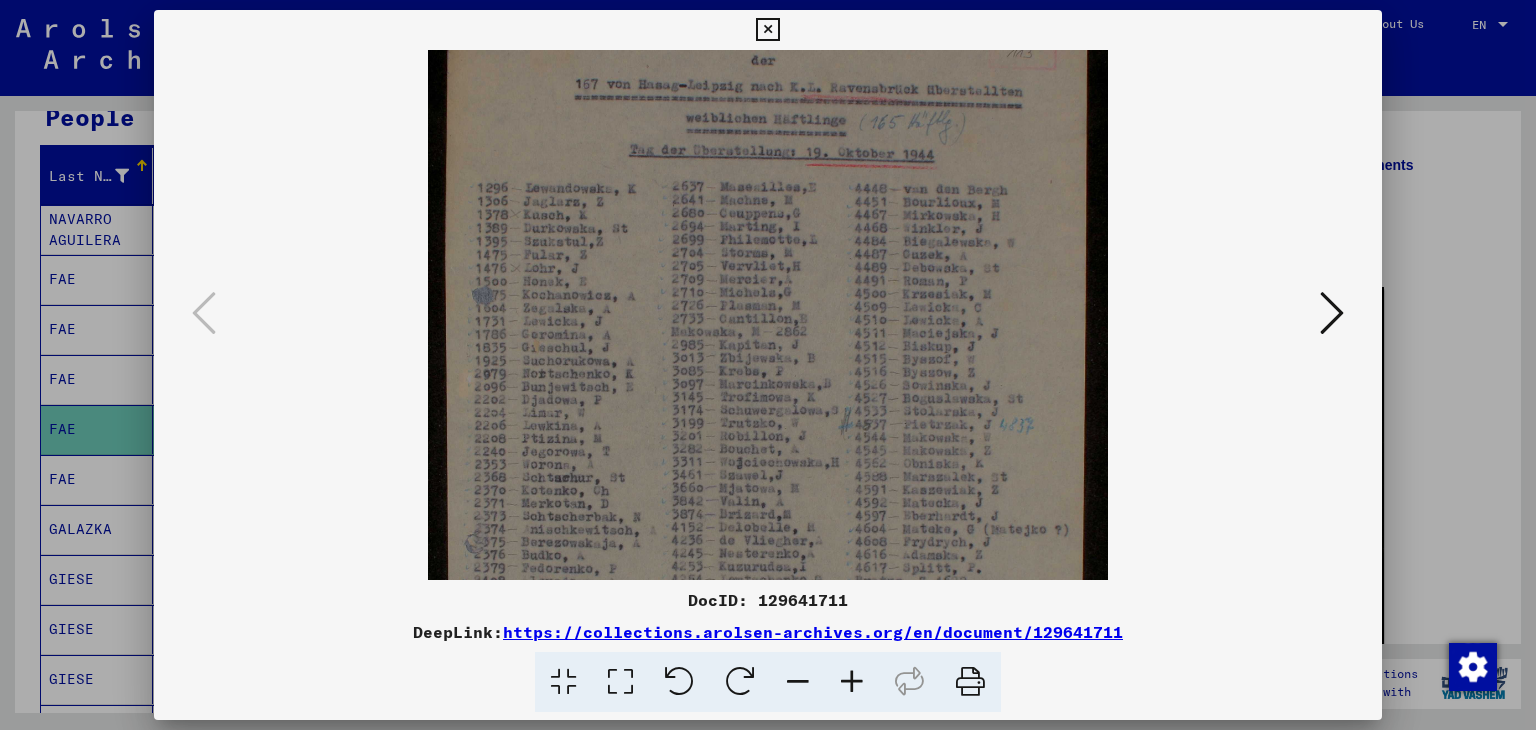 click at bounding box center [852, 682] 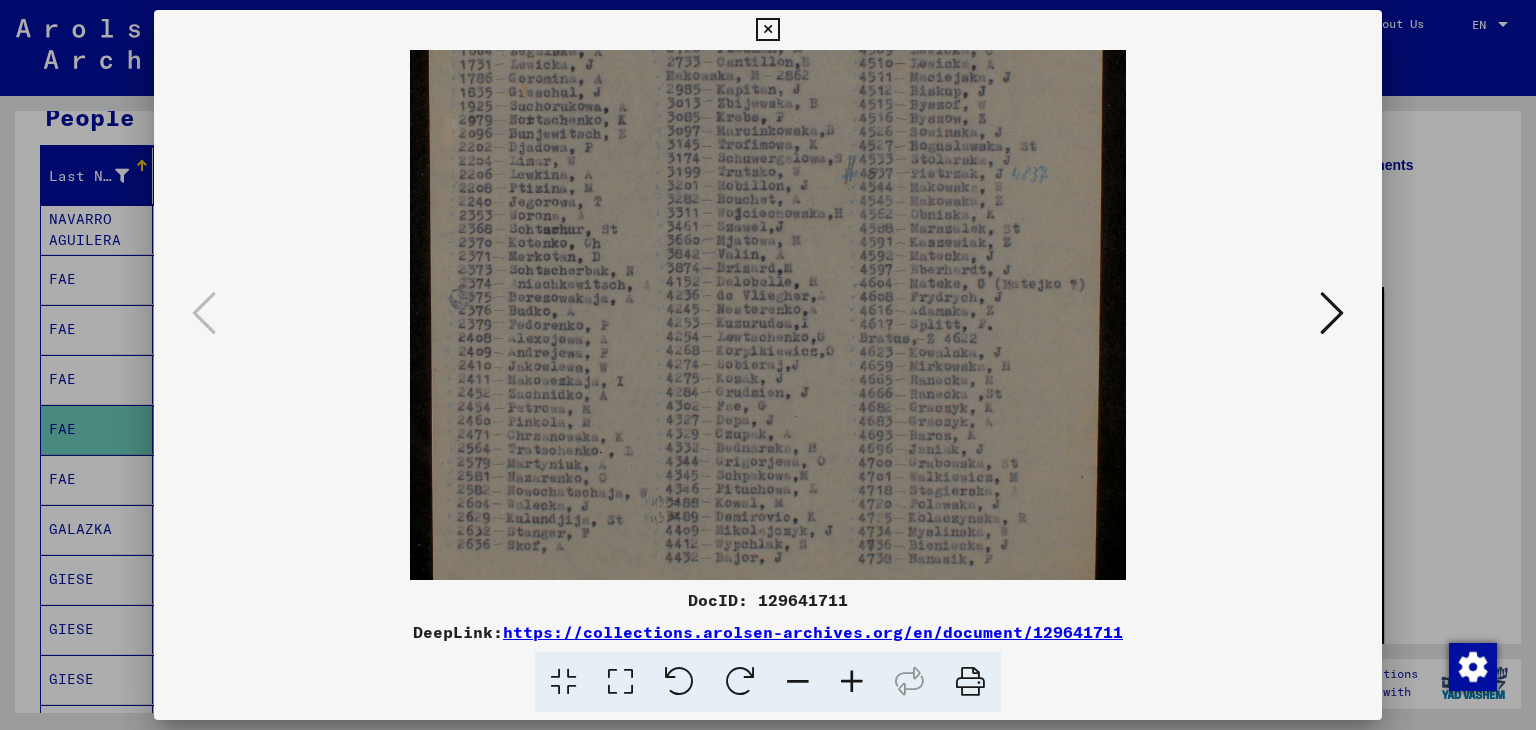 scroll, scrollTop: 395, scrollLeft: 0, axis: vertical 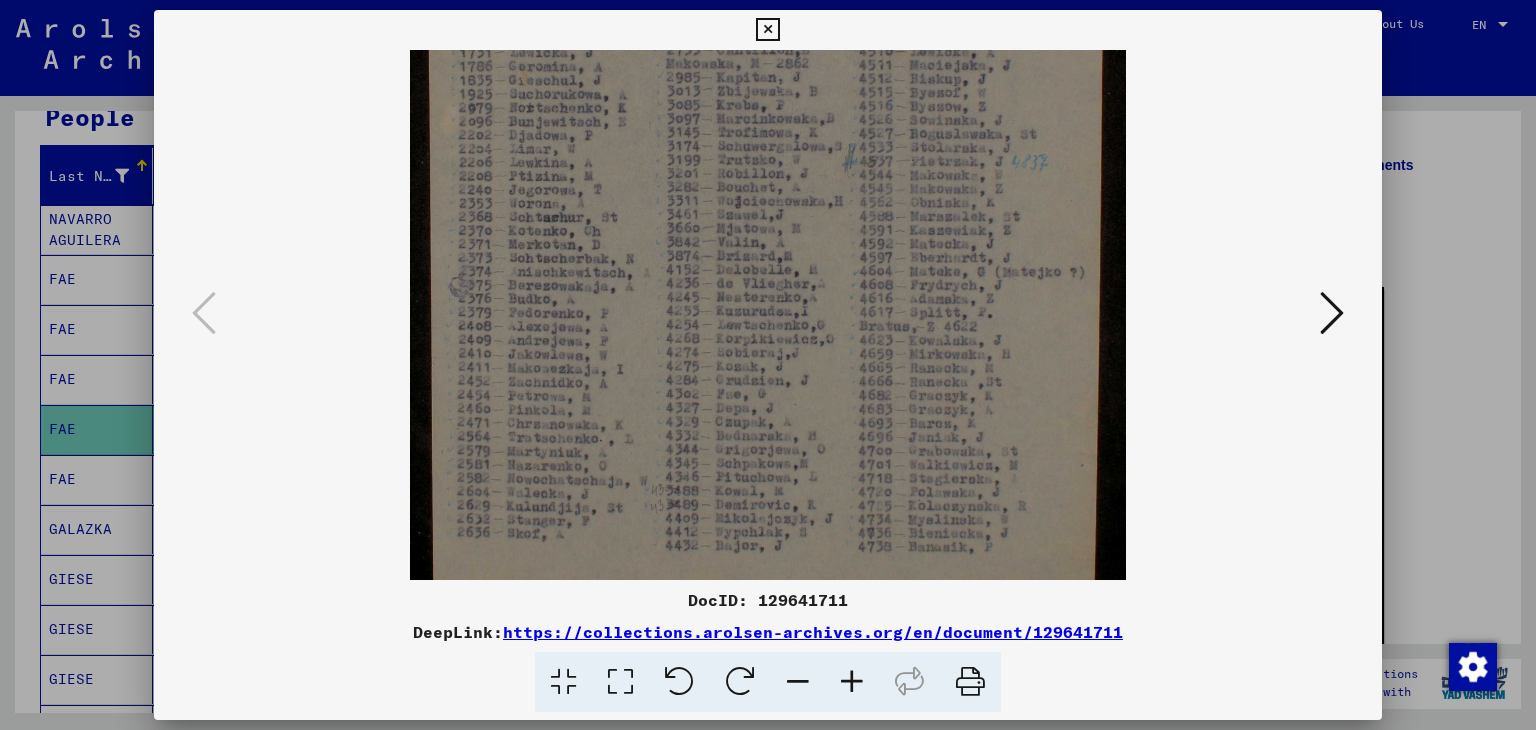 drag, startPoint x: 794, startPoint y: 410, endPoint x: 796, endPoint y: 124, distance: 286.007 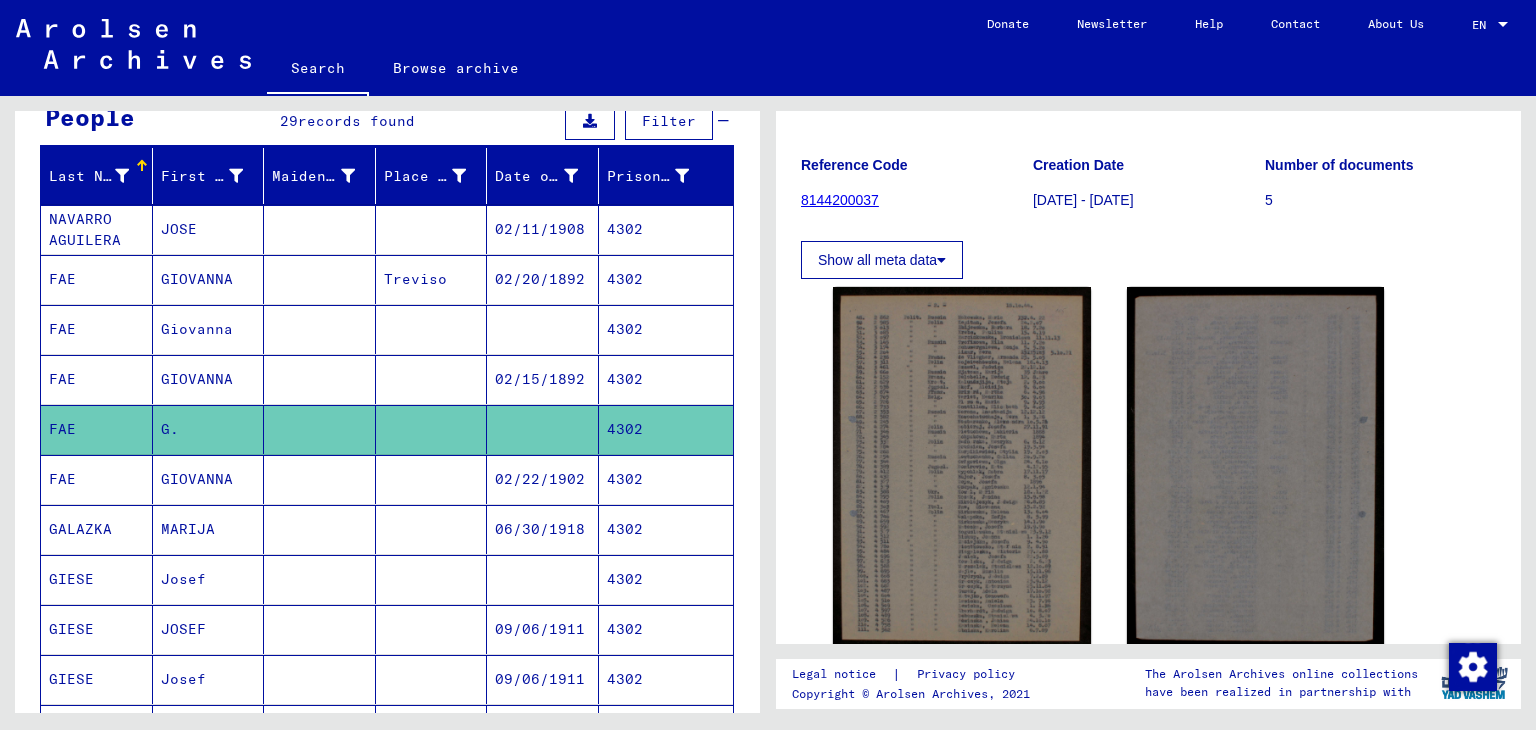 click on "4302" at bounding box center (666, 429) 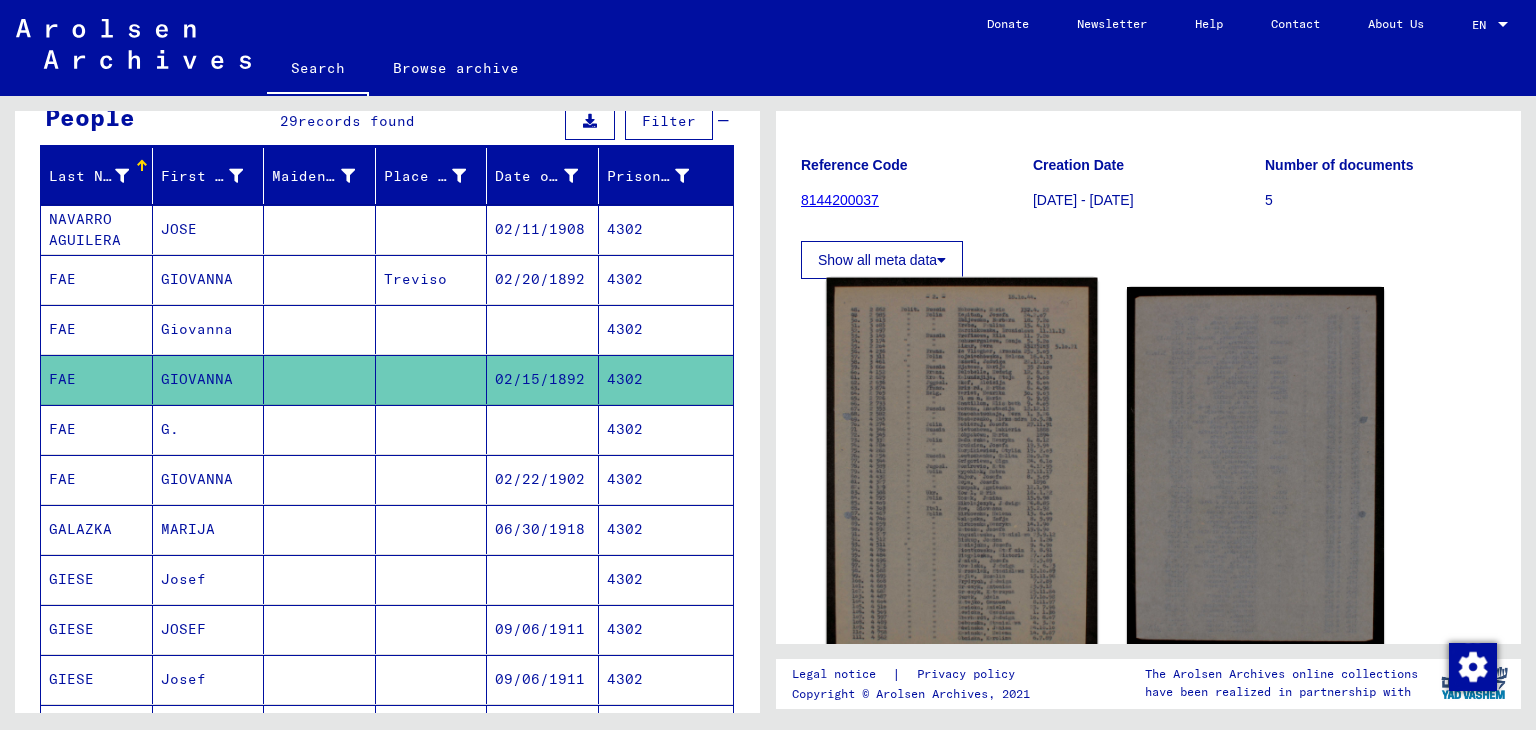 click 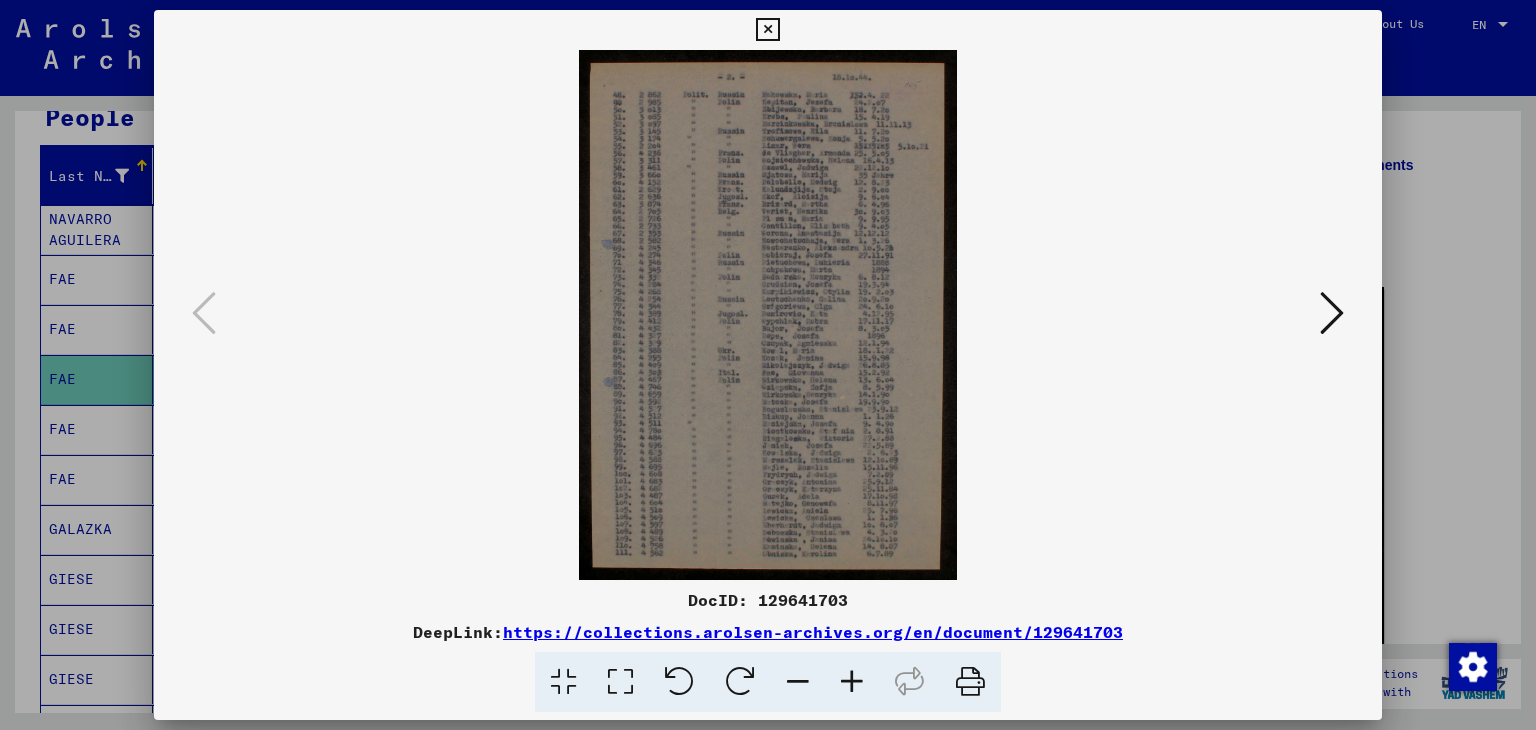 click at bounding box center [768, 315] 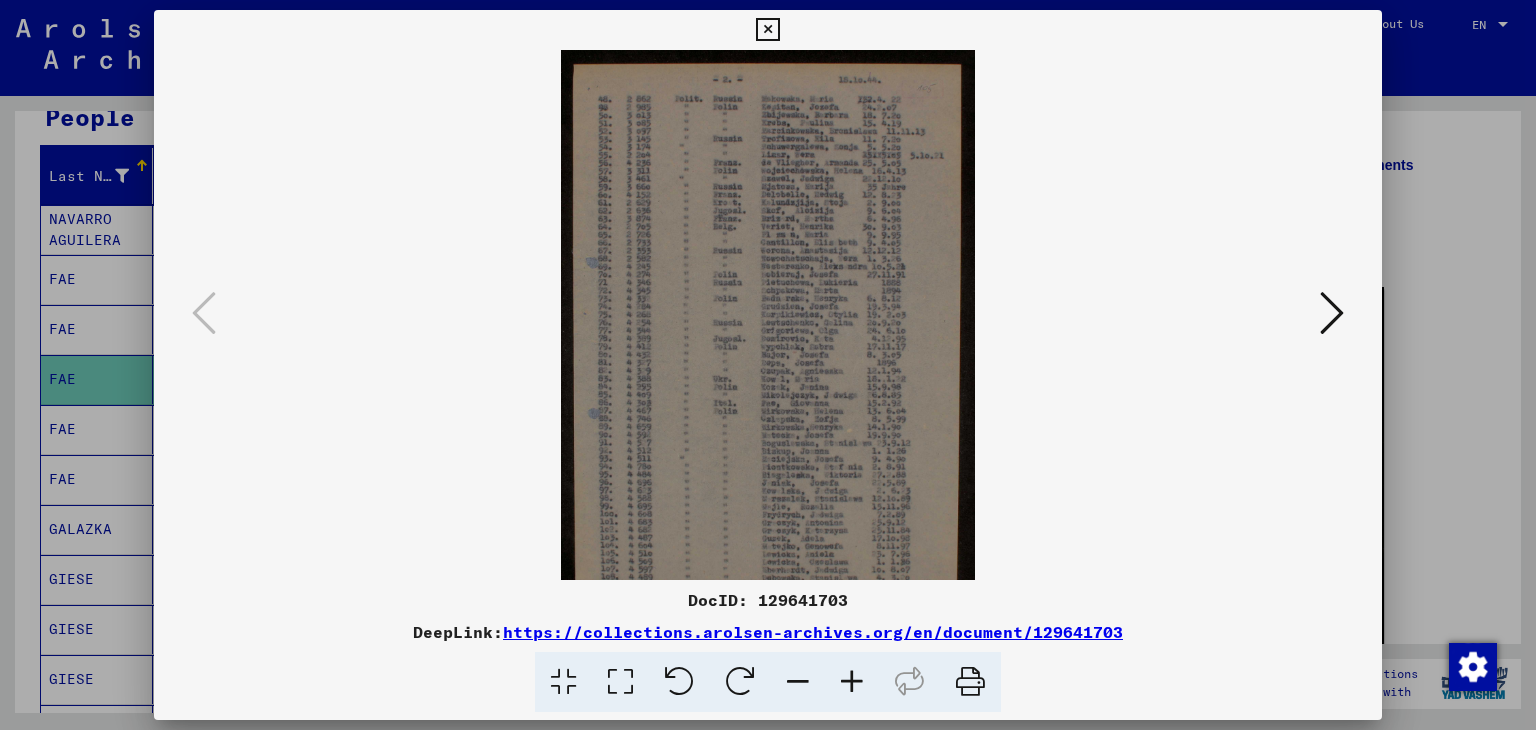 click at bounding box center (852, 682) 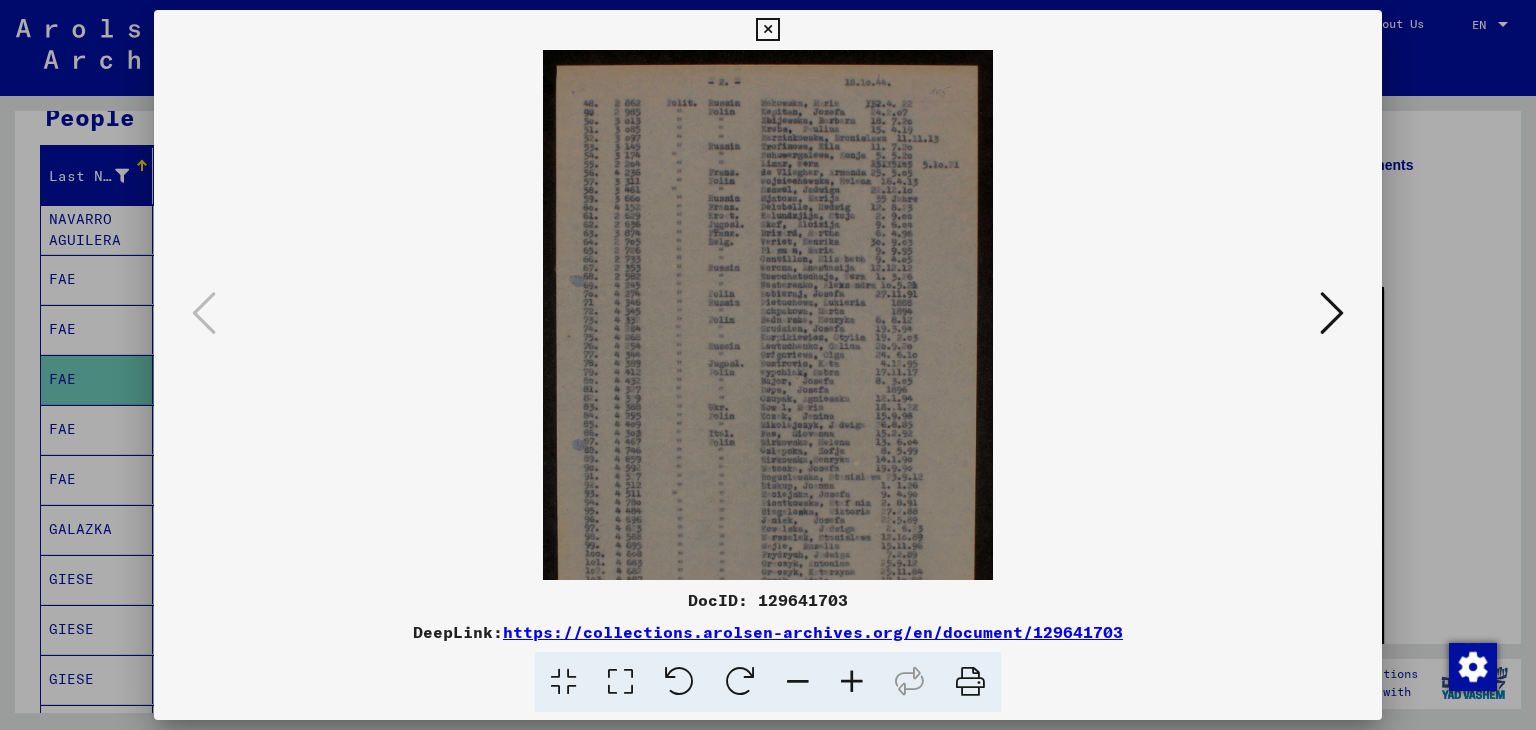 click at bounding box center [852, 682] 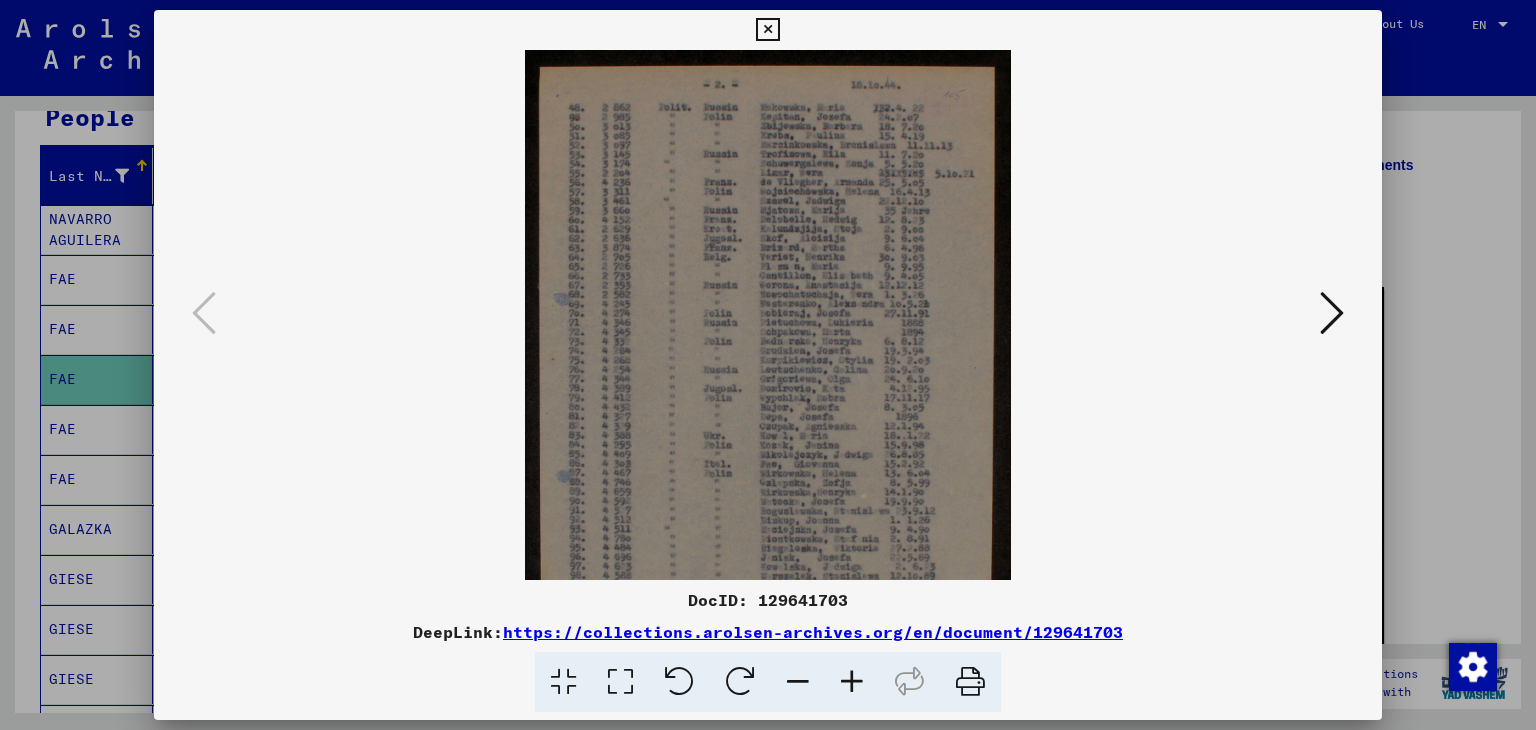 click at bounding box center (852, 682) 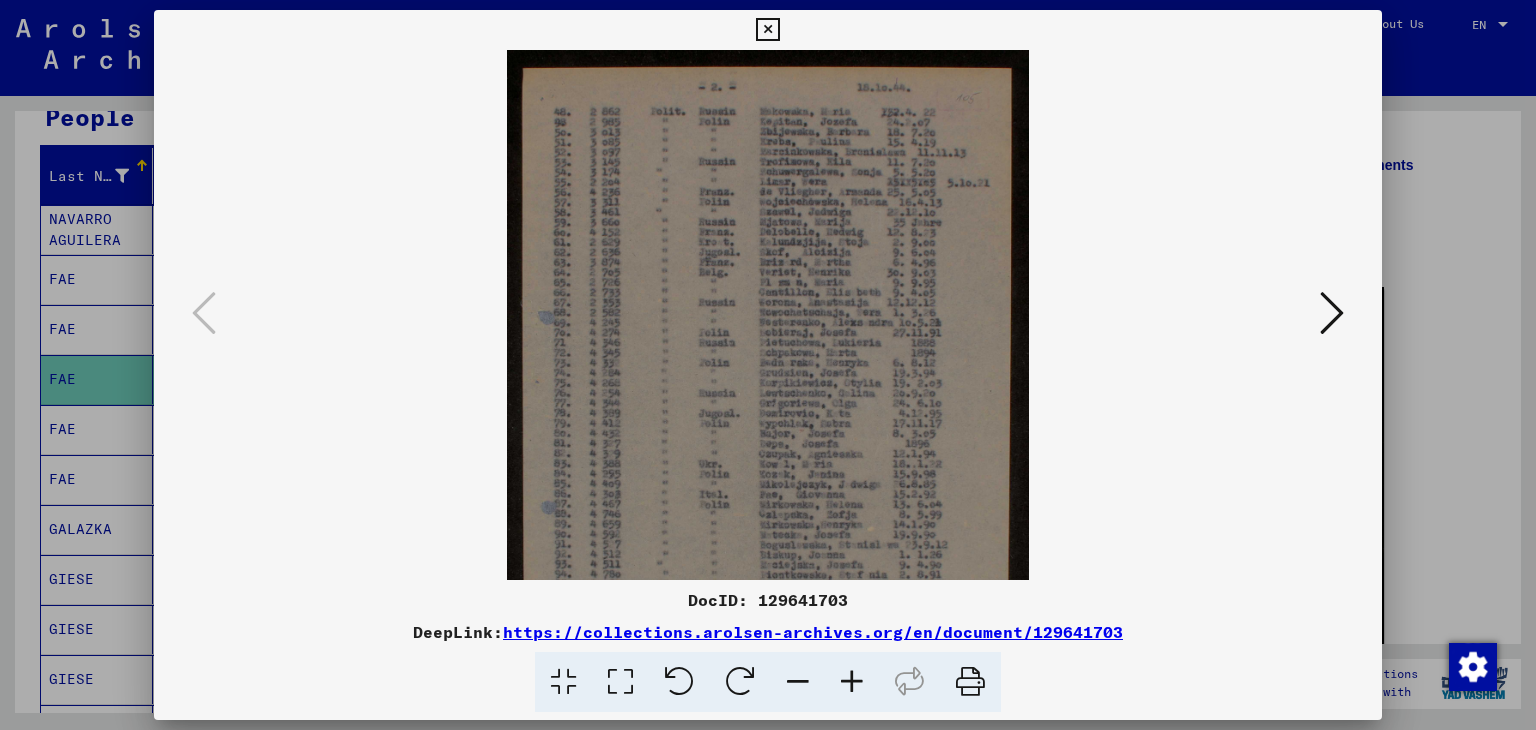 click at bounding box center [852, 682] 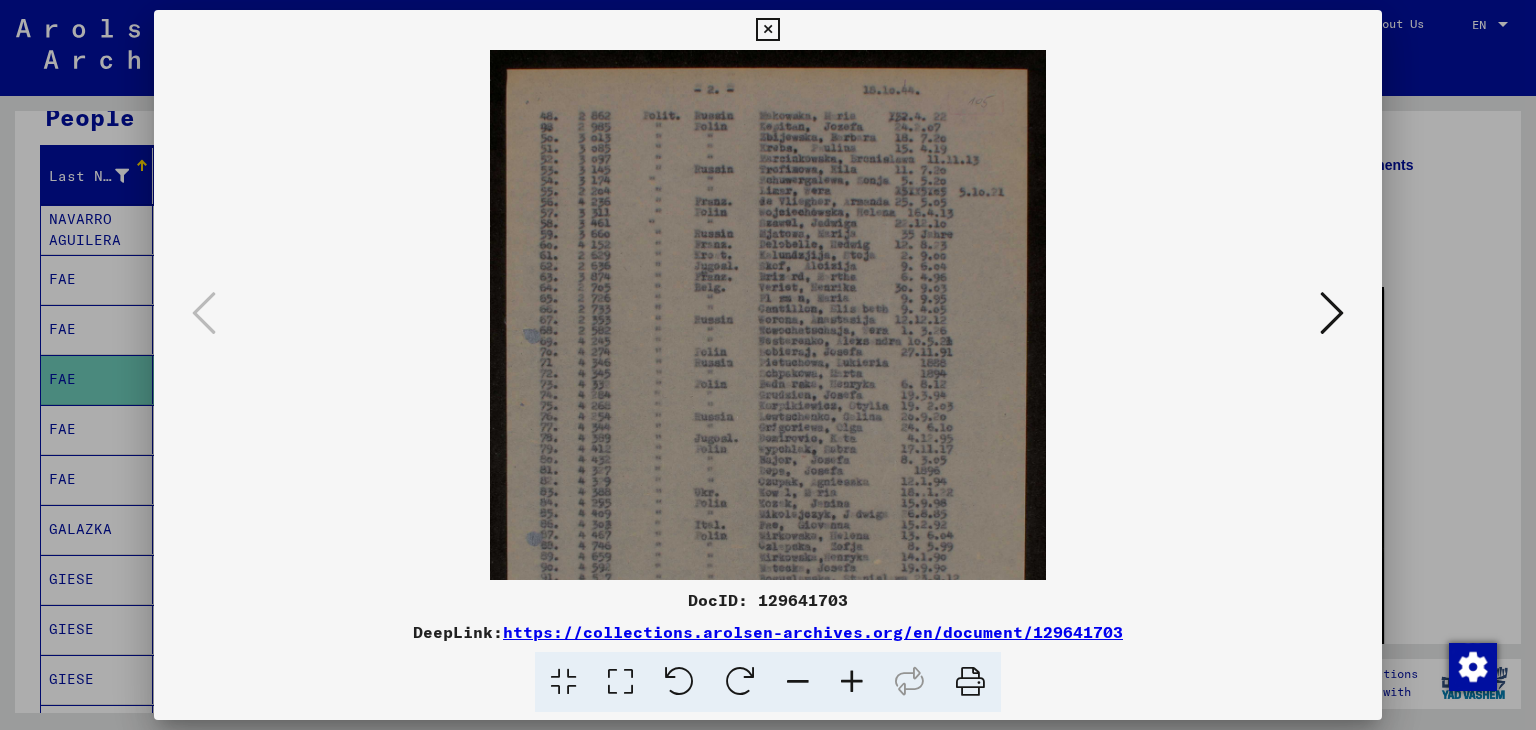 click at bounding box center (852, 682) 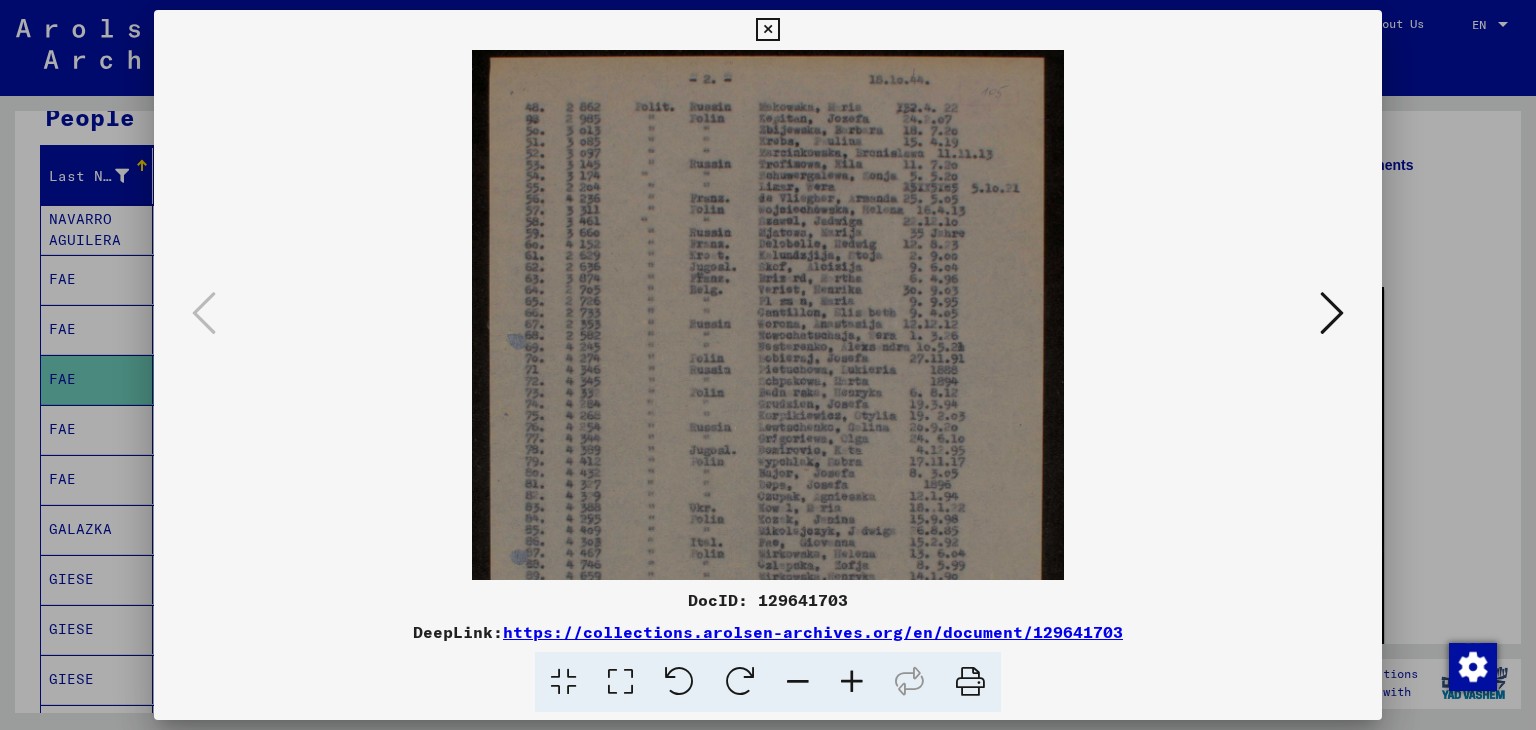 scroll, scrollTop: 0, scrollLeft: 0, axis: both 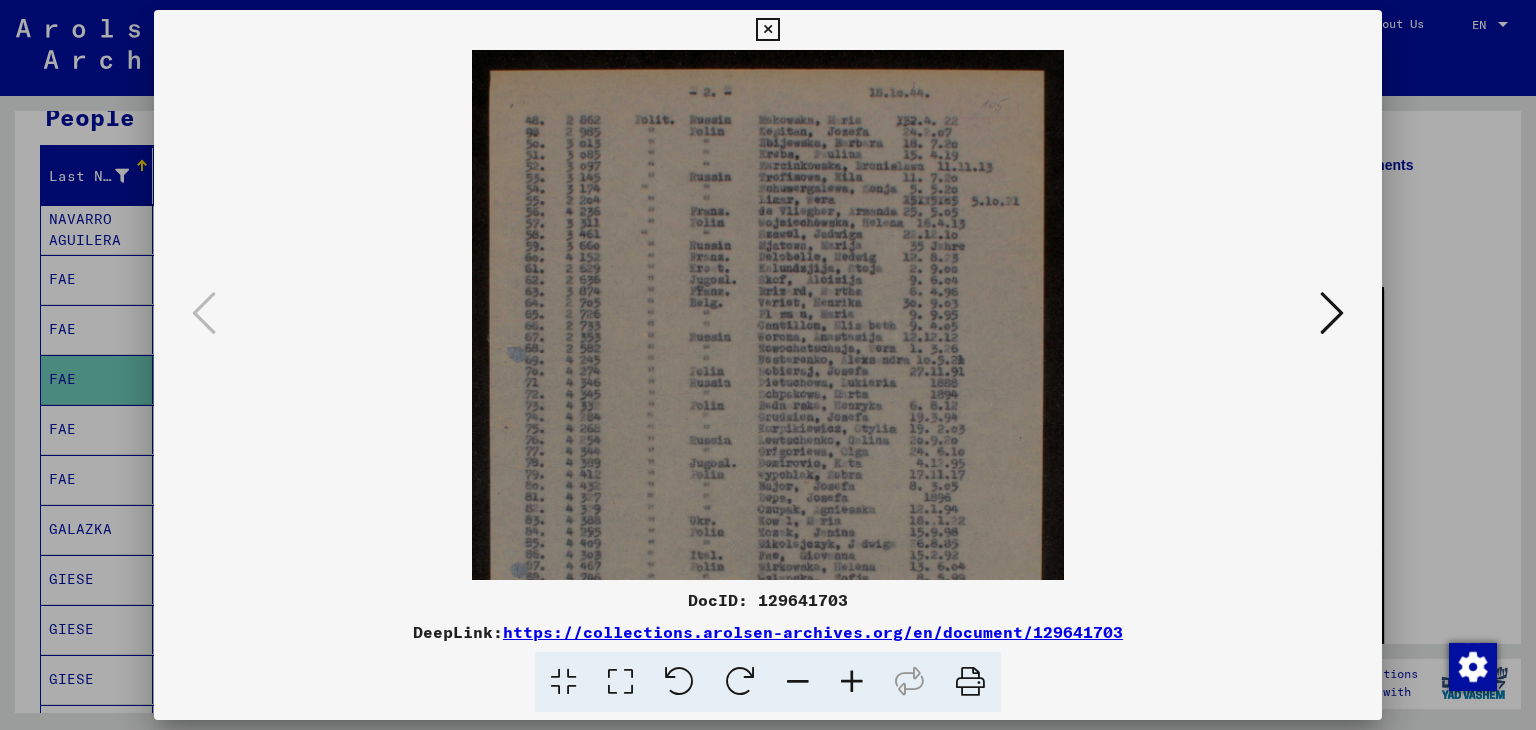 drag, startPoint x: 636, startPoint y: 455, endPoint x: 612, endPoint y: 537, distance: 85.44004 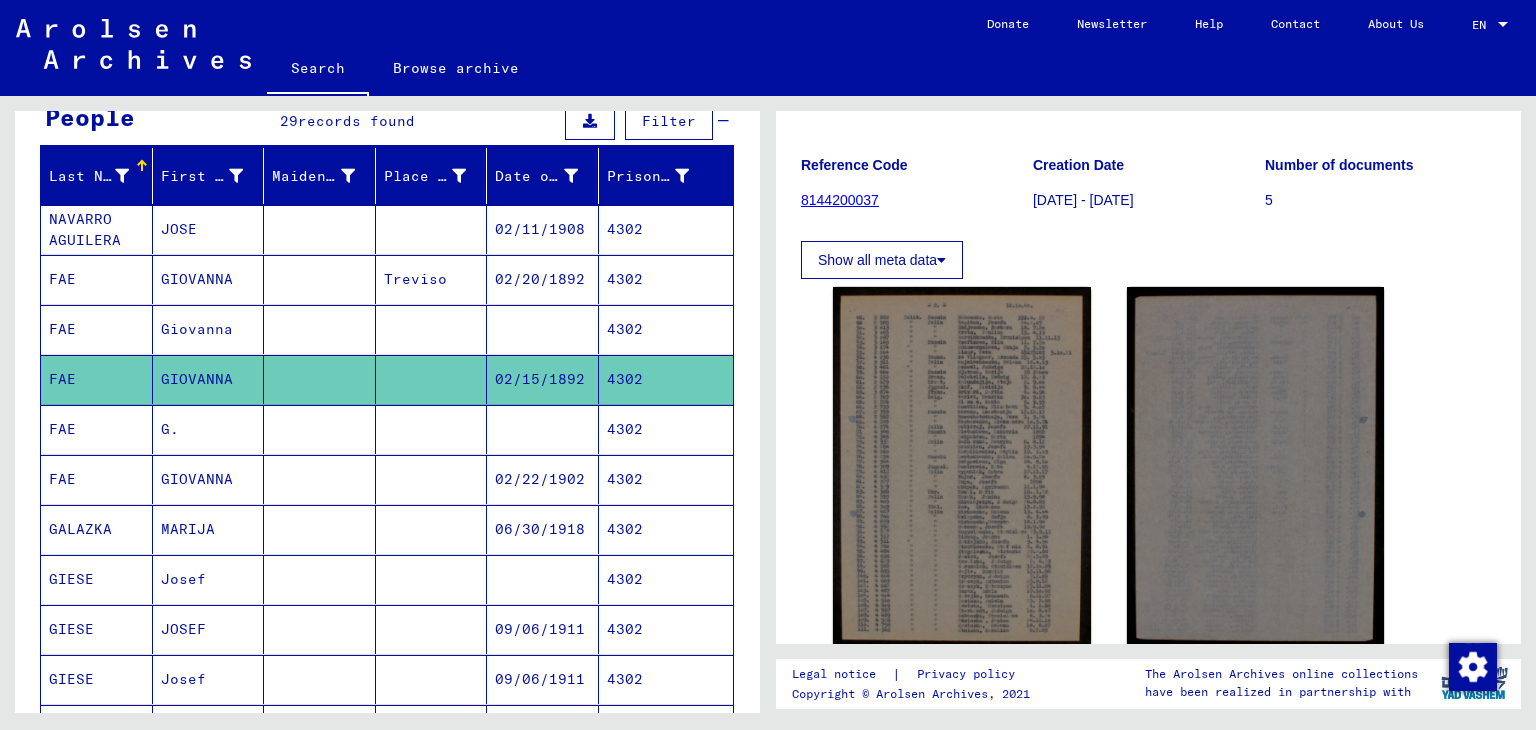 click on "4302" at bounding box center [666, 379] 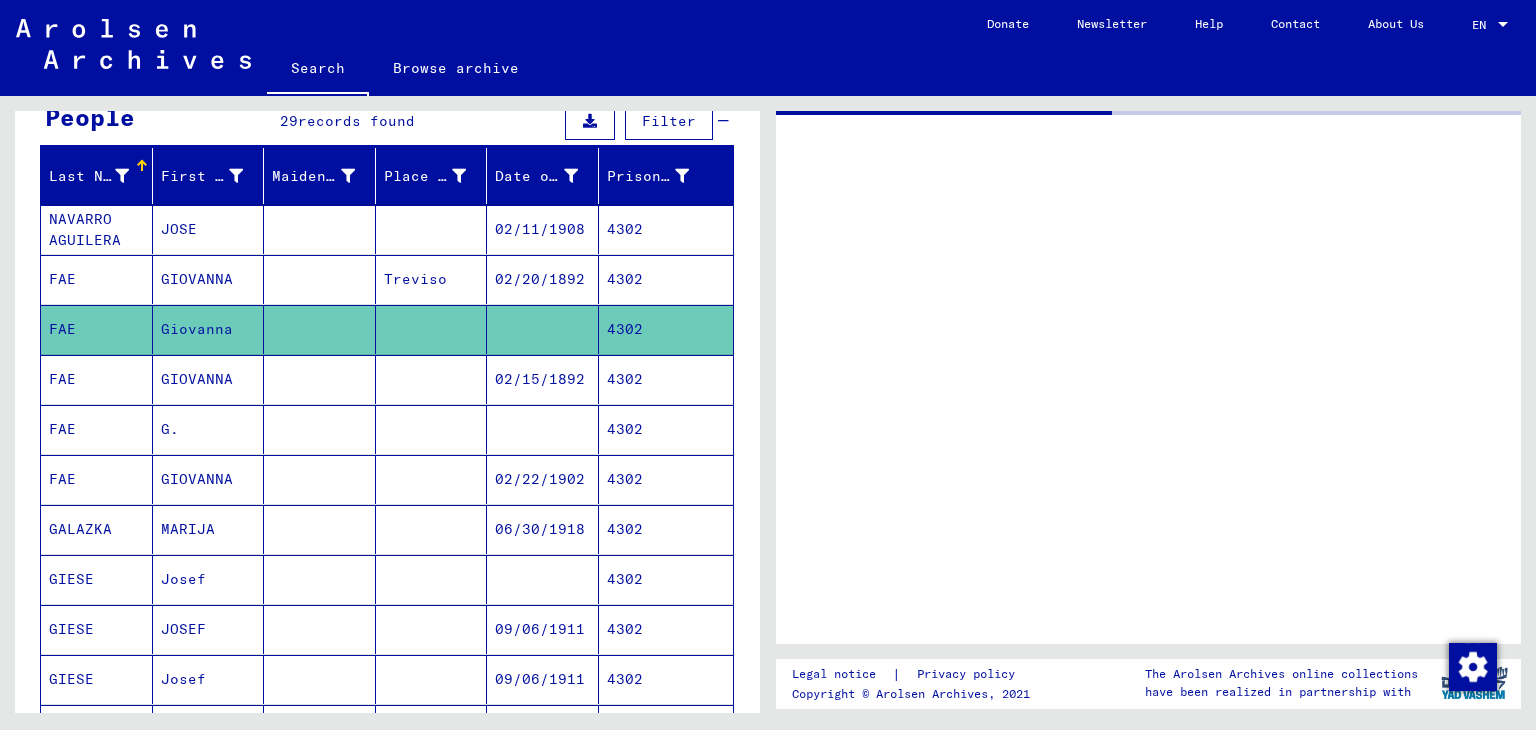 scroll, scrollTop: 0, scrollLeft: 0, axis: both 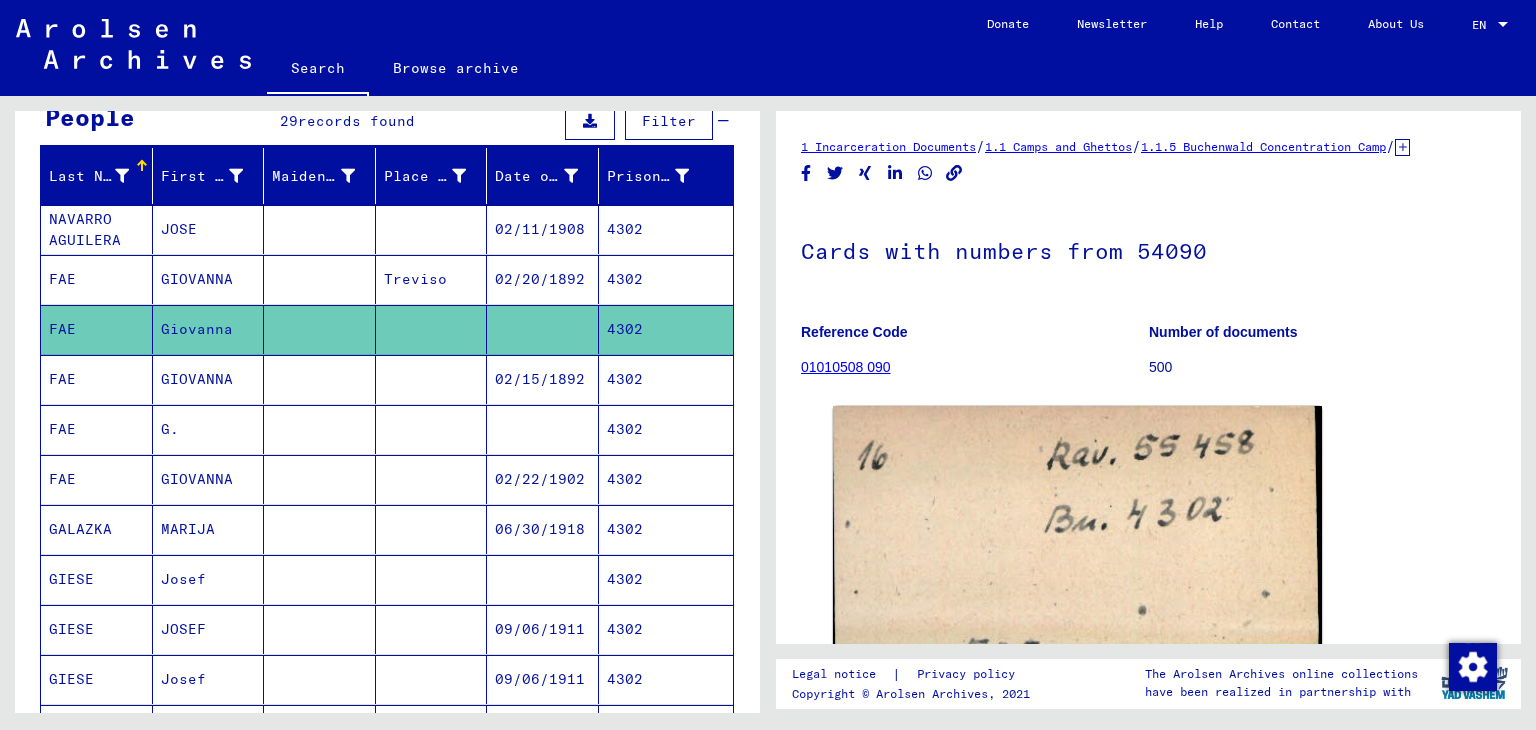 click on "4302" at bounding box center (666, 329) 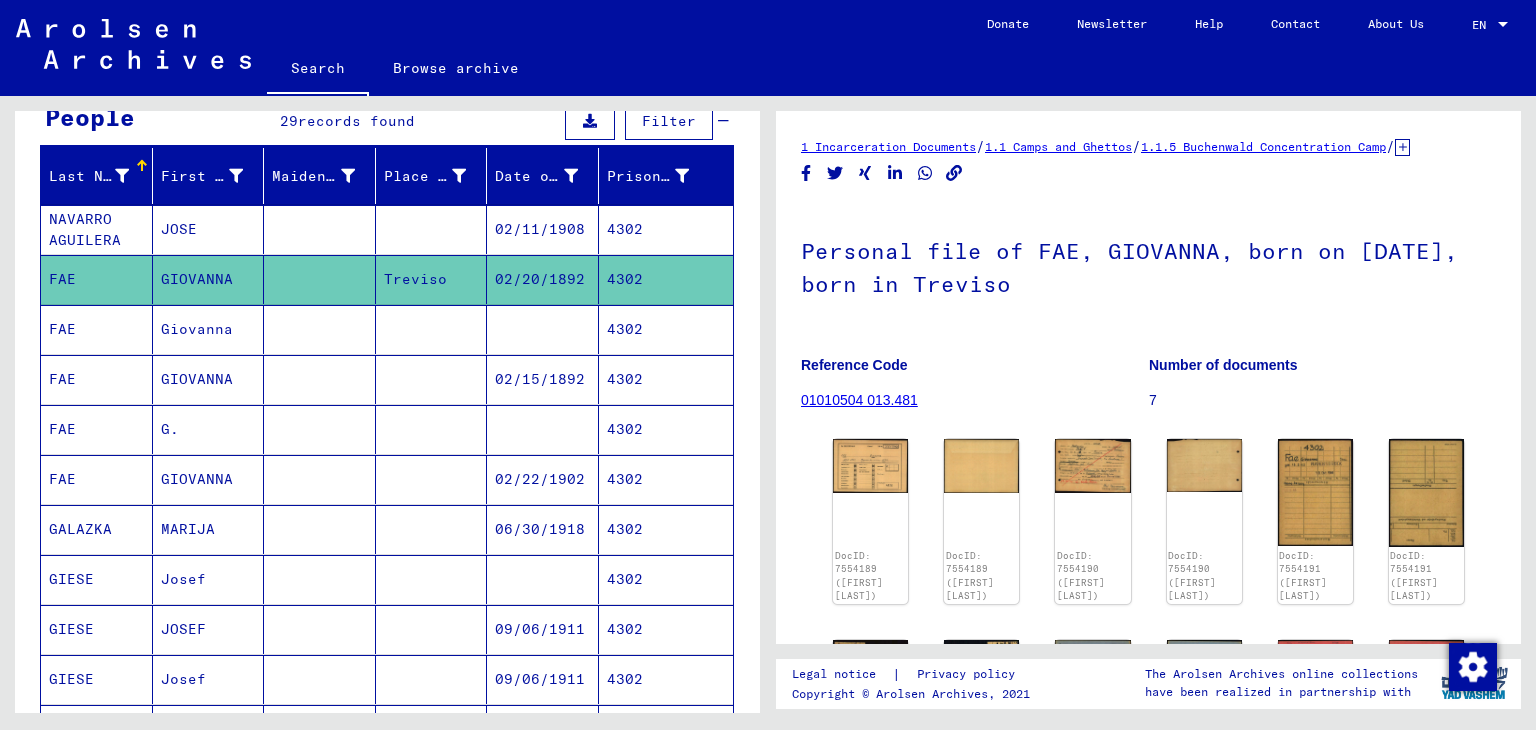 scroll, scrollTop: 0, scrollLeft: 0, axis: both 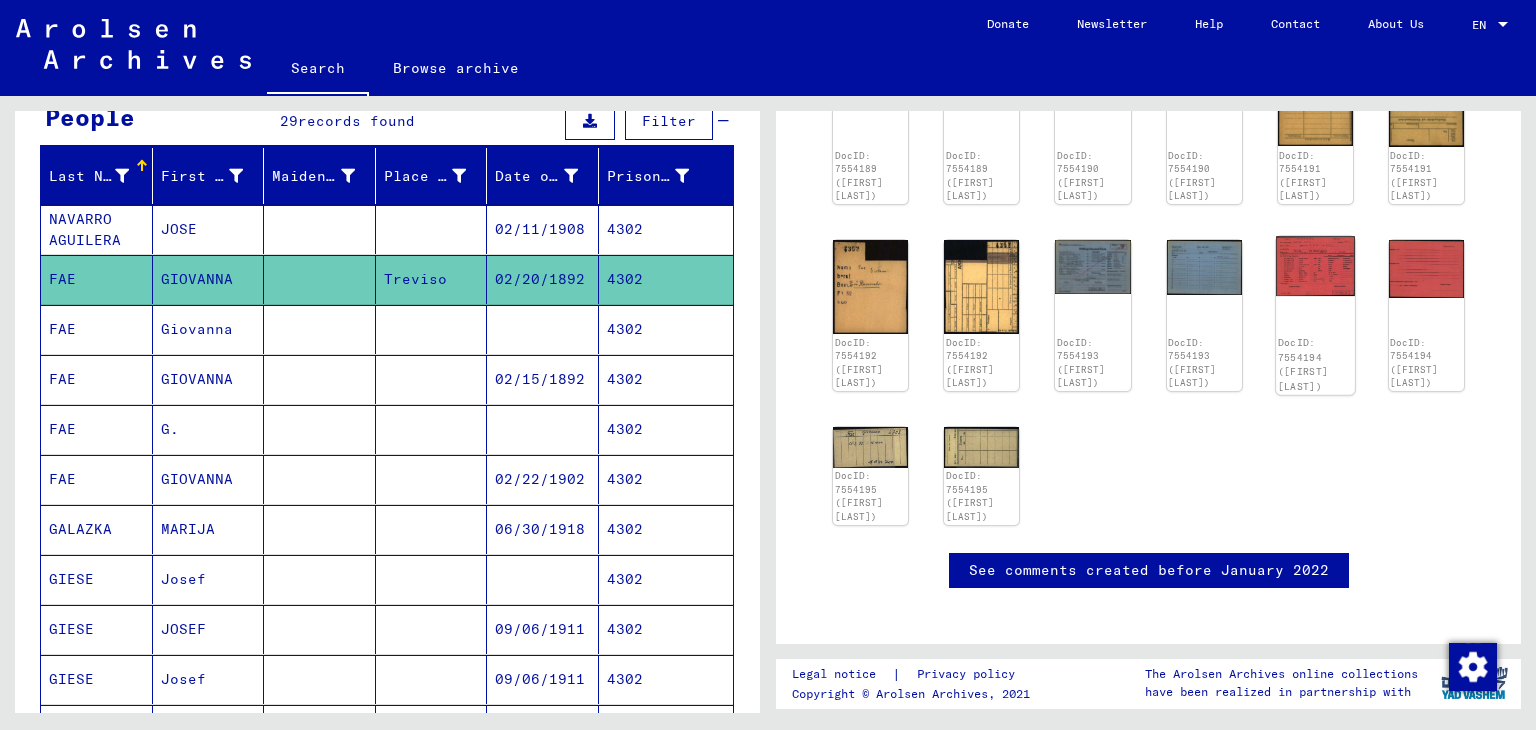 click 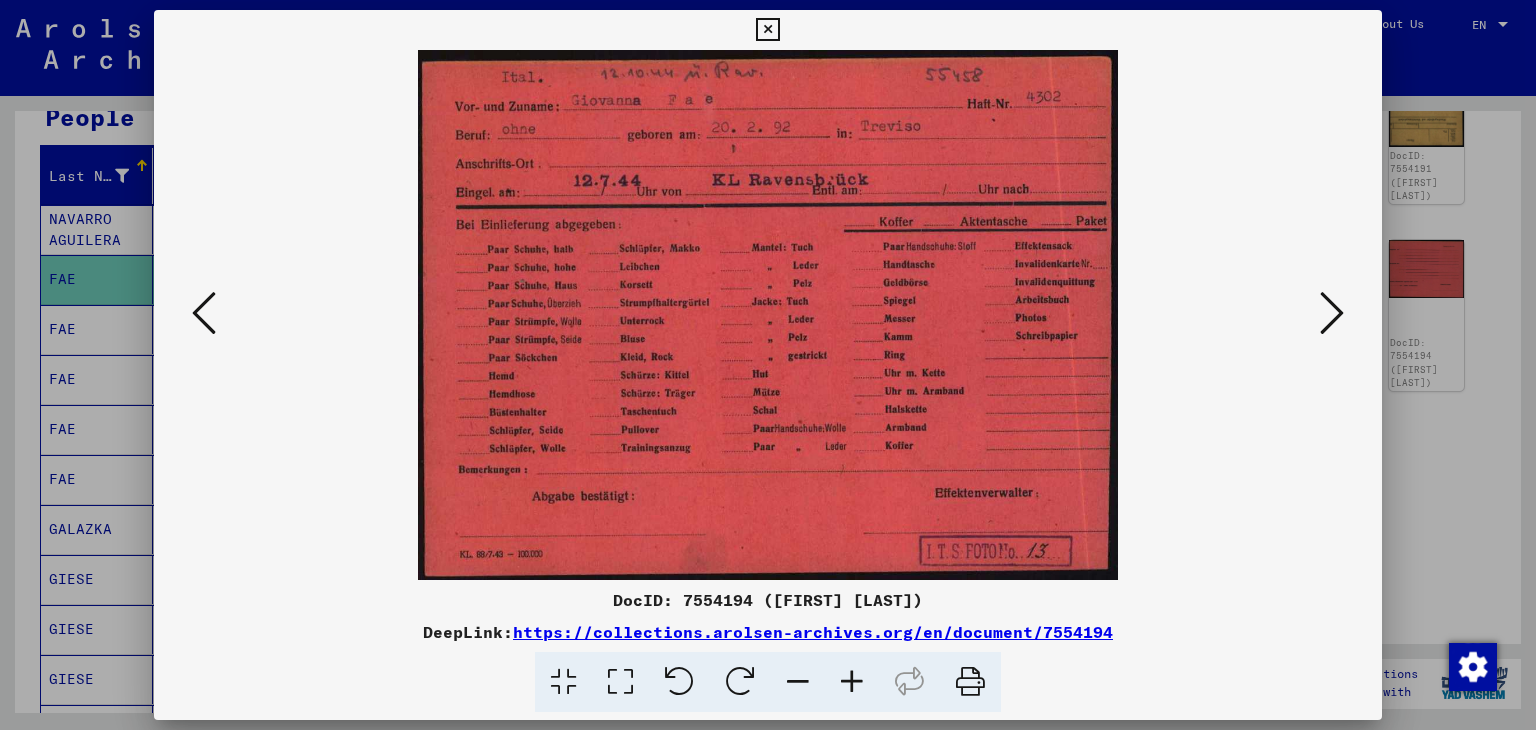 click at bounding box center [767, 30] 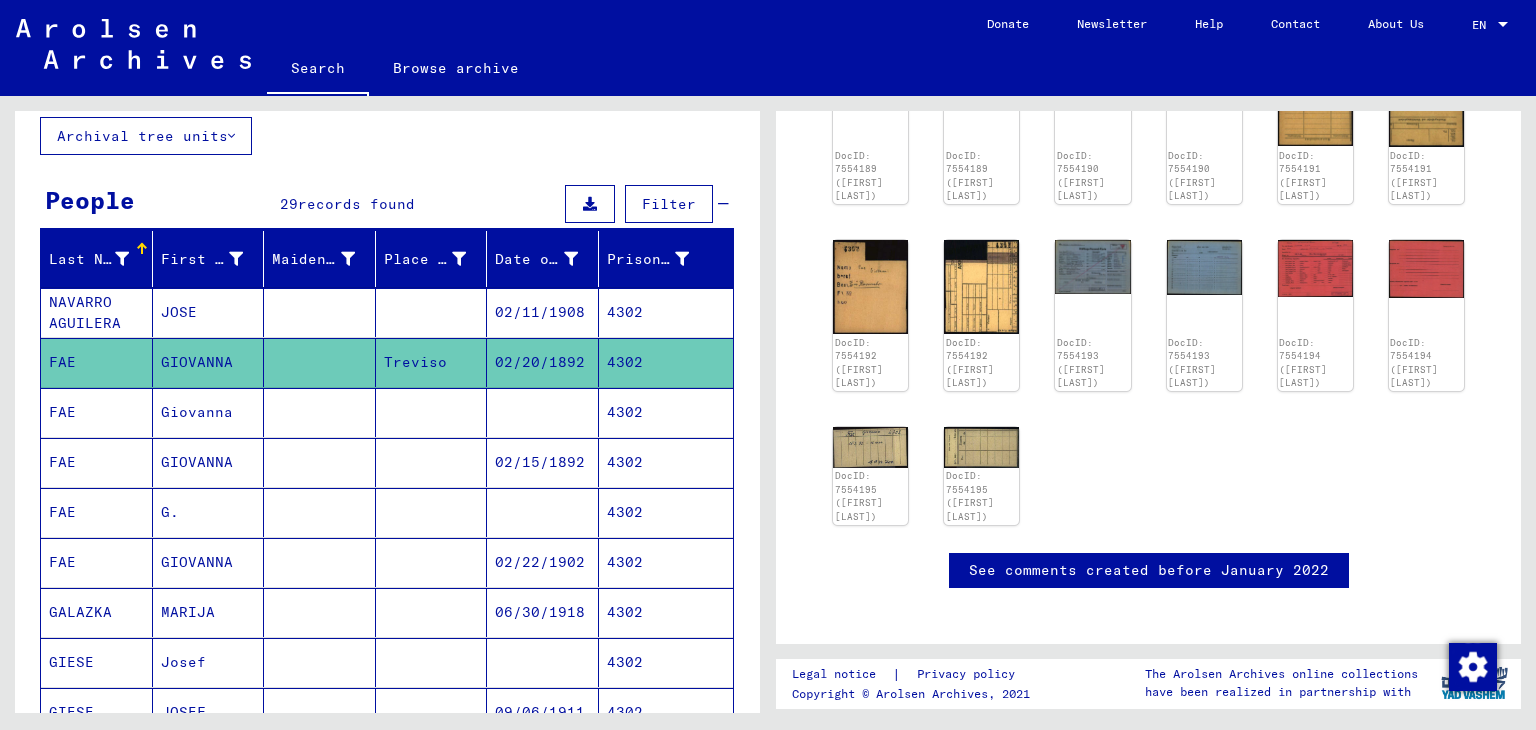 scroll, scrollTop: 0, scrollLeft: 0, axis: both 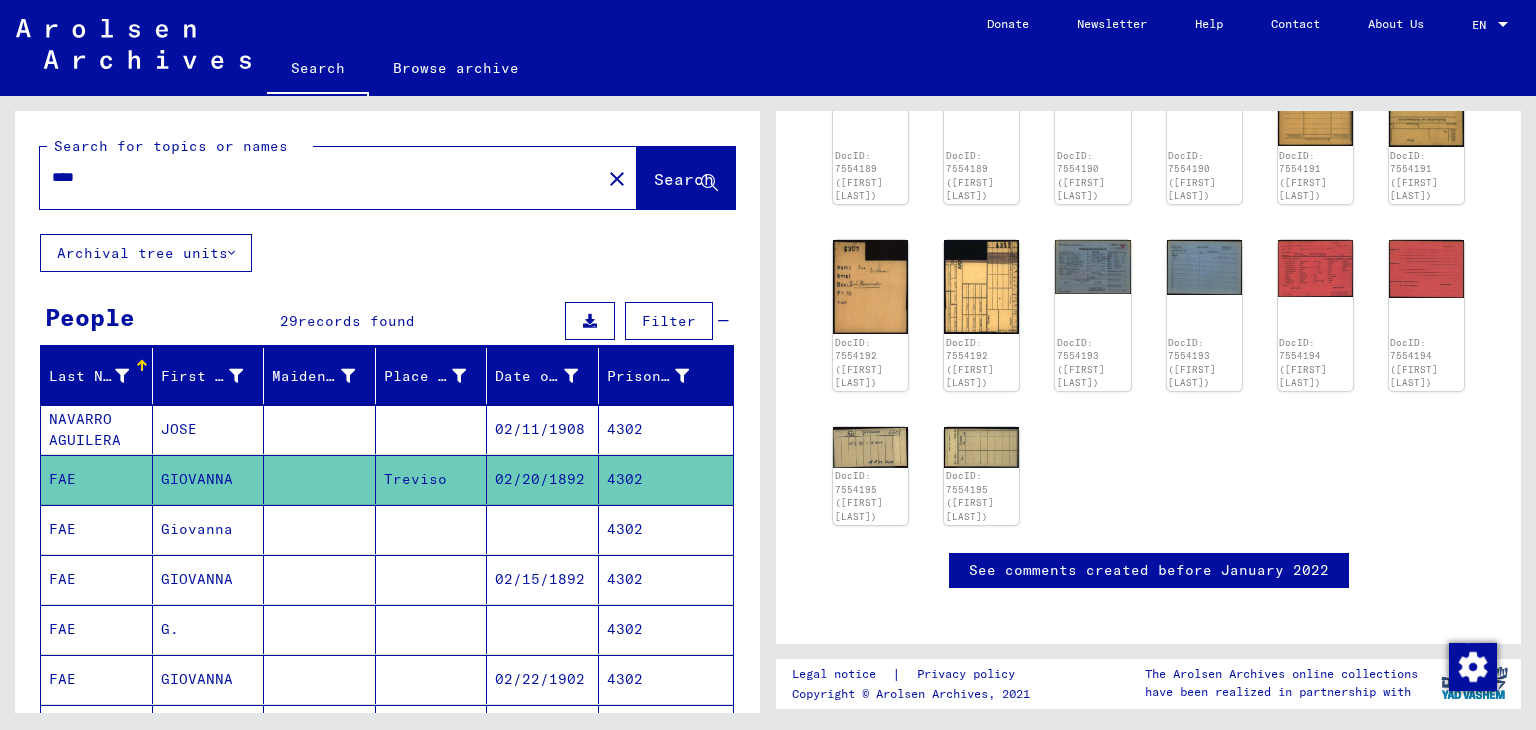 drag, startPoint x: 92, startPoint y: 177, endPoint x: 0, endPoint y: 162, distance: 93.214806 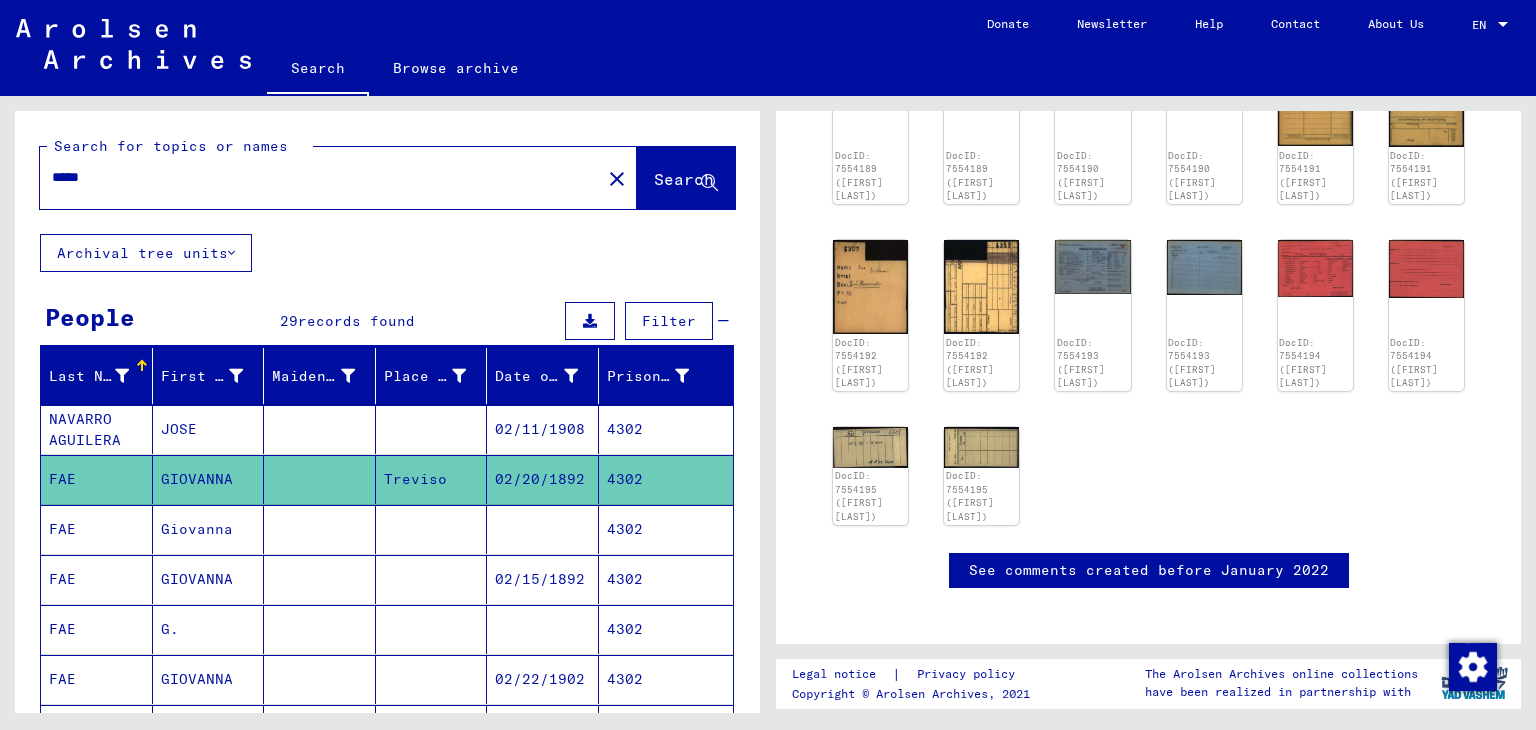 scroll, scrollTop: 0, scrollLeft: 0, axis: both 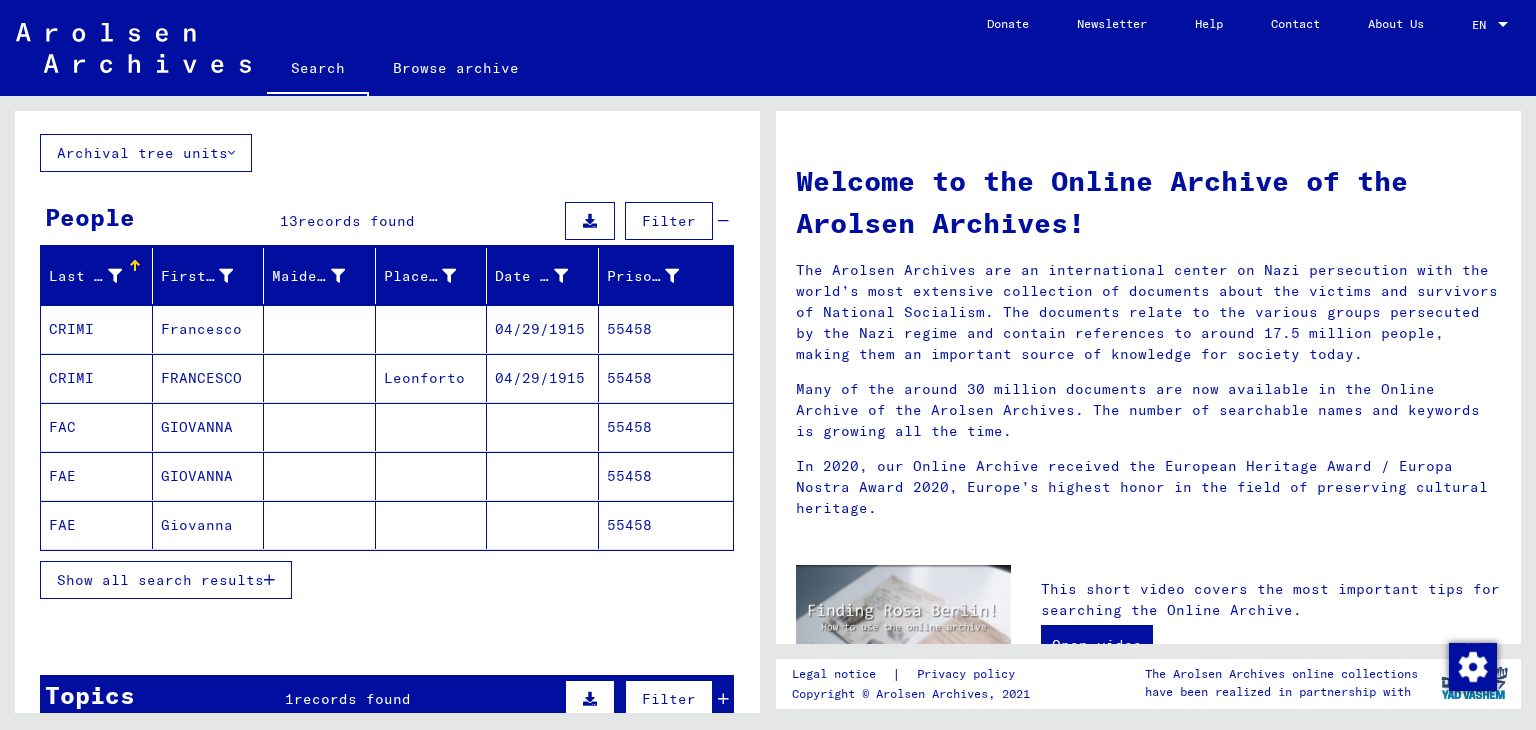 click on "Show all search results" at bounding box center [160, 580] 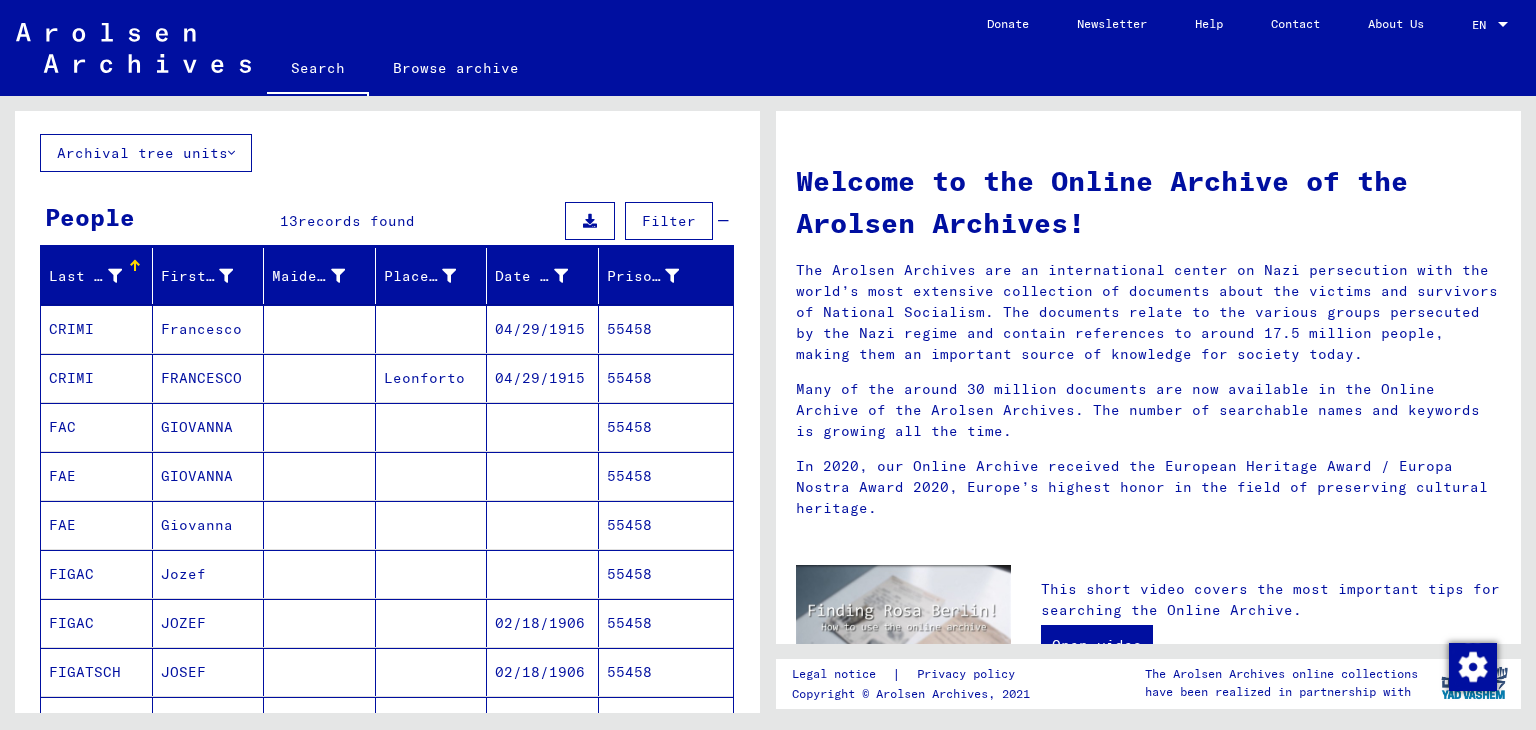 click on "55458" at bounding box center [666, 574] 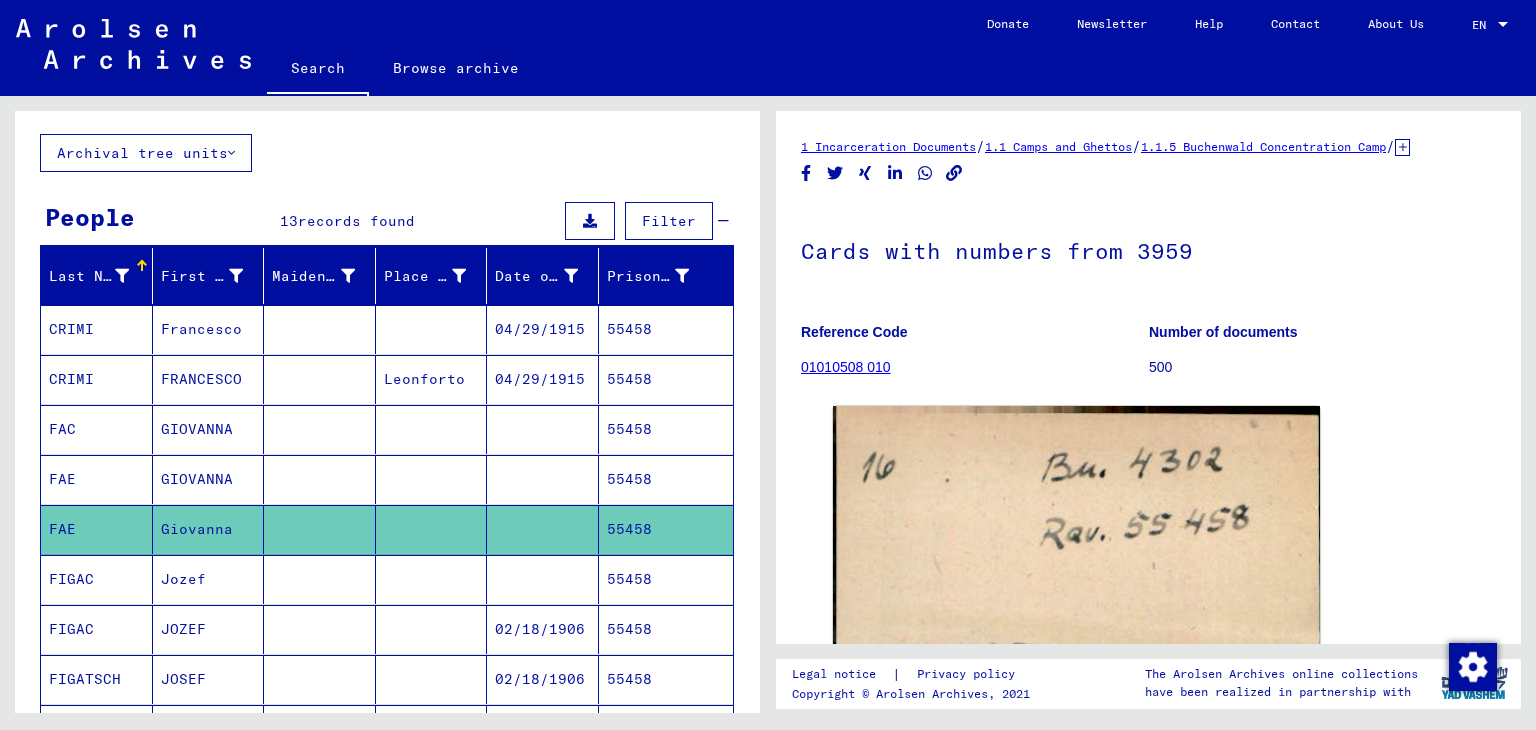click on "55458" at bounding box center [666, 529] 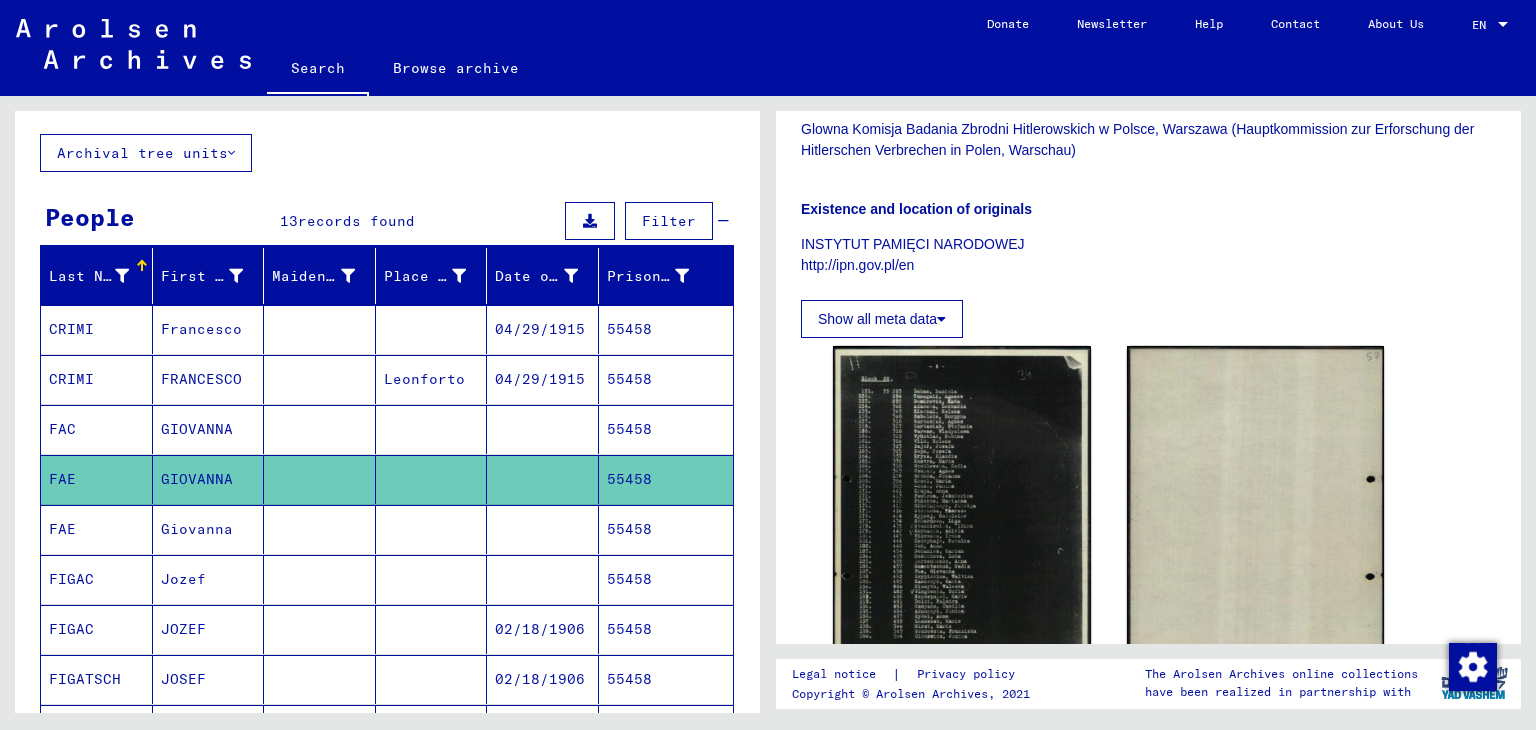 scroll, scrollTop: 400, scrollLeft: 0, axis: vertical 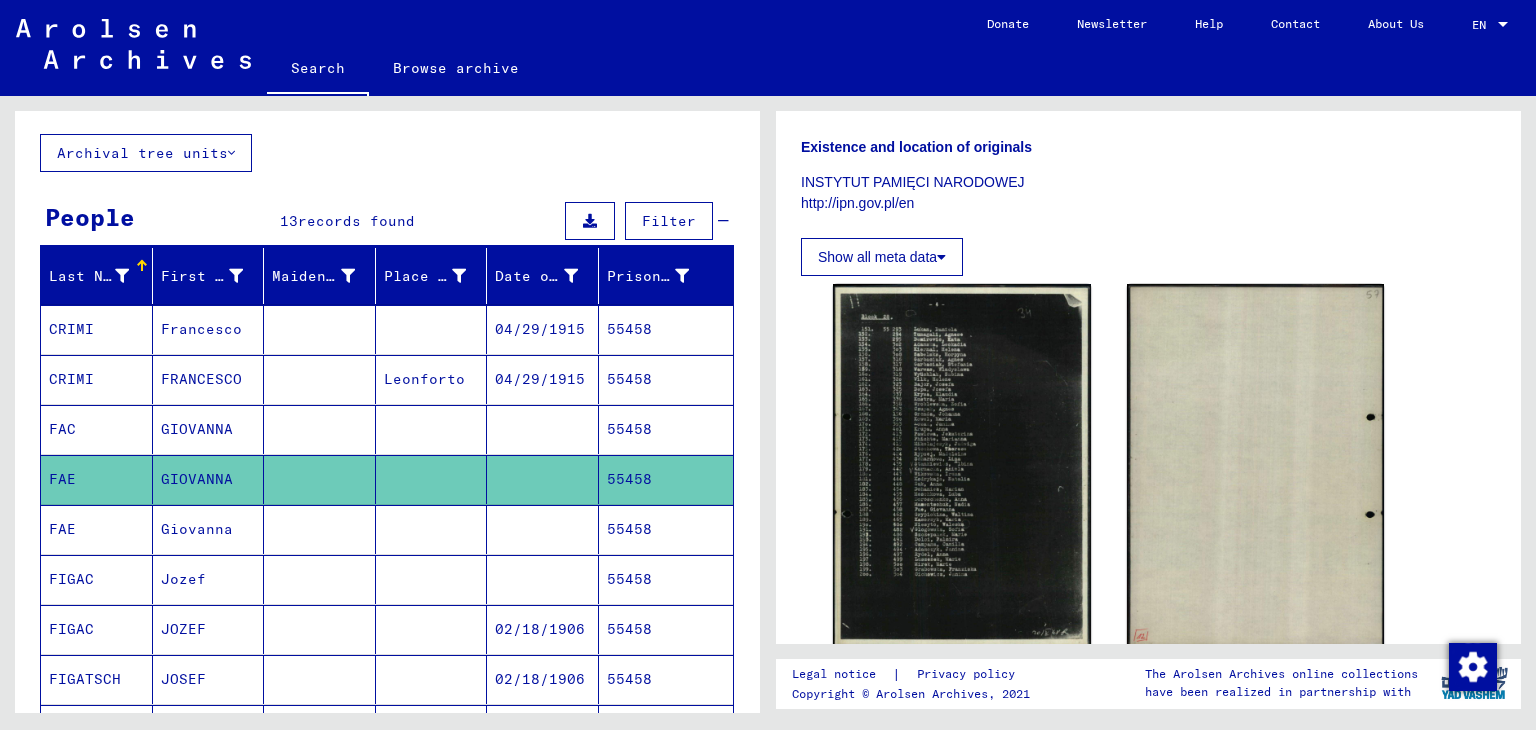 click on "55458" at bounding box center (666, 479) 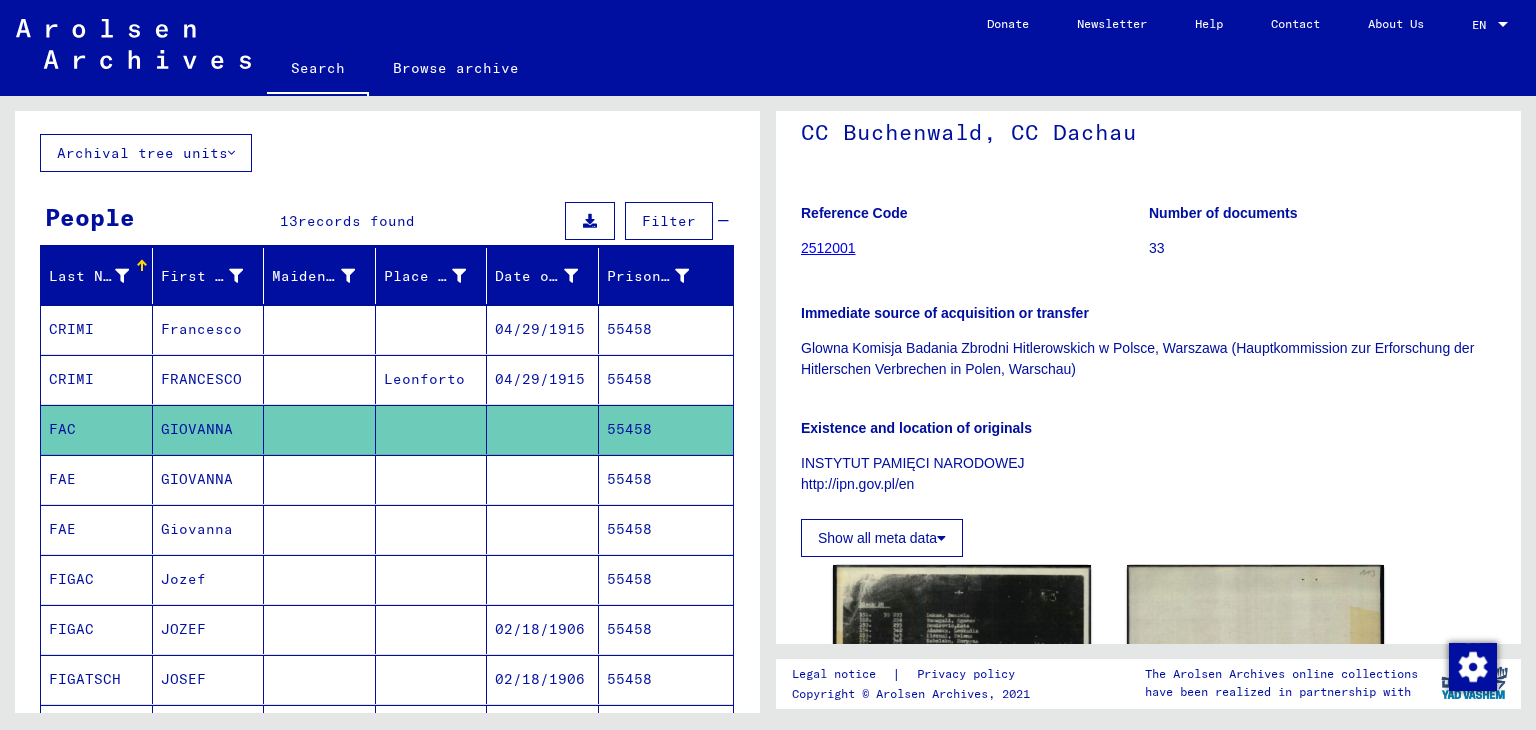 scroll, scrollTop: 0, scrollLeft: 0, axis: both 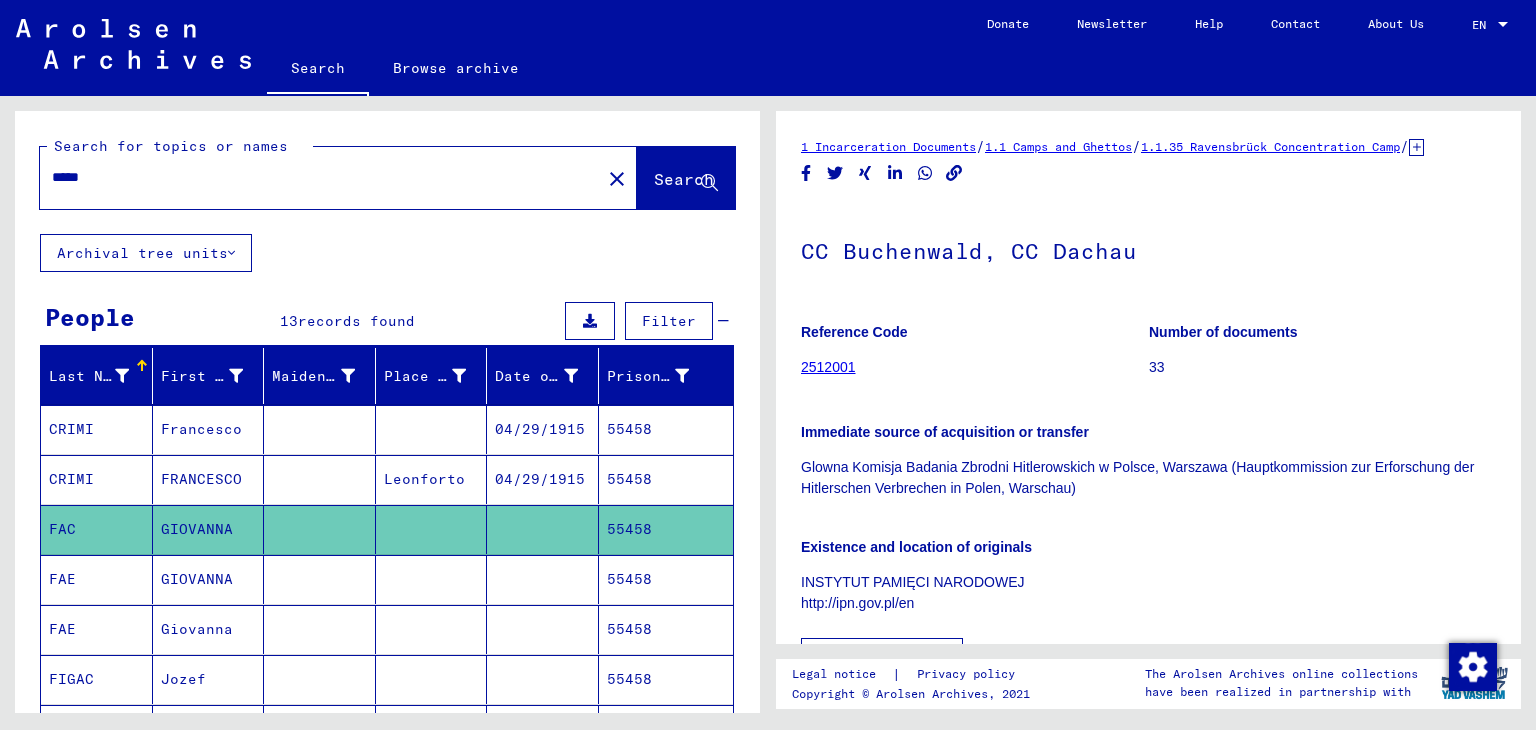 drag, startPoint x: 118, startPoint y: 177, endPoint x: 0, endPoint y: 152, distance: 120.61923 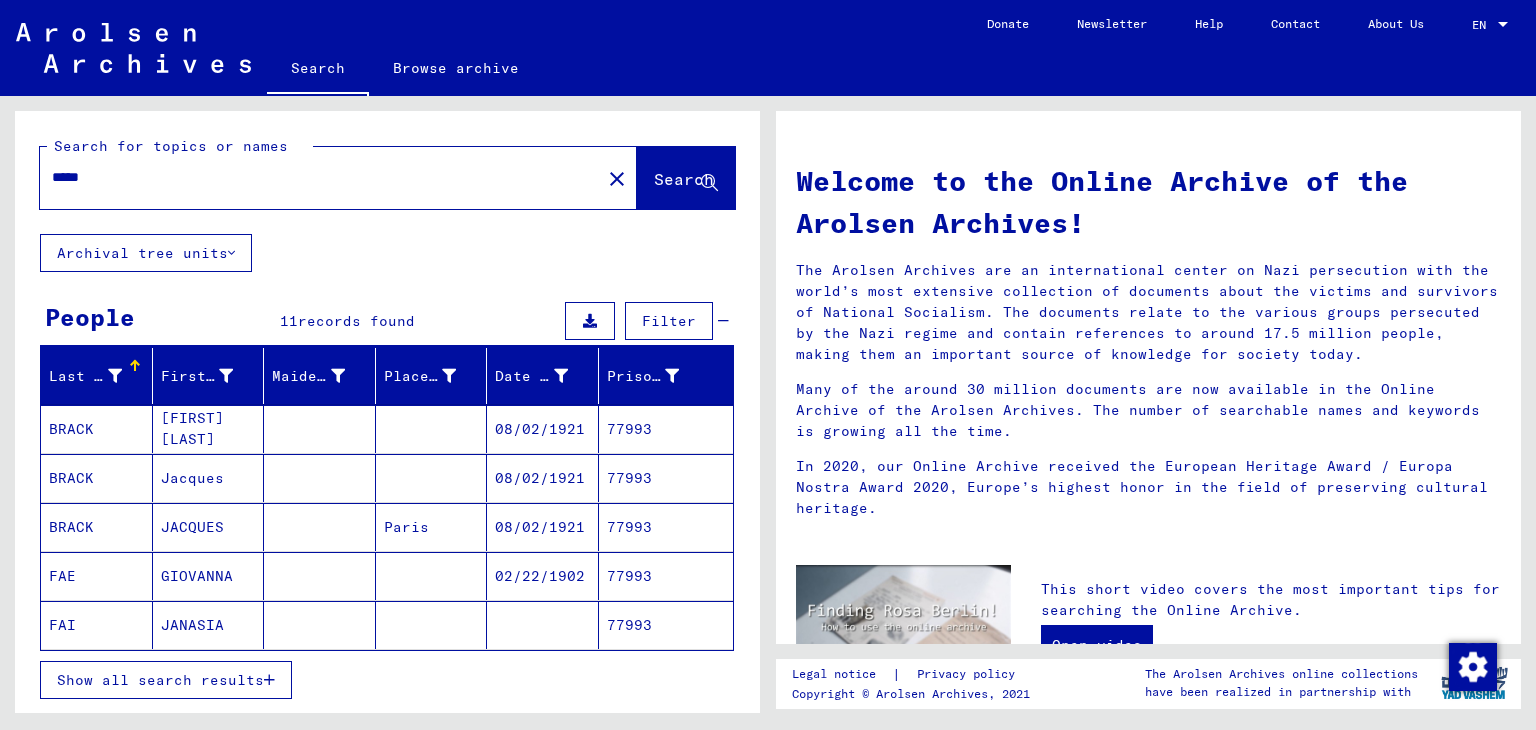 click on "Show all search results" at bounding box center (166, 680) 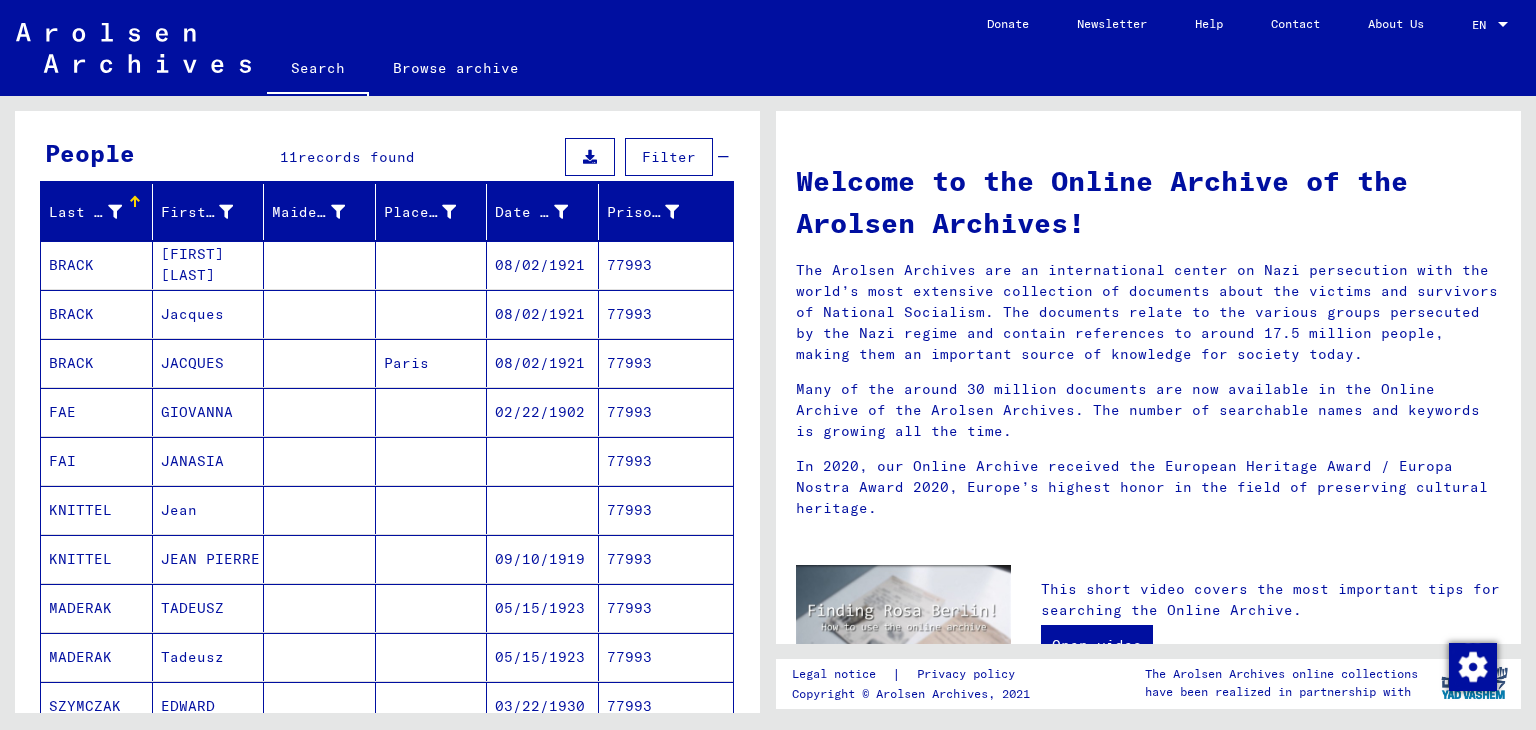 scroll, scrollTop: 200, scrollLeft: 0, axis: vertical 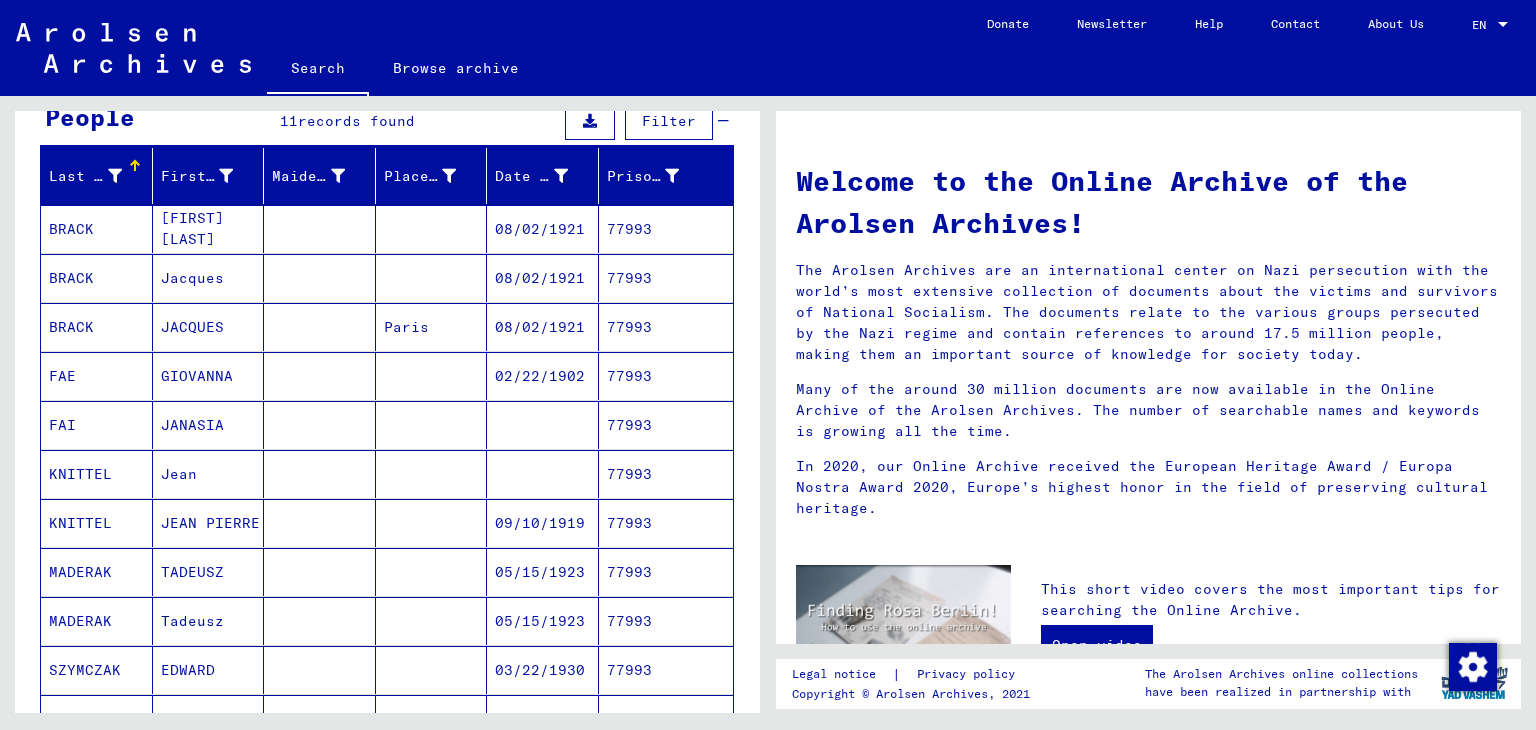 click on "77993" at bounding box center (666, 474) 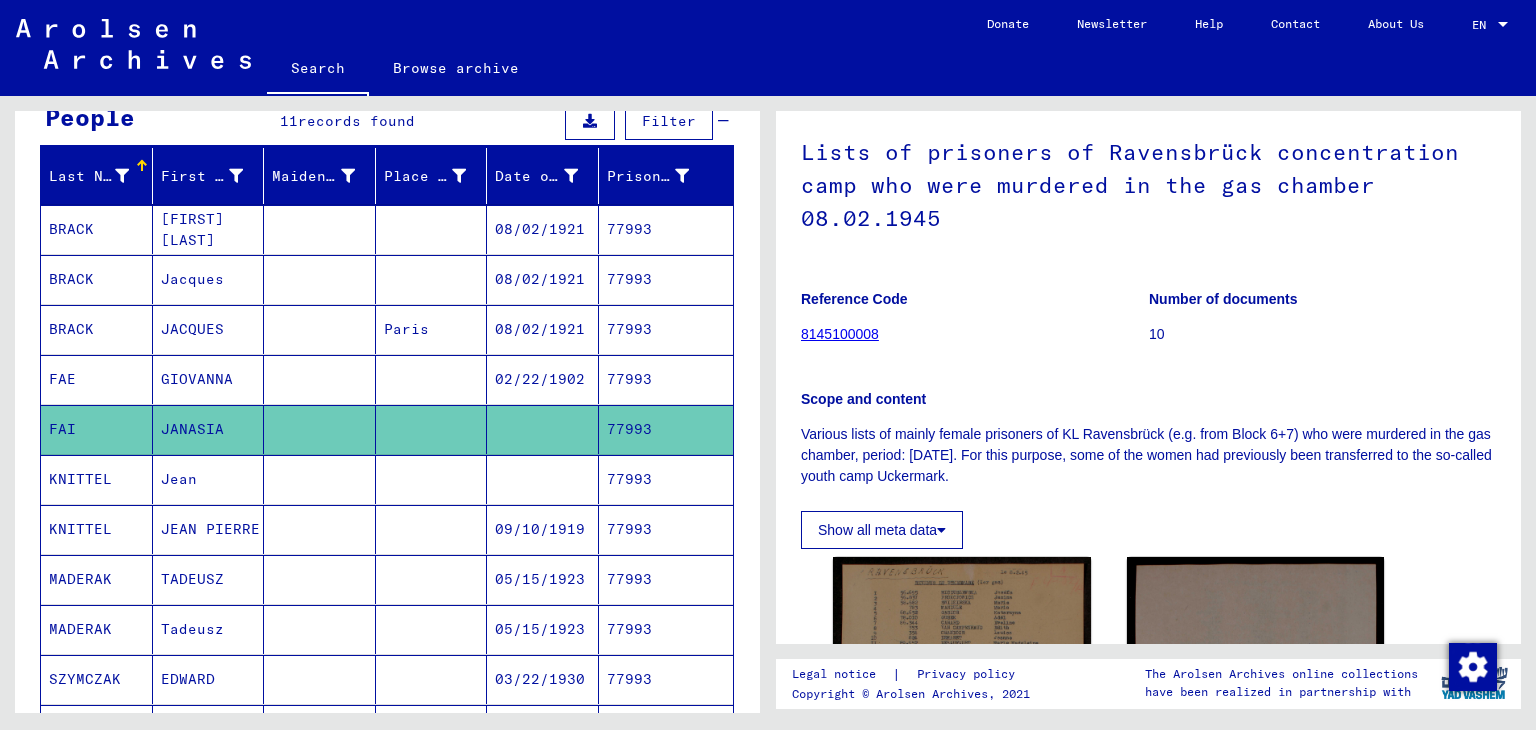 scroll, scrollTop: 100, scrollLeft: 0, axis: vertical 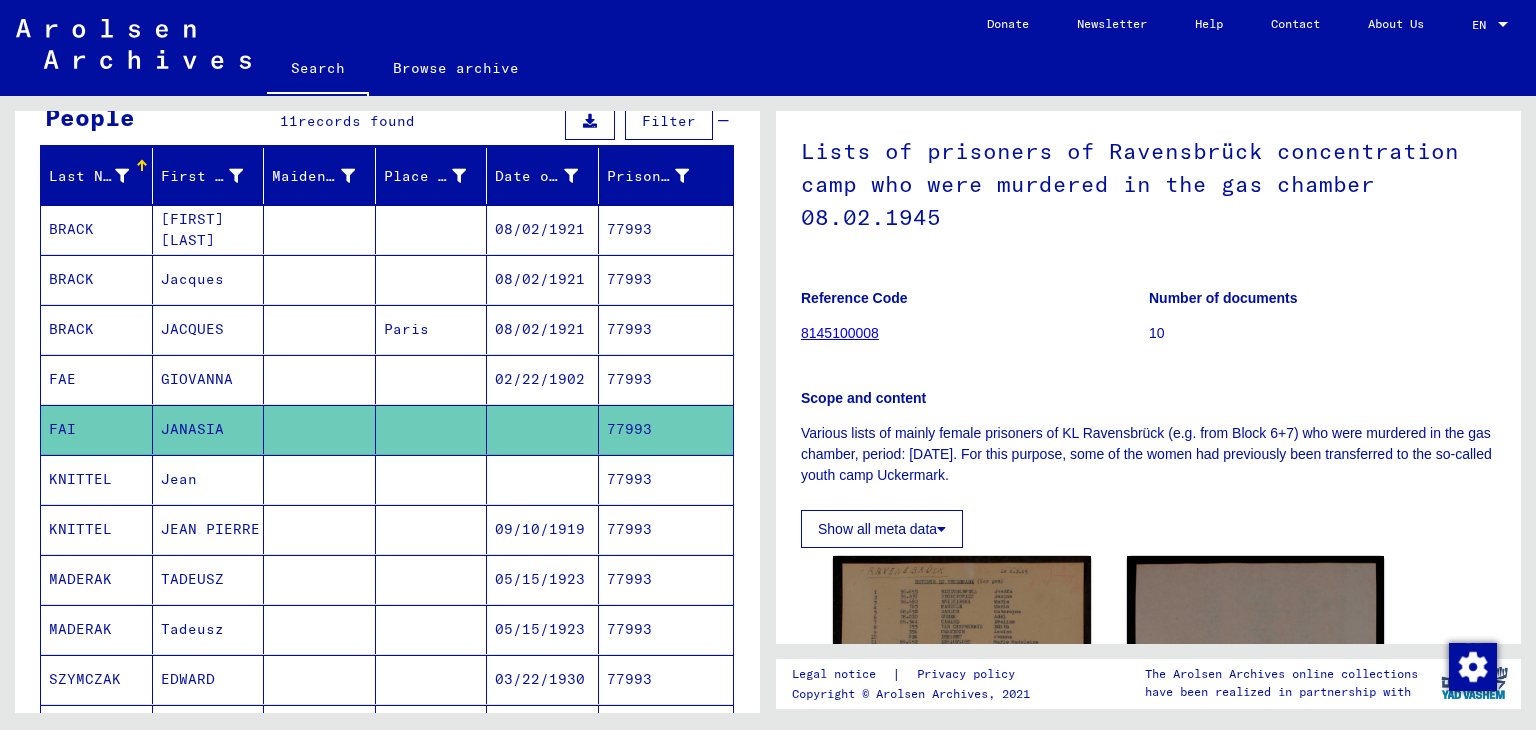click on "77993" at bounding box center [666, 429] 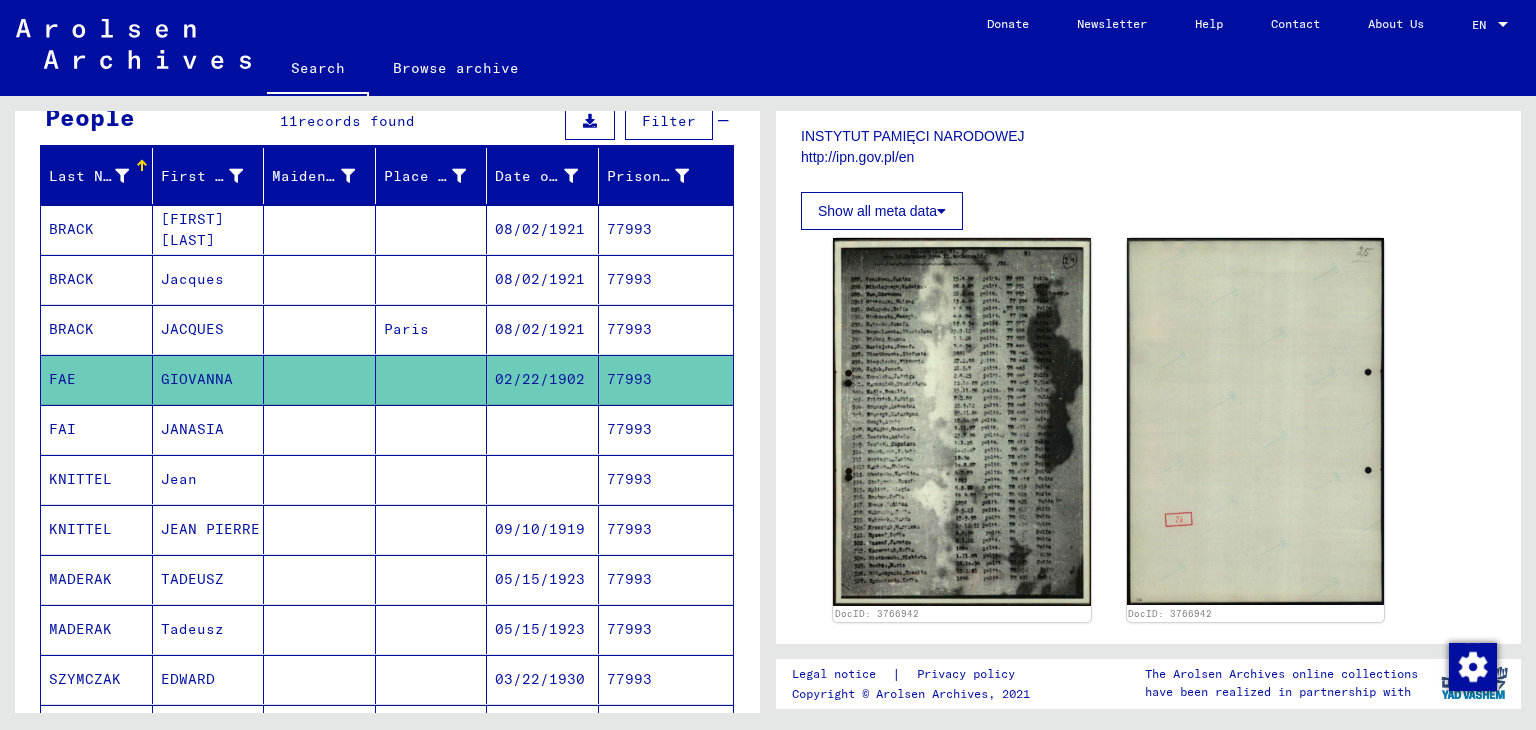 scroll, scrollTop: 900, scrollLeft: 0, axis: vertical 